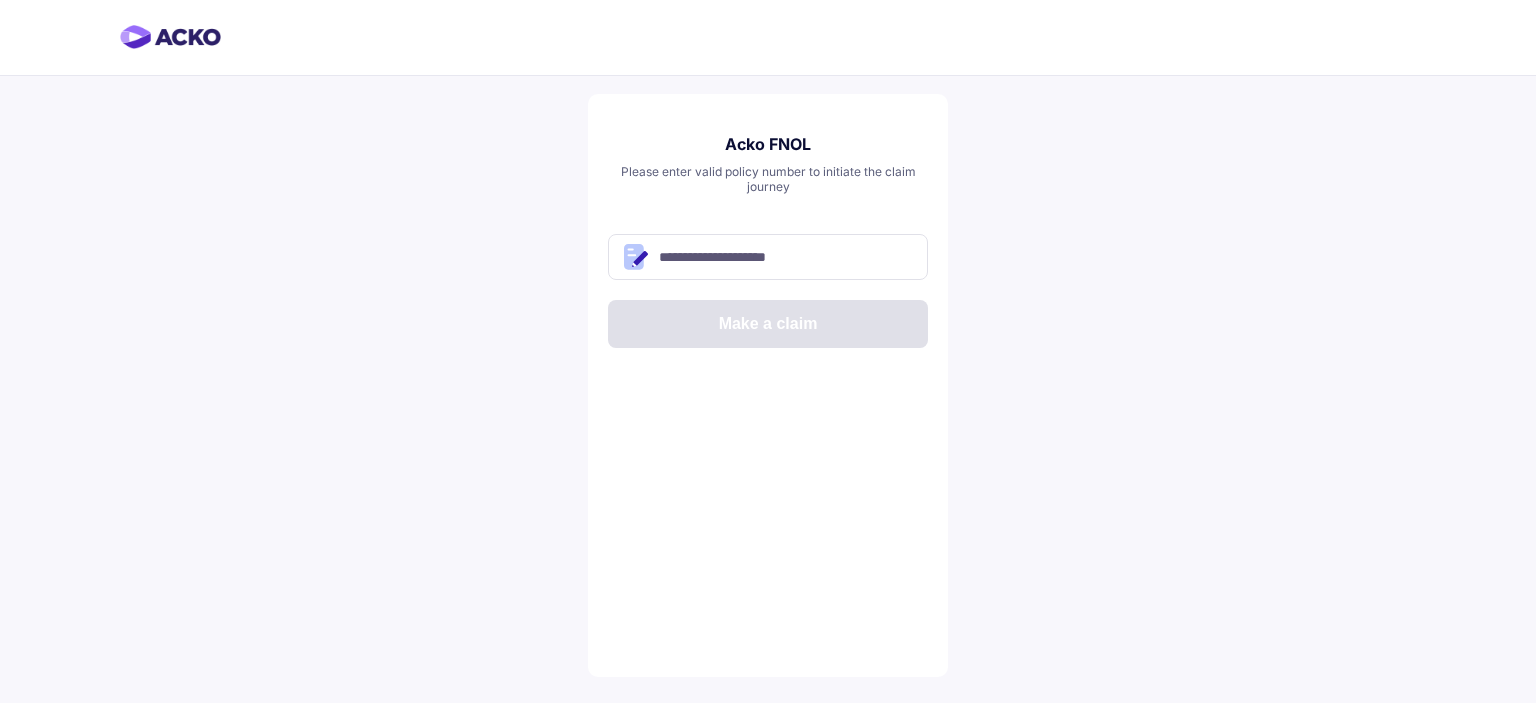 scroll, scrollTop: 0, scrollLeft: 0, axis: both 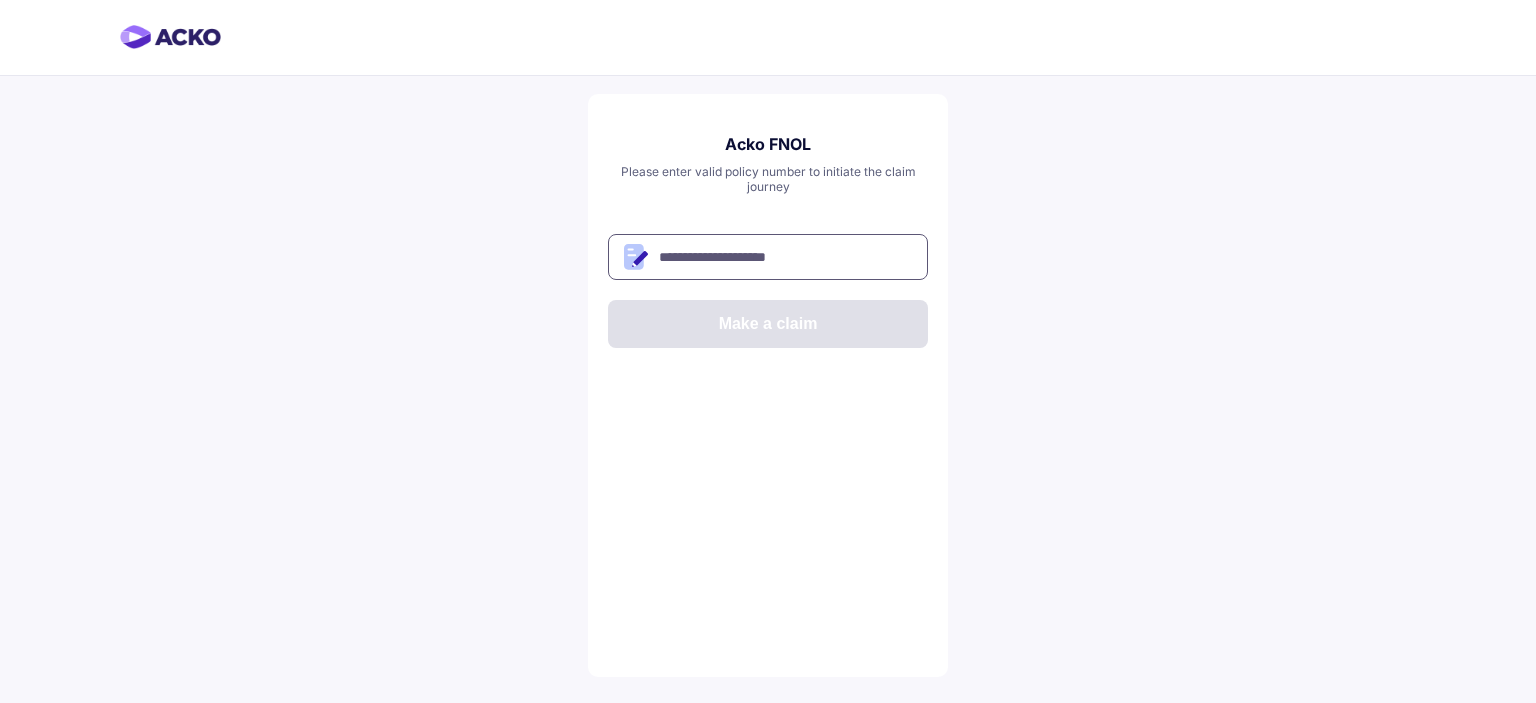 click at bounding box center [768, 257] 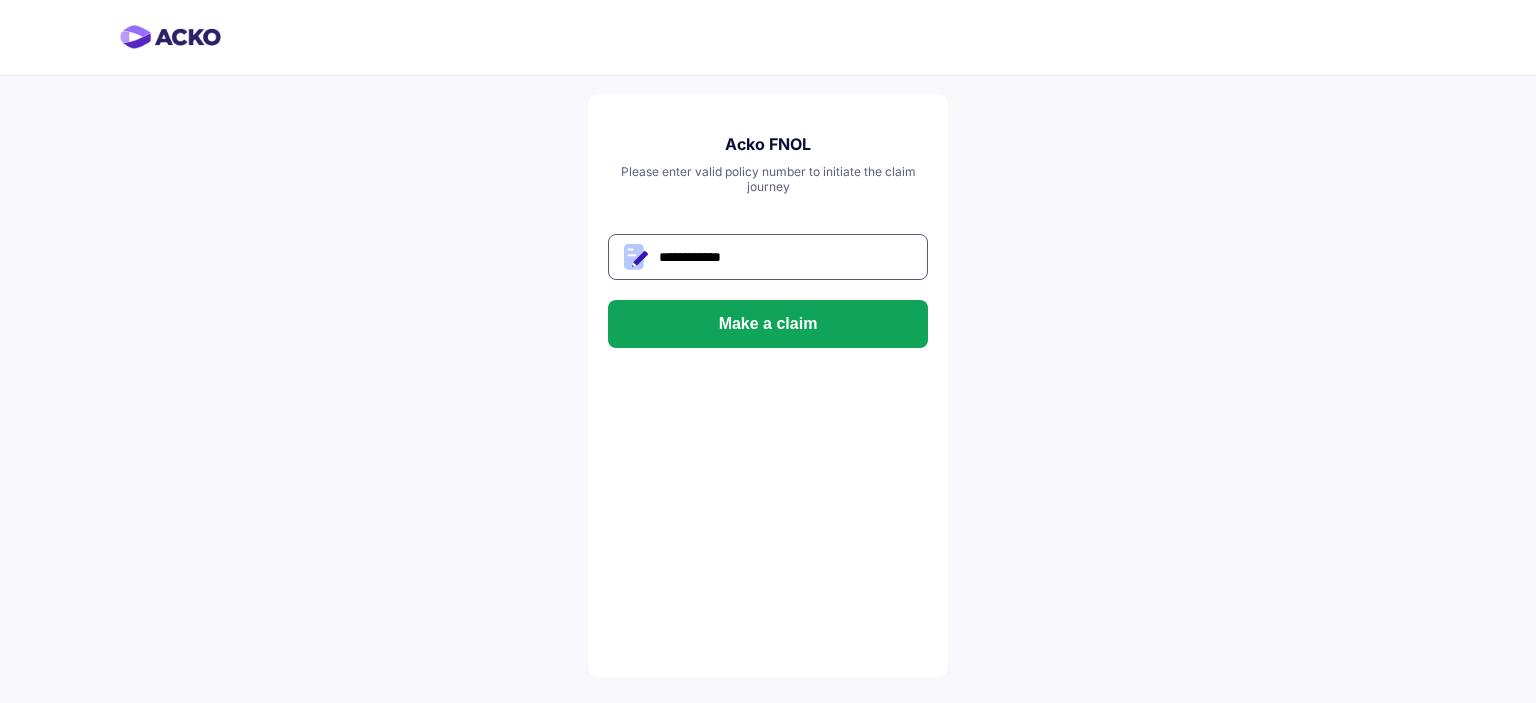 type on "**********" 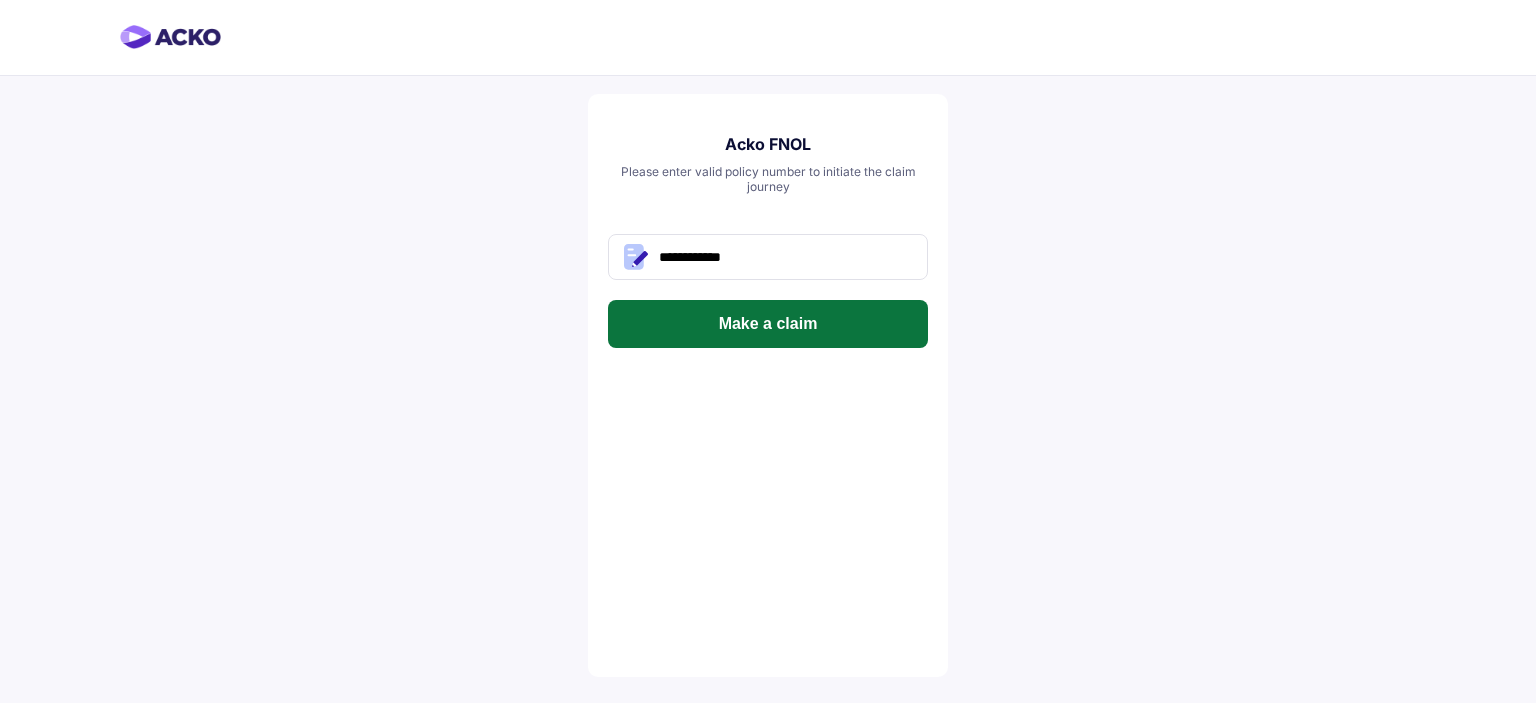 click on "Make a claim" at bounding box center [768, 324] 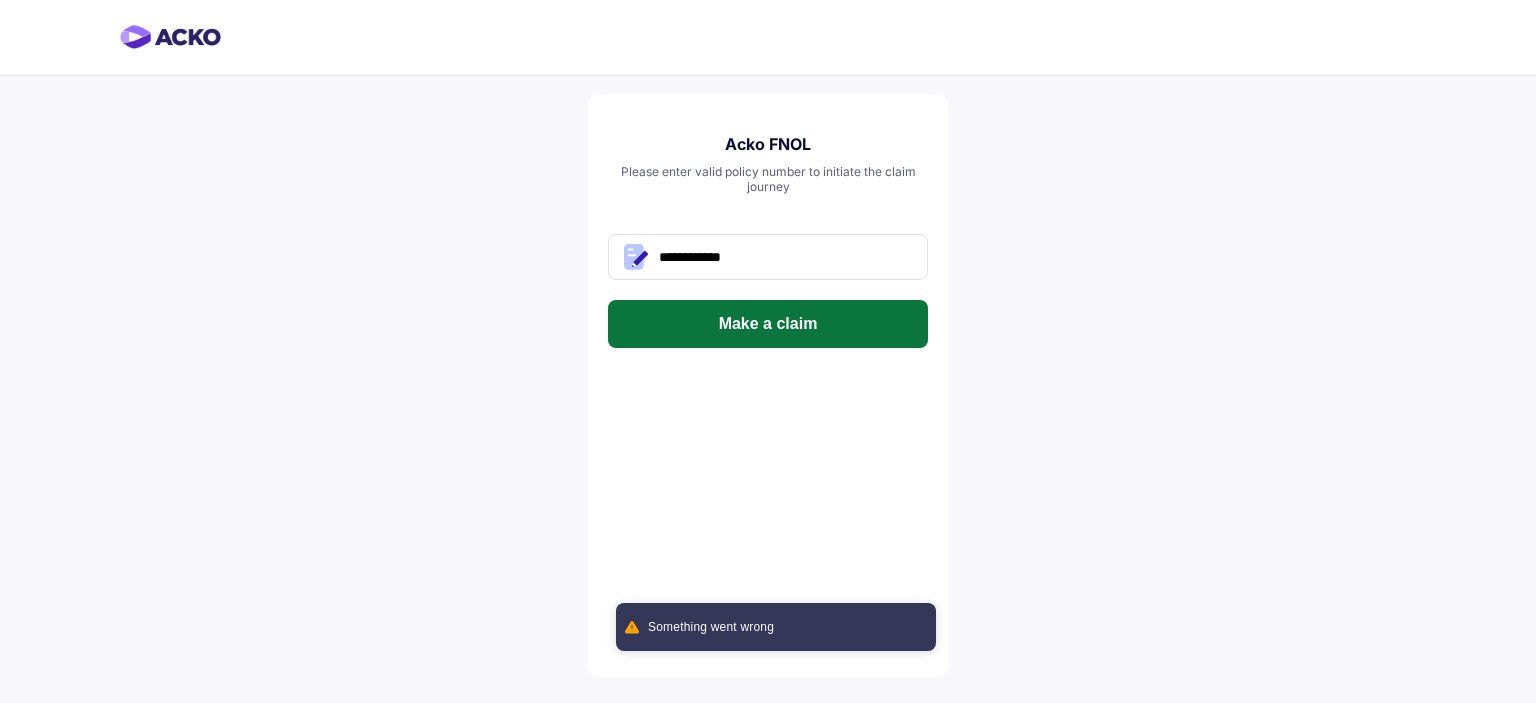 click on "Make a claim" at bounding box center (768, 324) 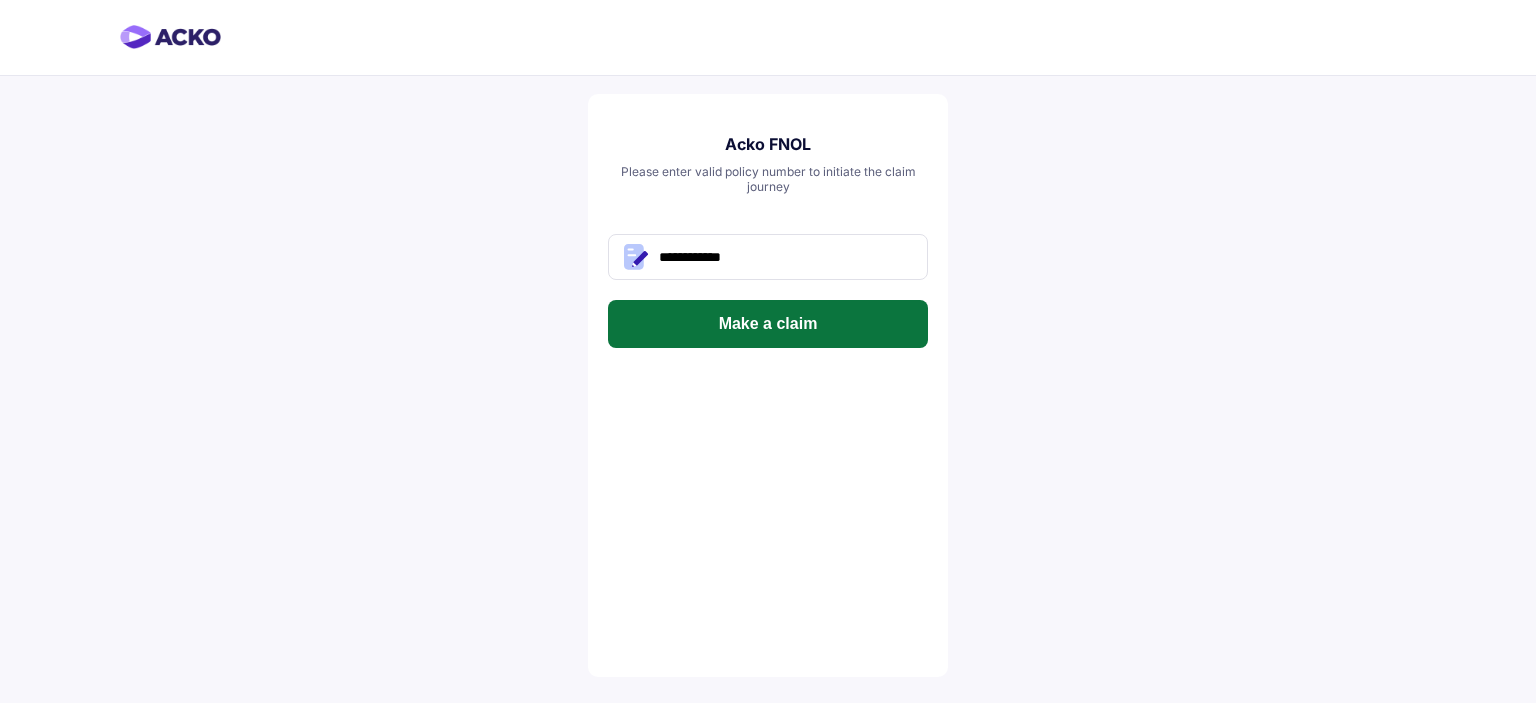 click on "Make a claim" at bounding box center [768, 324] 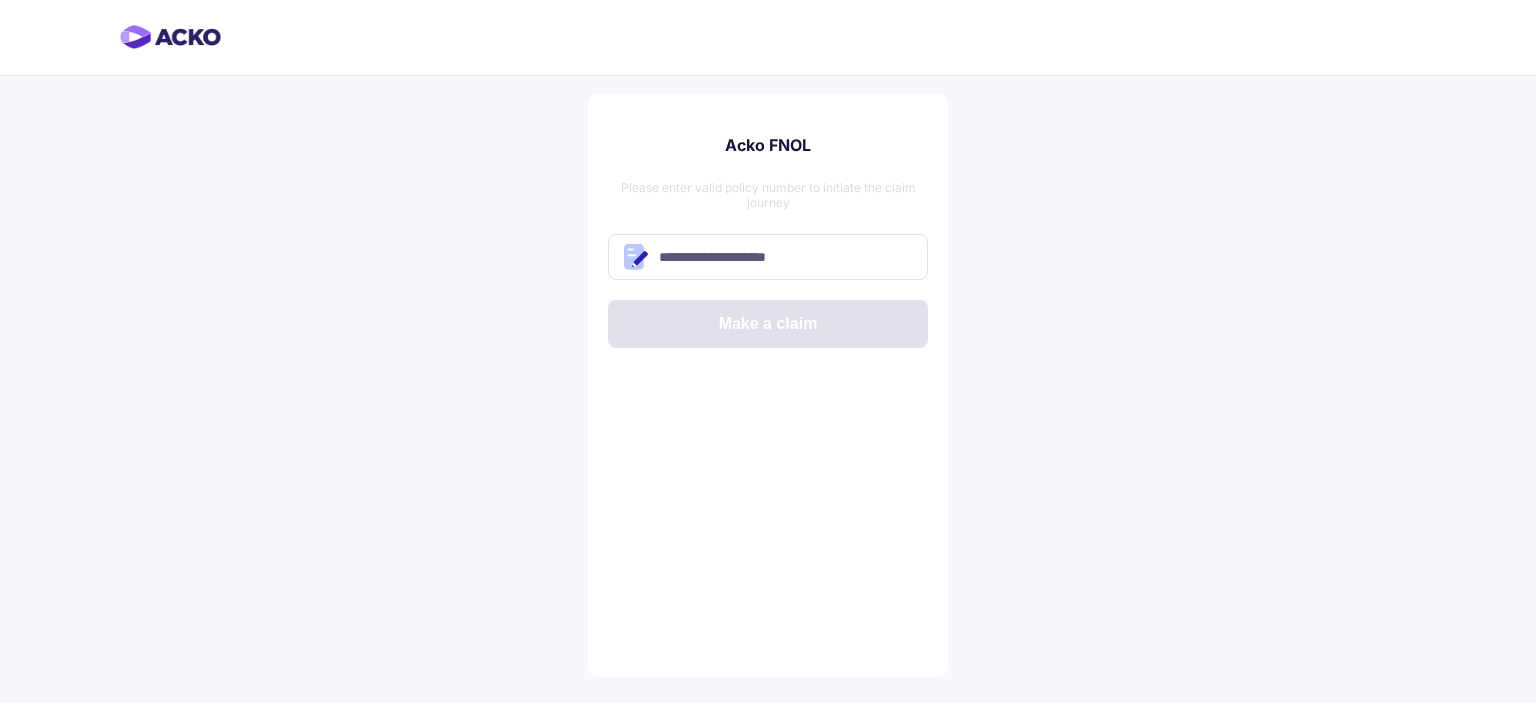 scroll, scrollTop: 0, scrollLeft: 0, axis: both 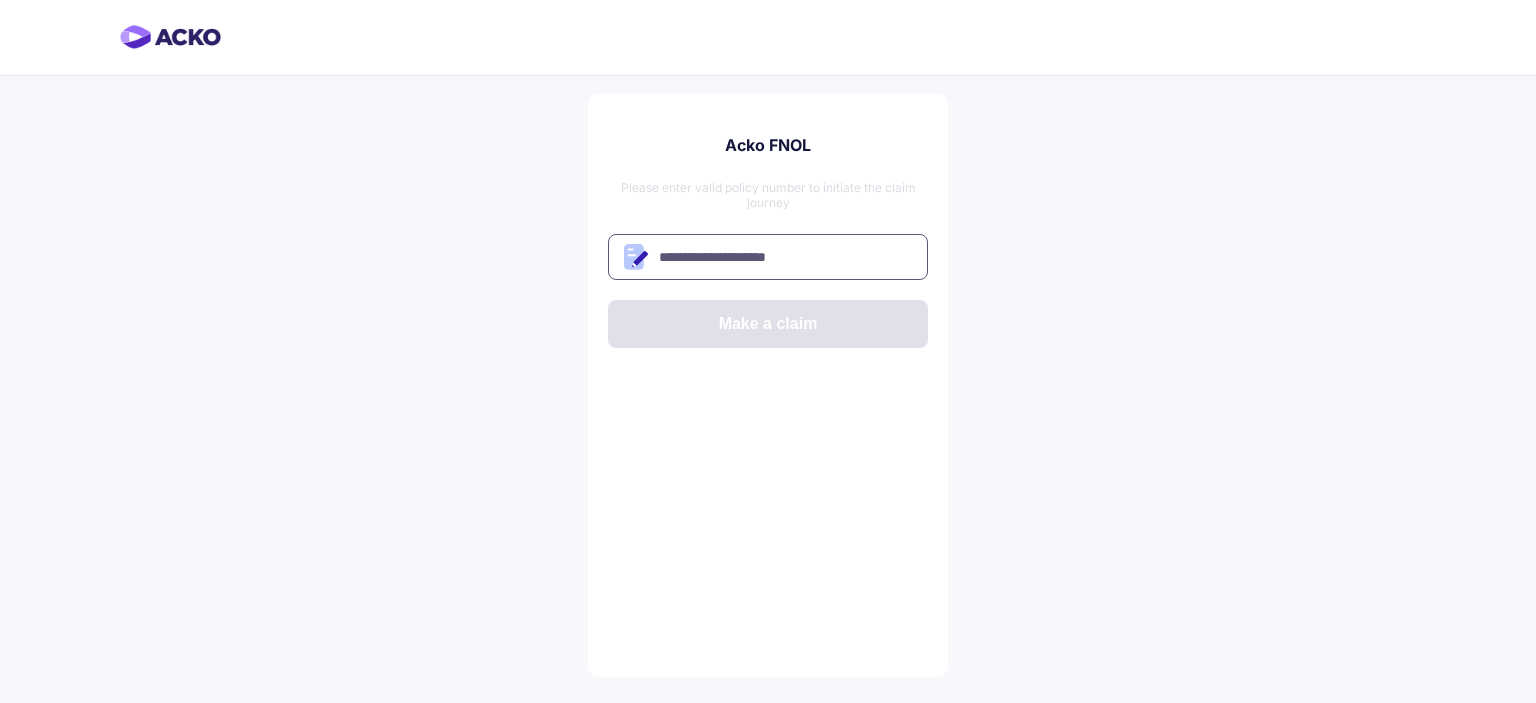 click at bounding box center (768, 257) 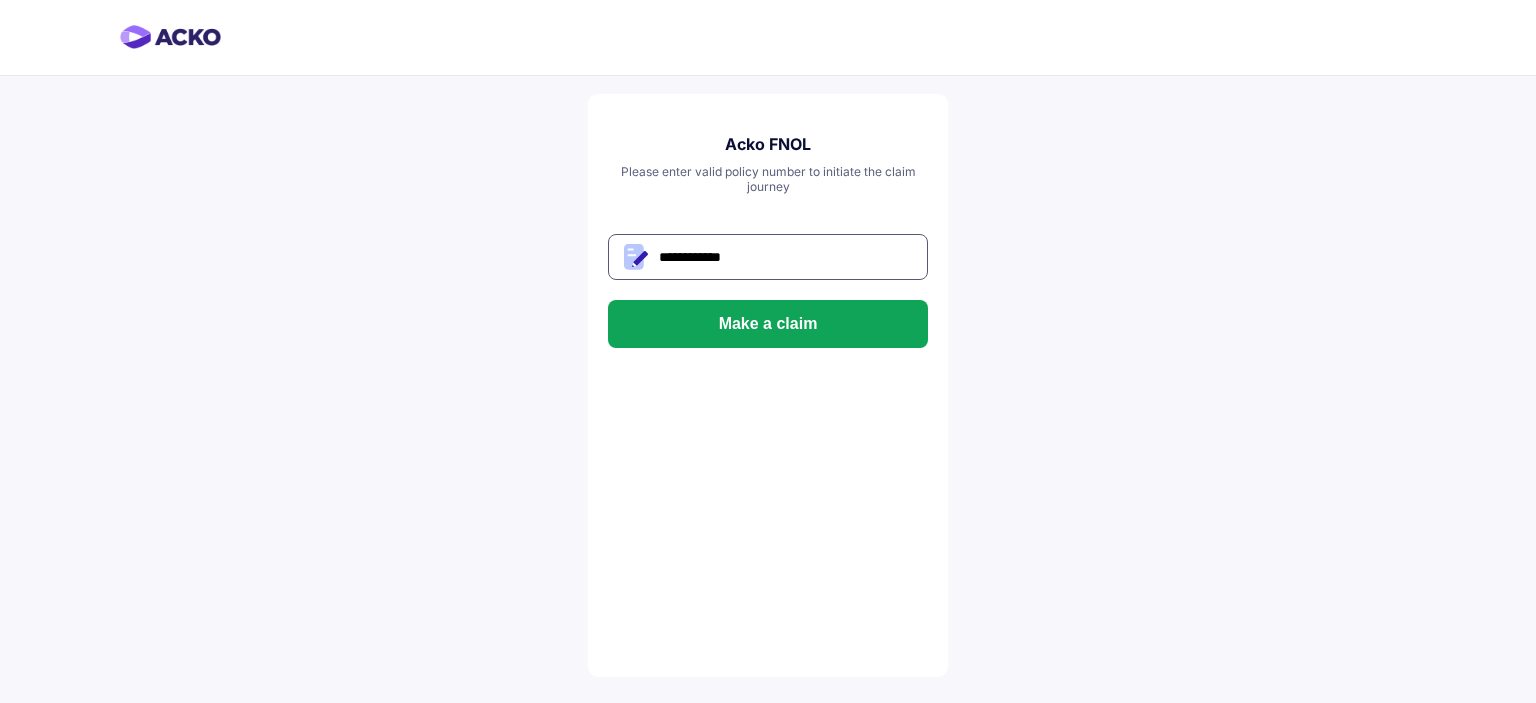 click on "**********" at bounding box center [768, 257] 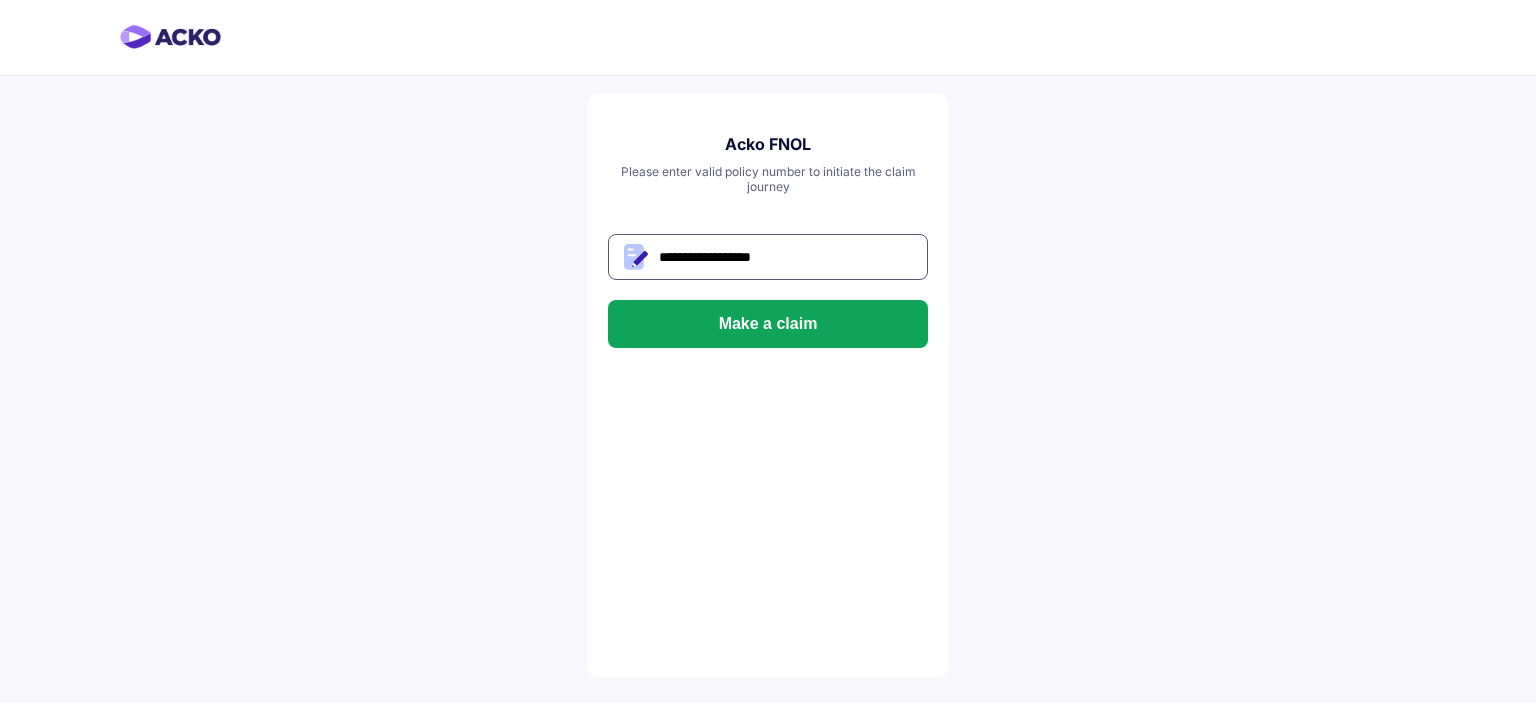 type on "**********" 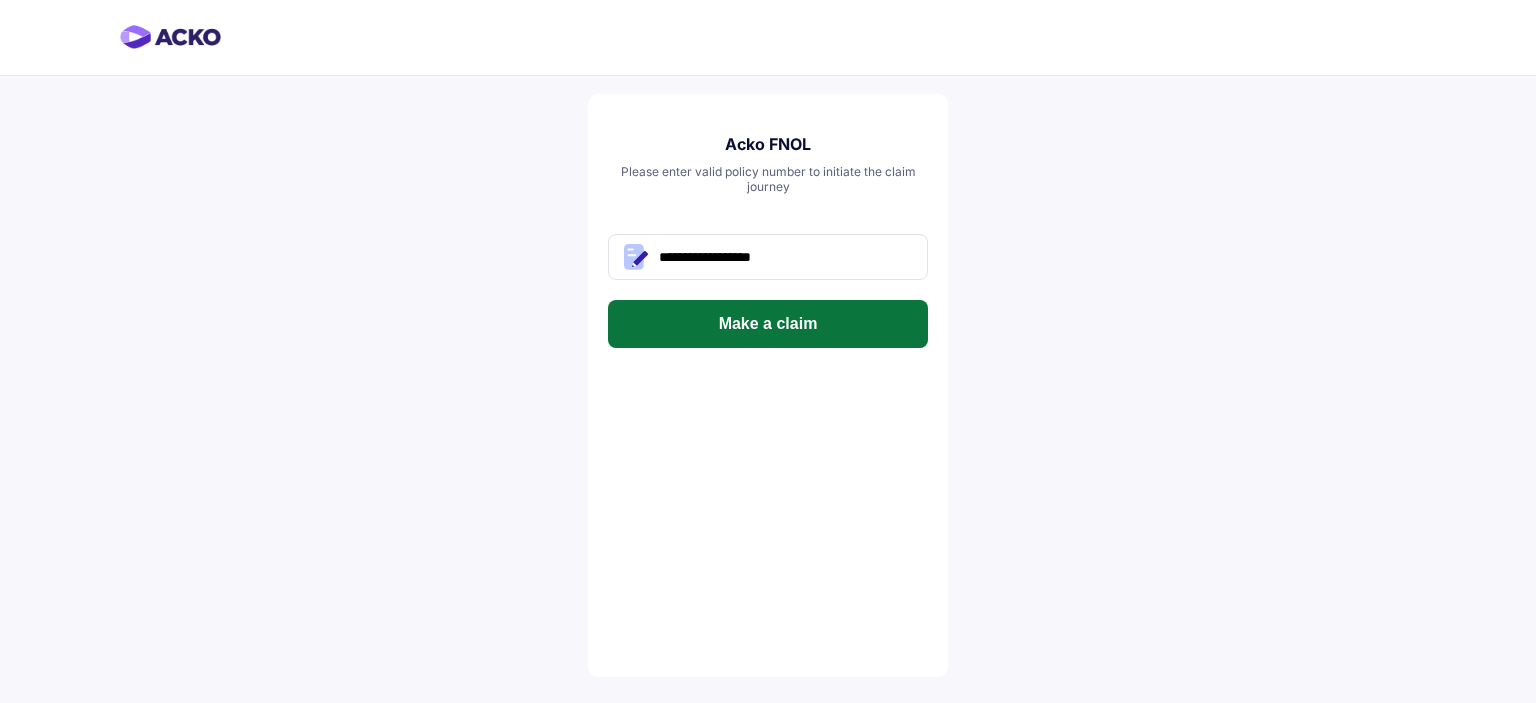 click on "Make a claim" at bounding box center [768, 324] 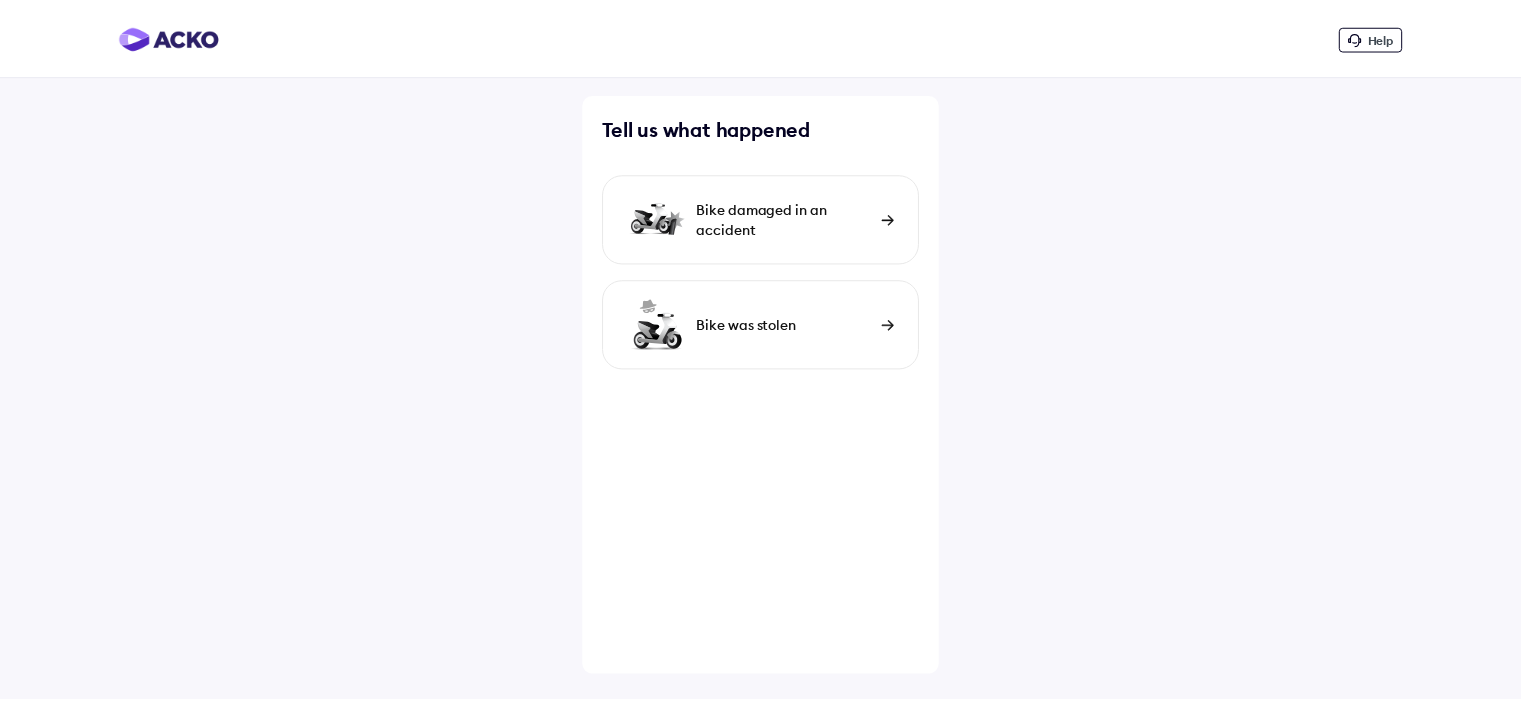 scroll, scrollTop: 0, scrollLeft: 0, axis: both 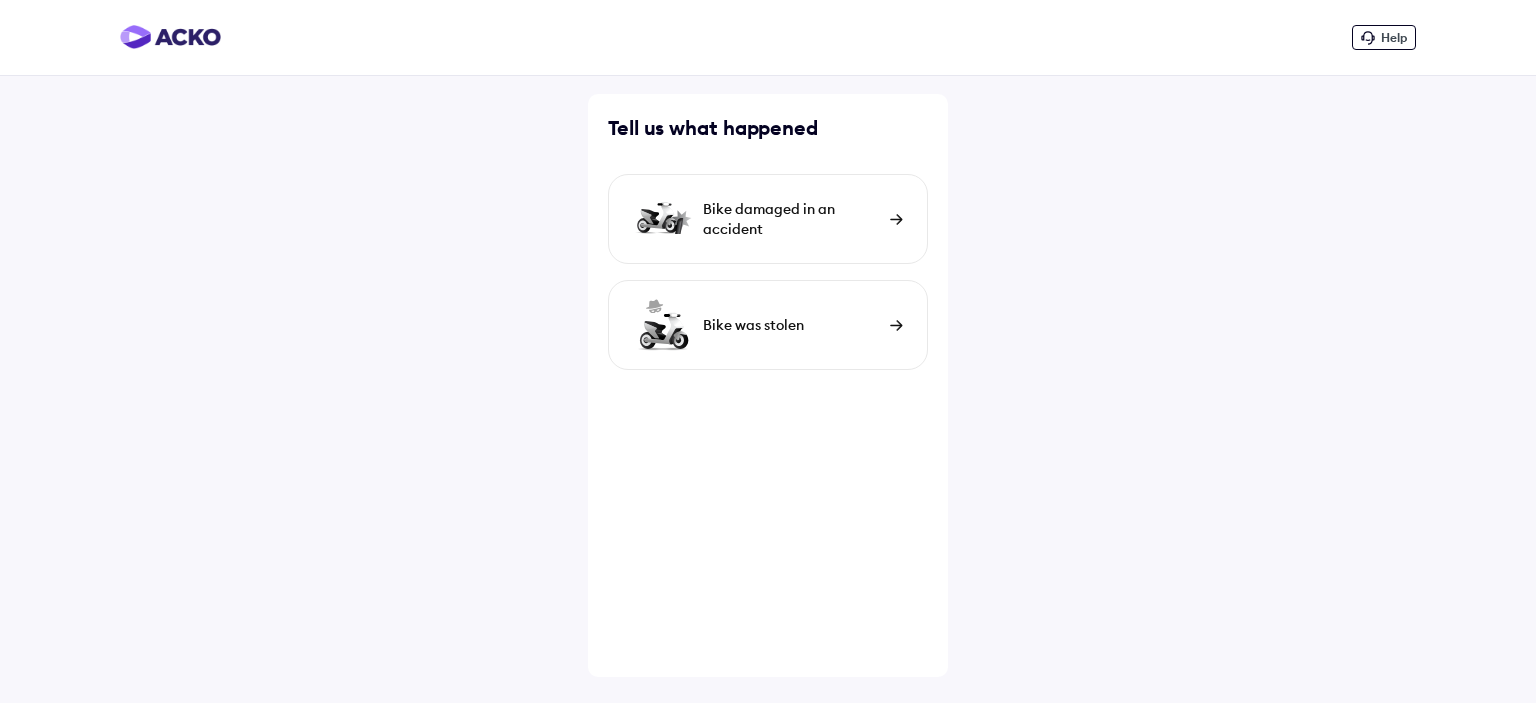 click on "Bike damaged in an accident" at bounding box center (791, 219) 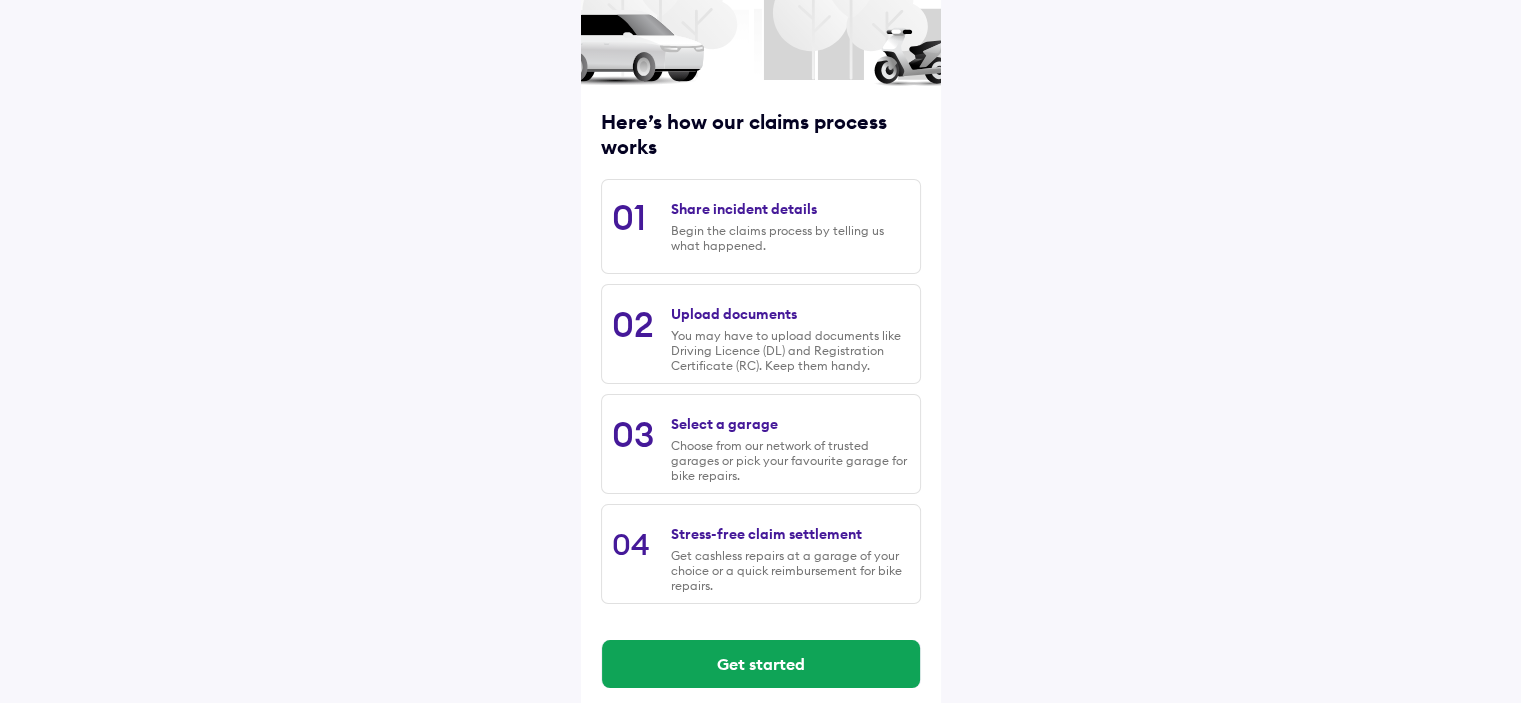 scroll, scrollTop: 196, scrollLeft: 0, axis: vertical 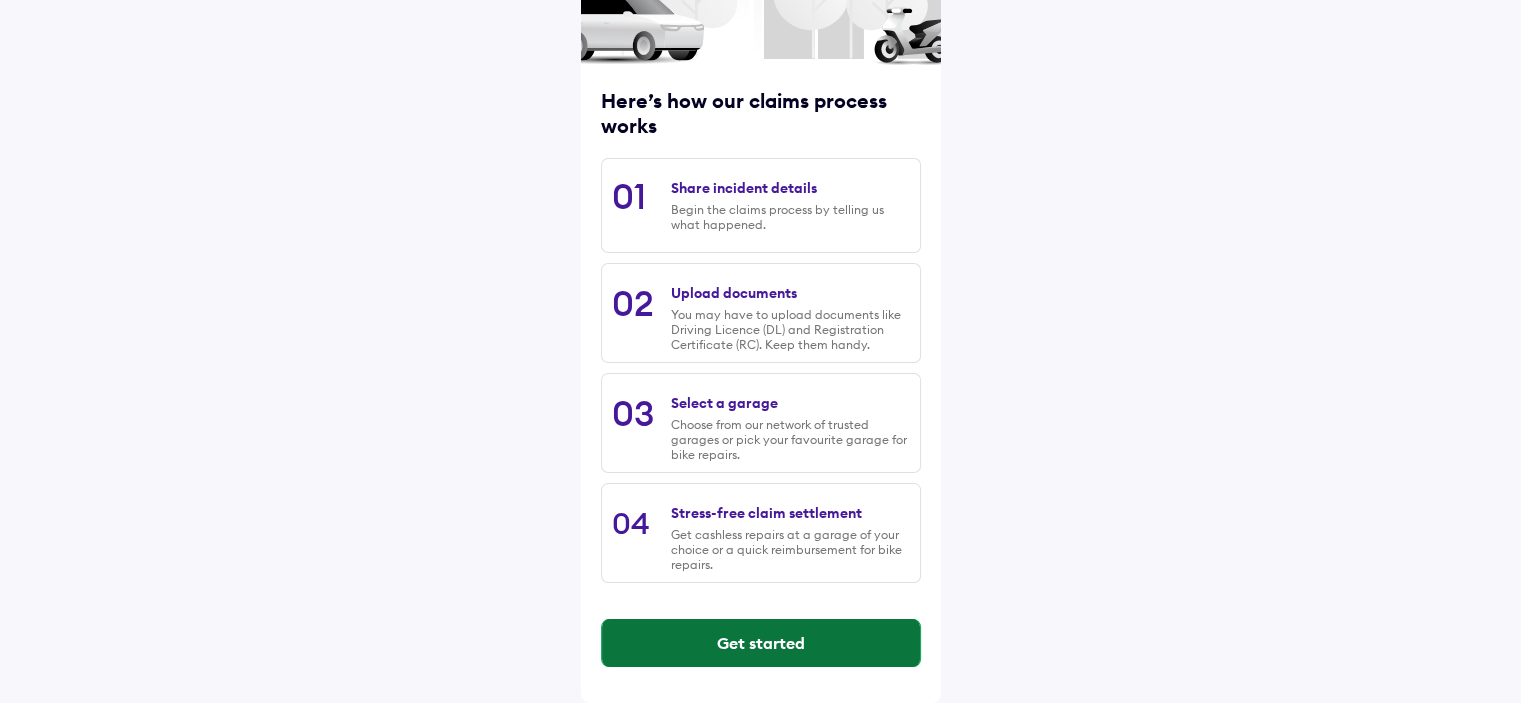 click on "Get started" at bounding box center (761, 643) 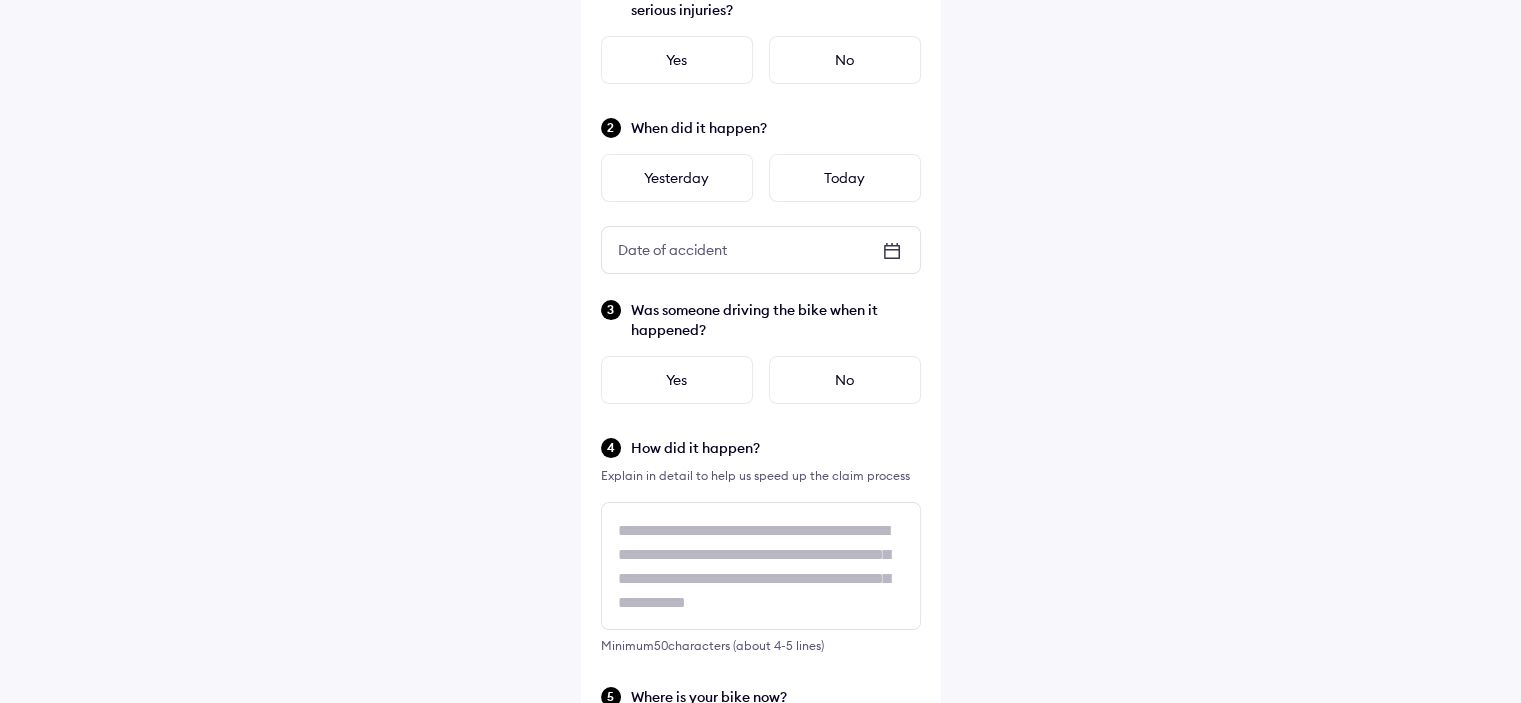 scroll, scrollTop: 0, scrollLeft: 0, axis: both 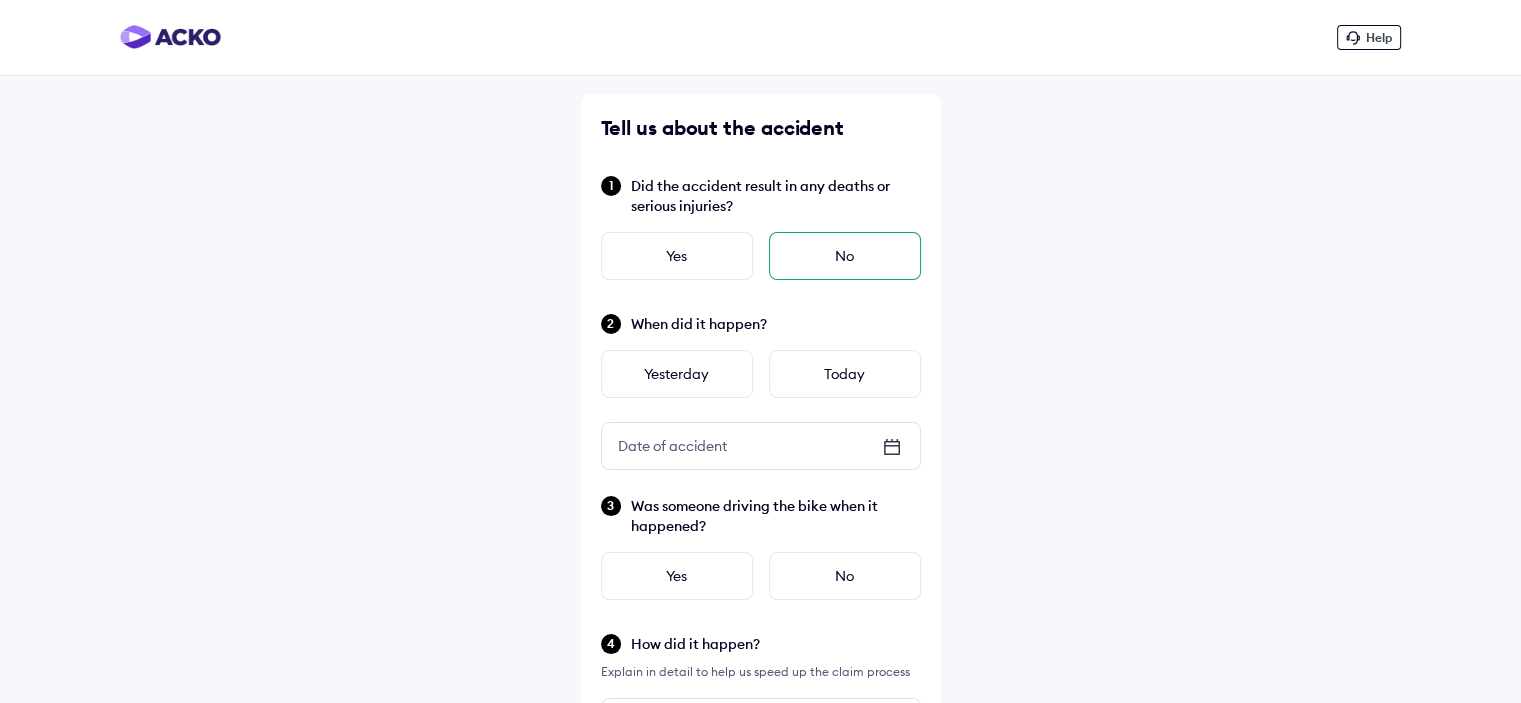 click on "No" at bounding box center [845, 256] 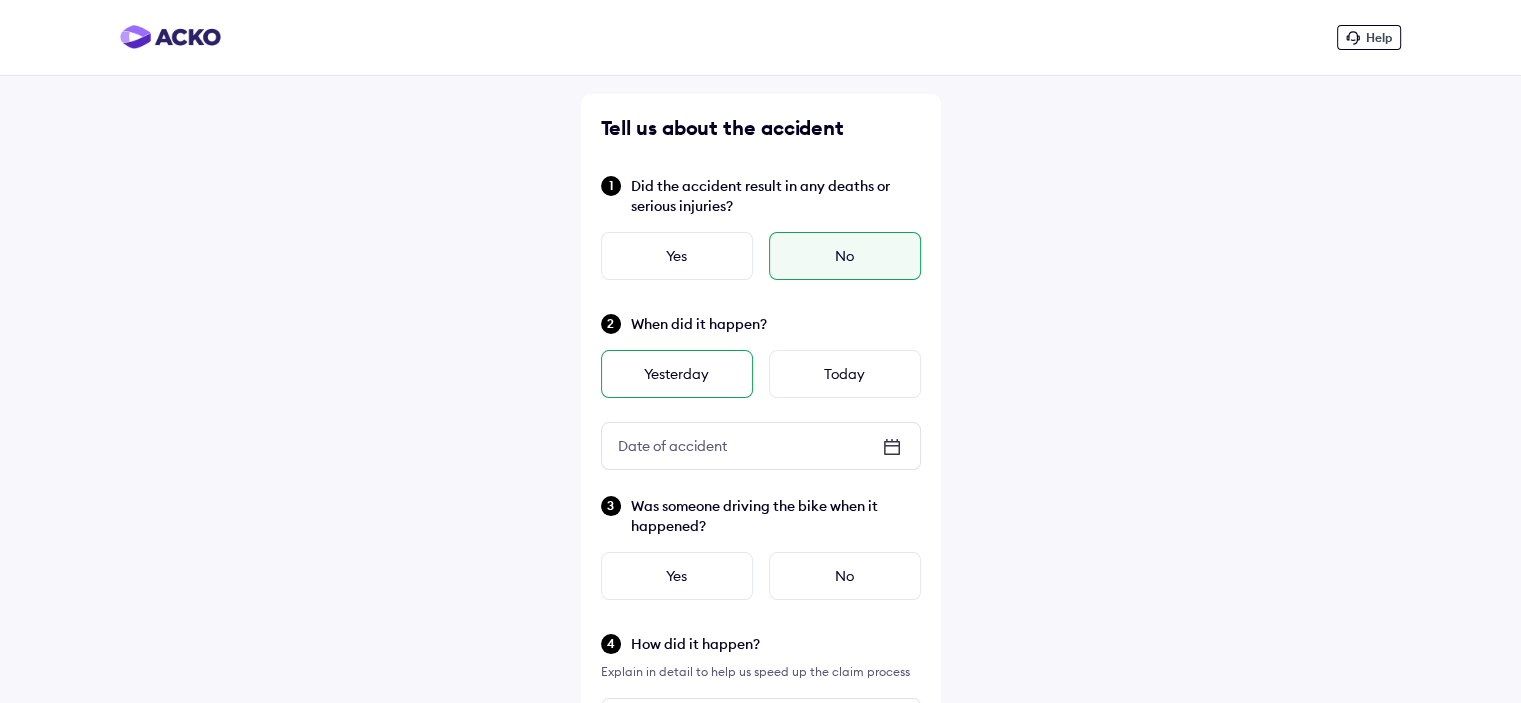 click on "Yesterday" at bounding box center [677, 374] 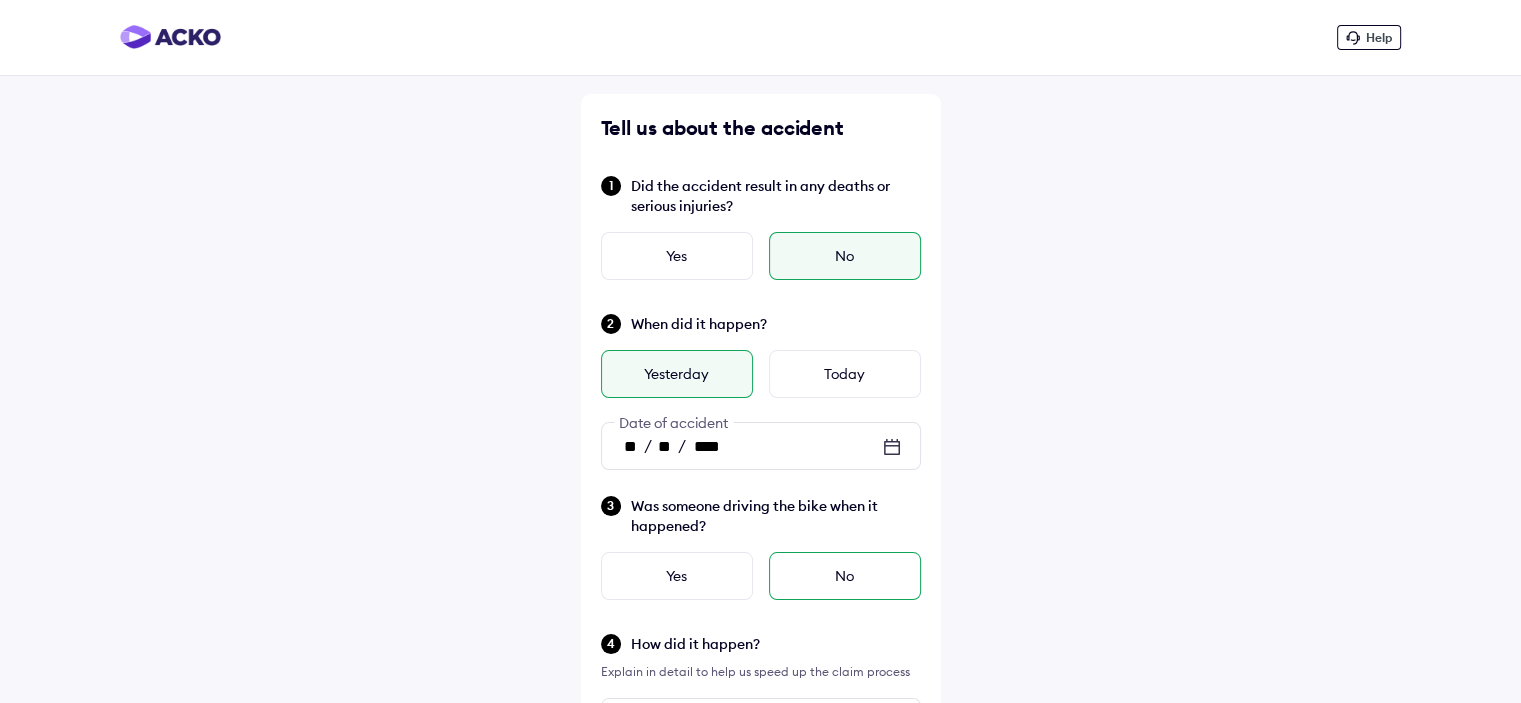click on "No" at bounding box center [845, 576] 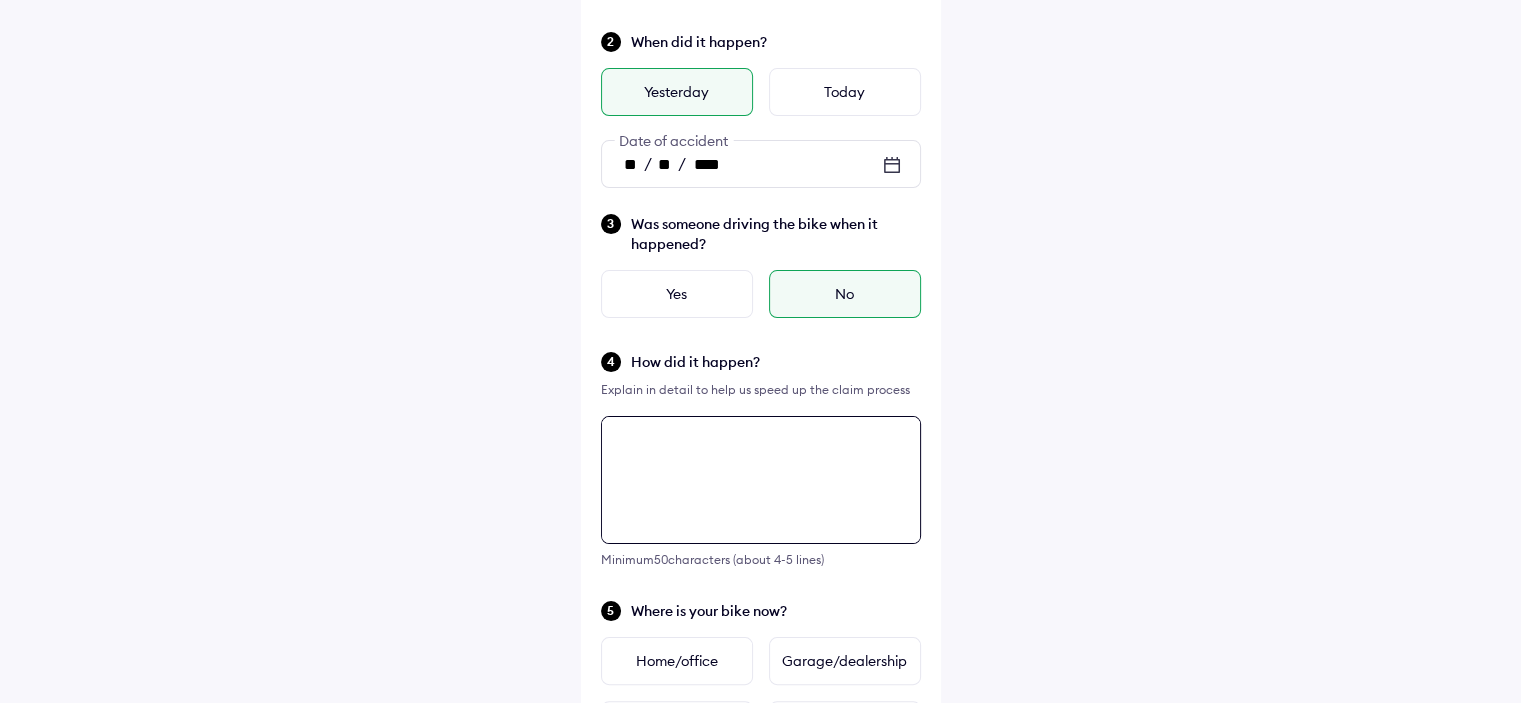 click at bounding box center [761, 480] 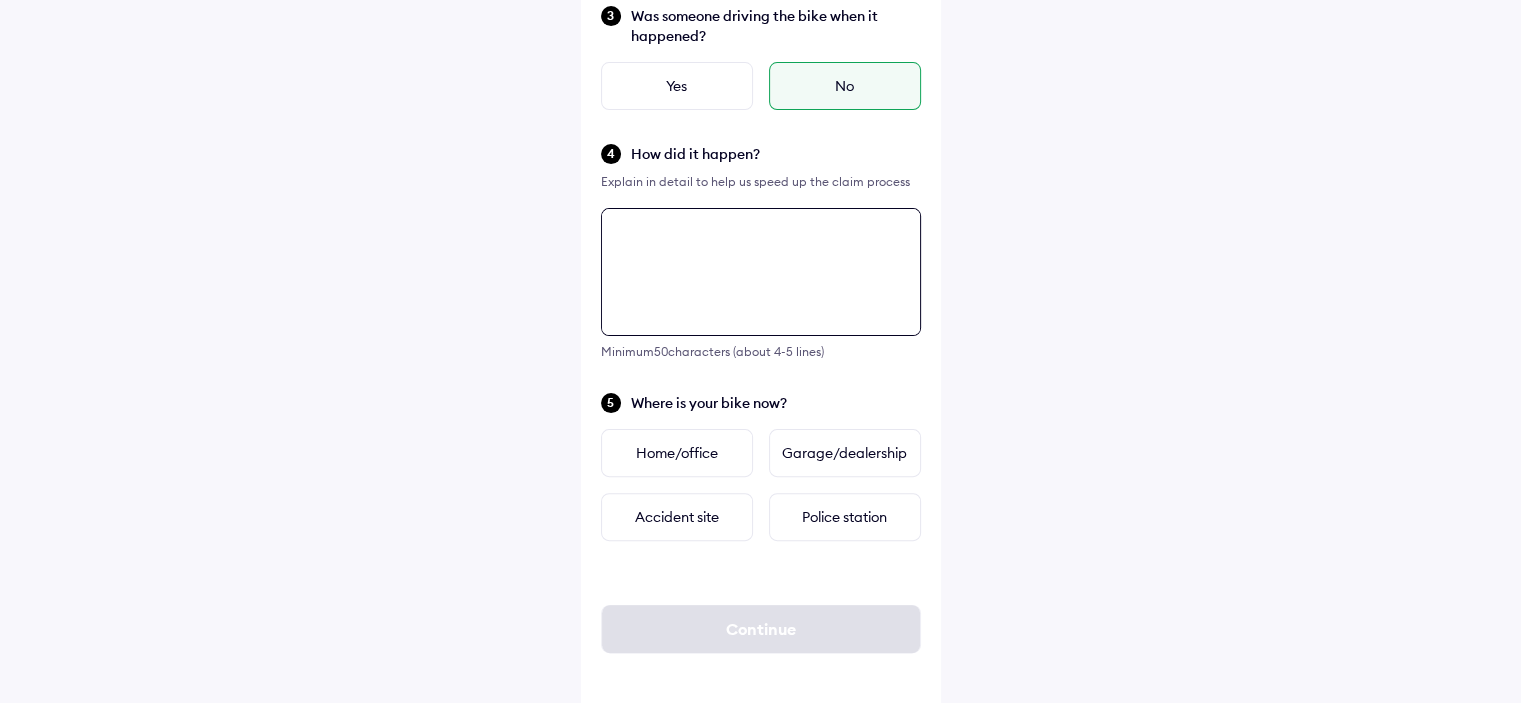 scroll, scrollTop: 500, scrollLeft: 0, axis: vertical 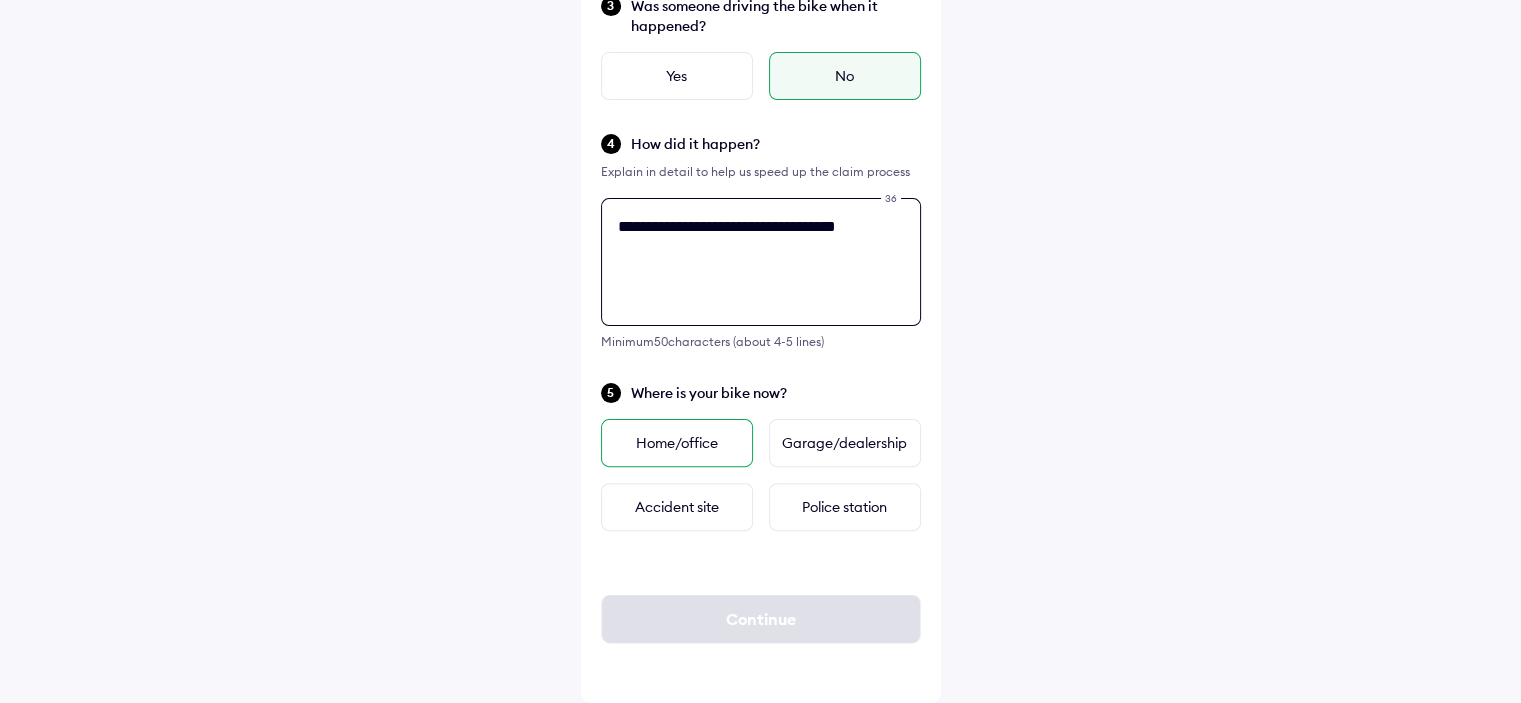 type on "**********" 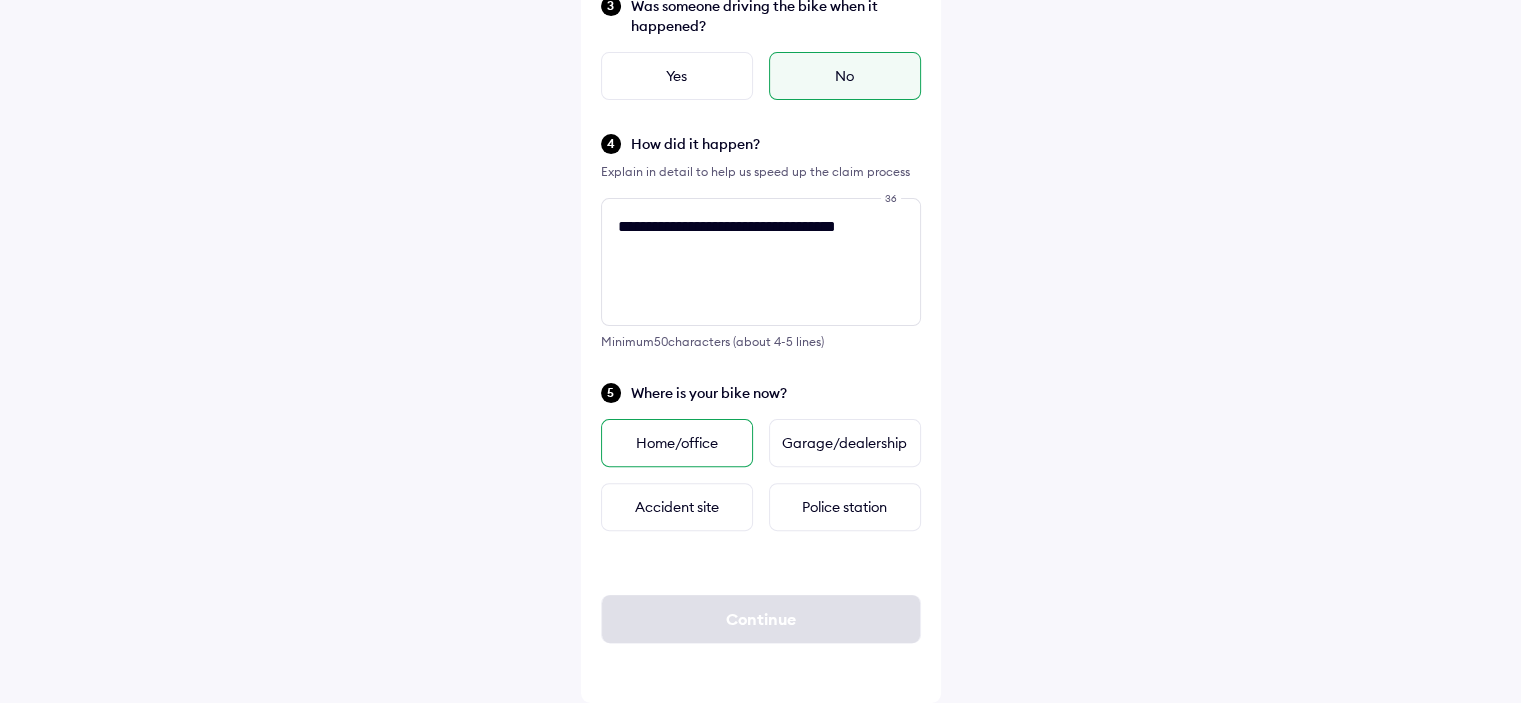 click on "Home/office" at bounding box center [677, 443] 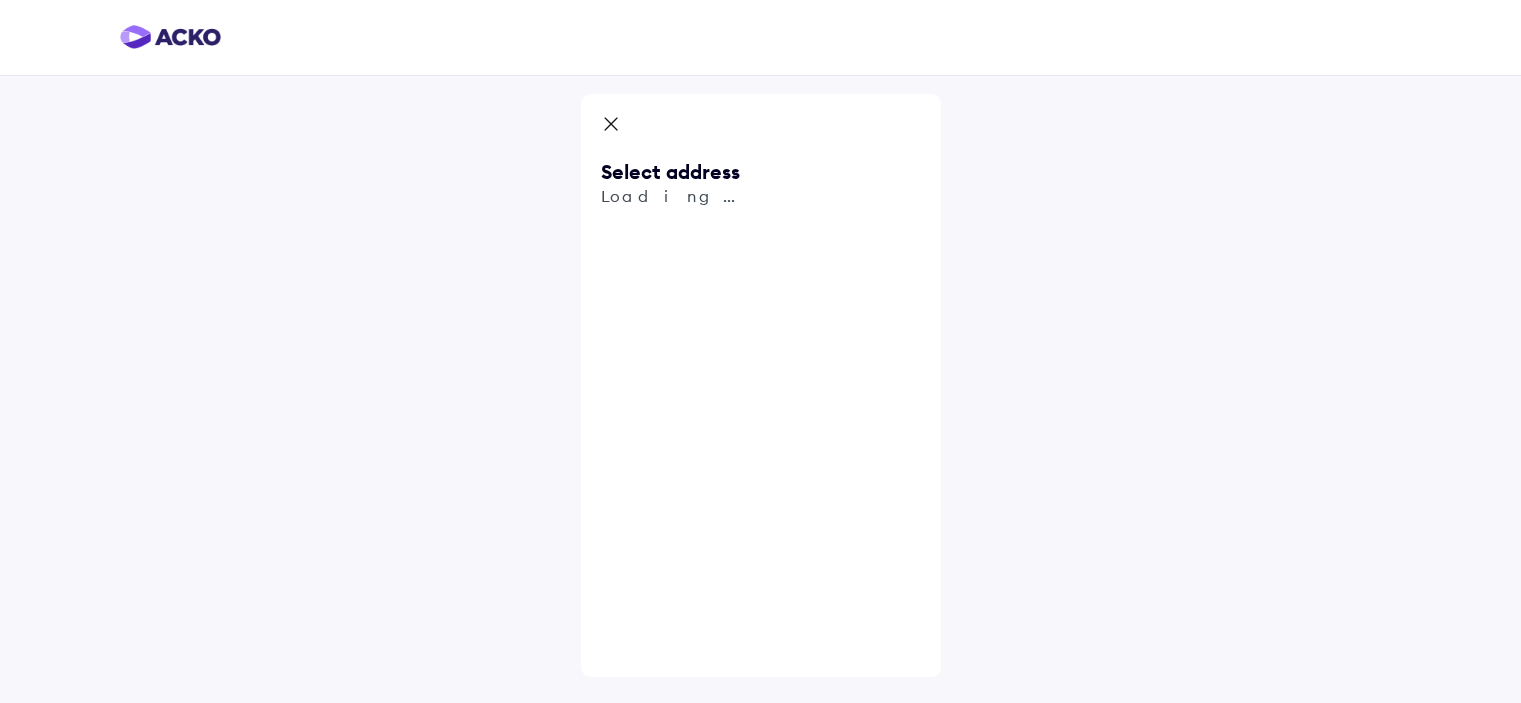 scroll, scrollTop: 0, scrollLeft: 0, axis: both 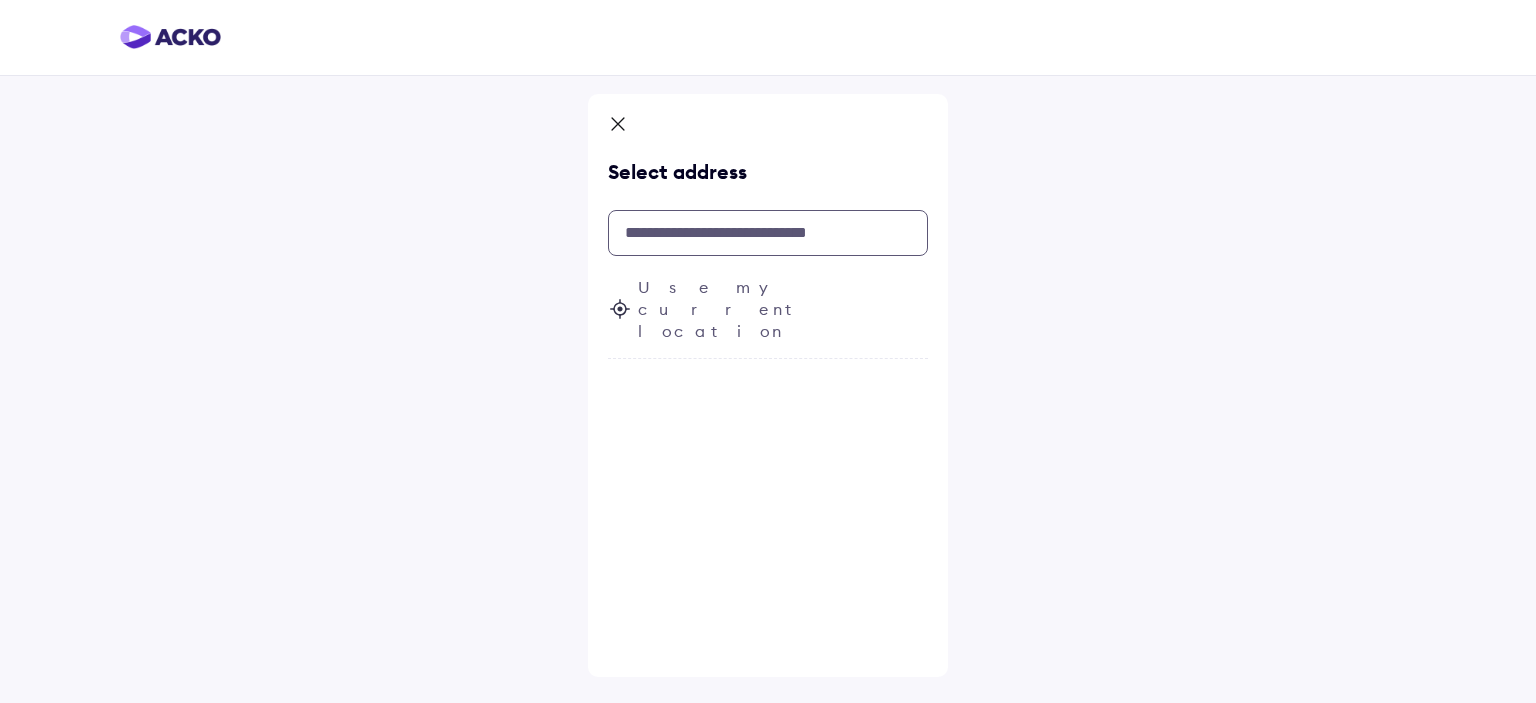 click at bounding box center (768, 233) 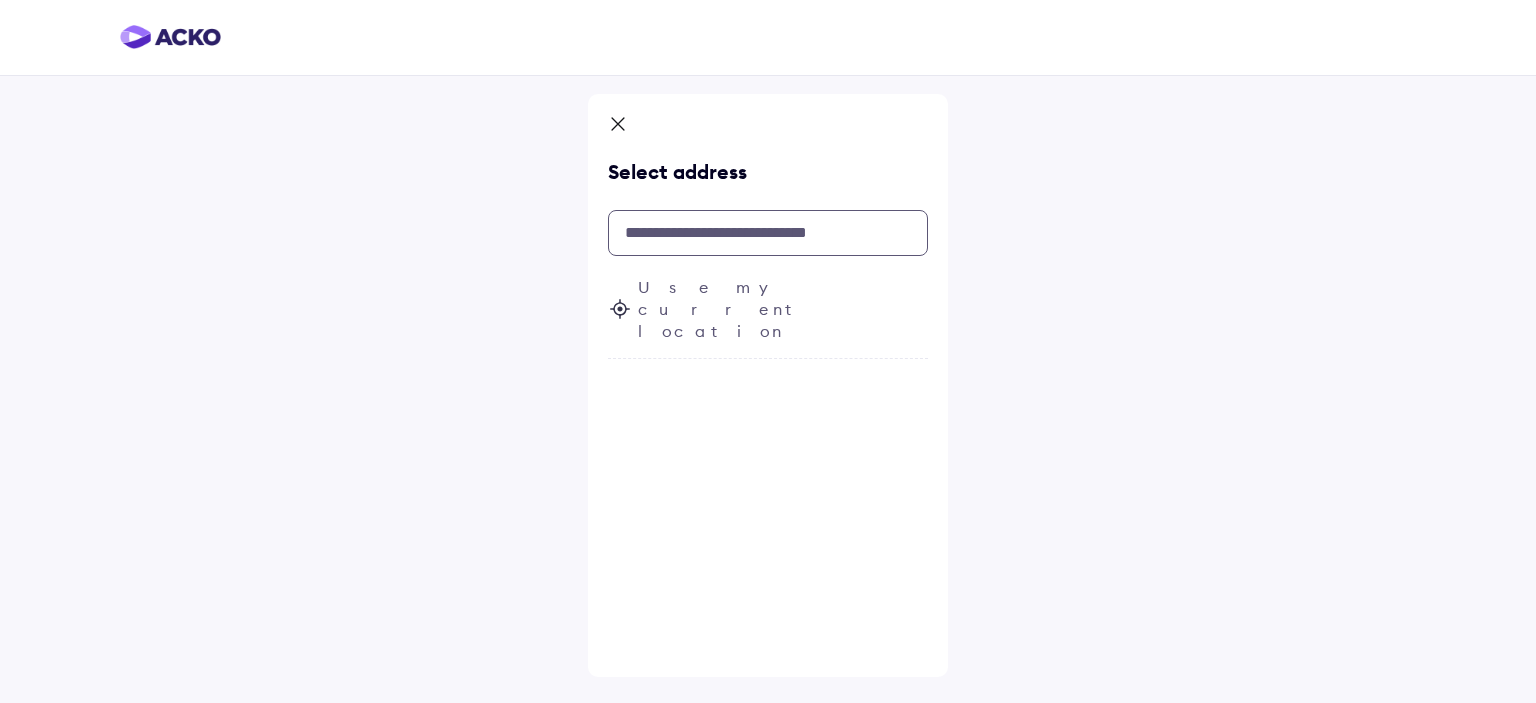 paste on "**********" 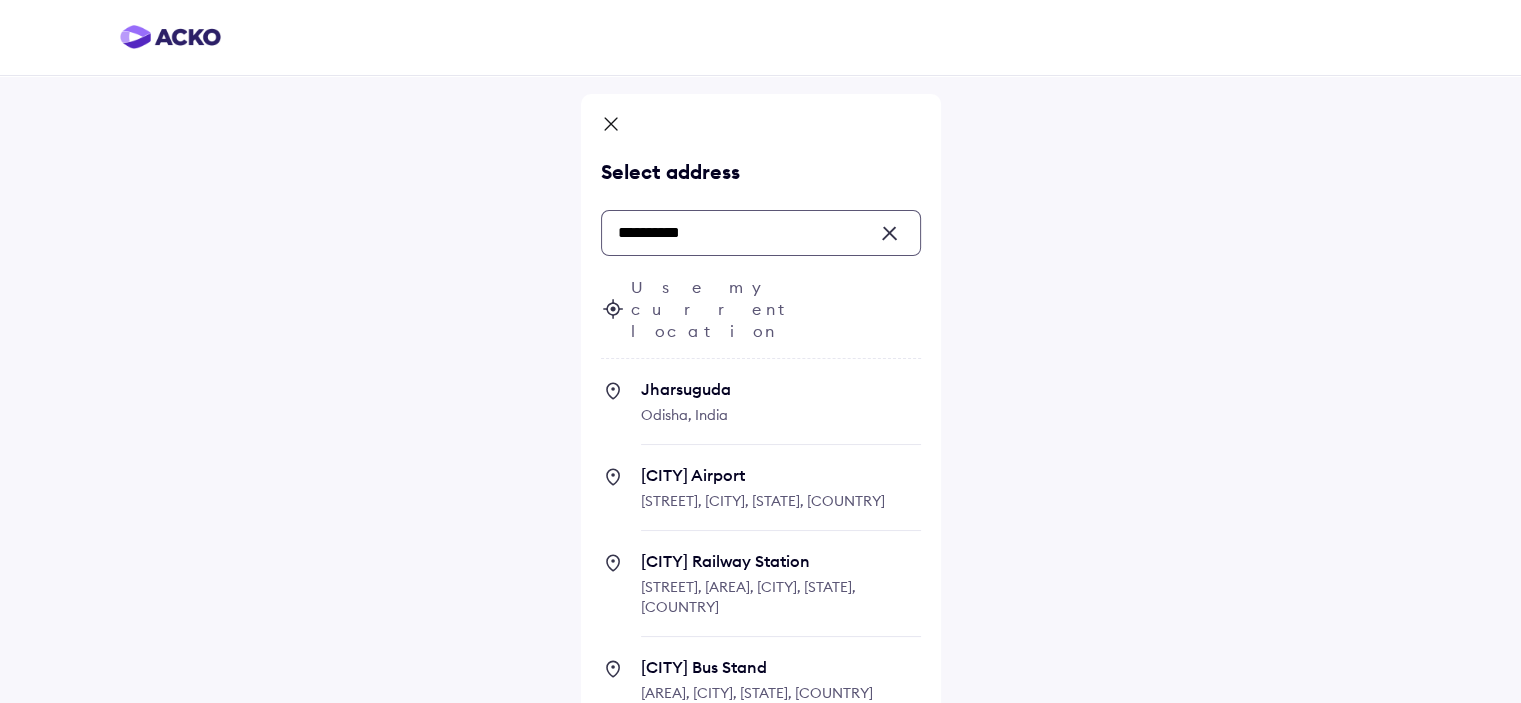 click on "Jharsuguda Odisha, India" at bounding box center (781, 412) 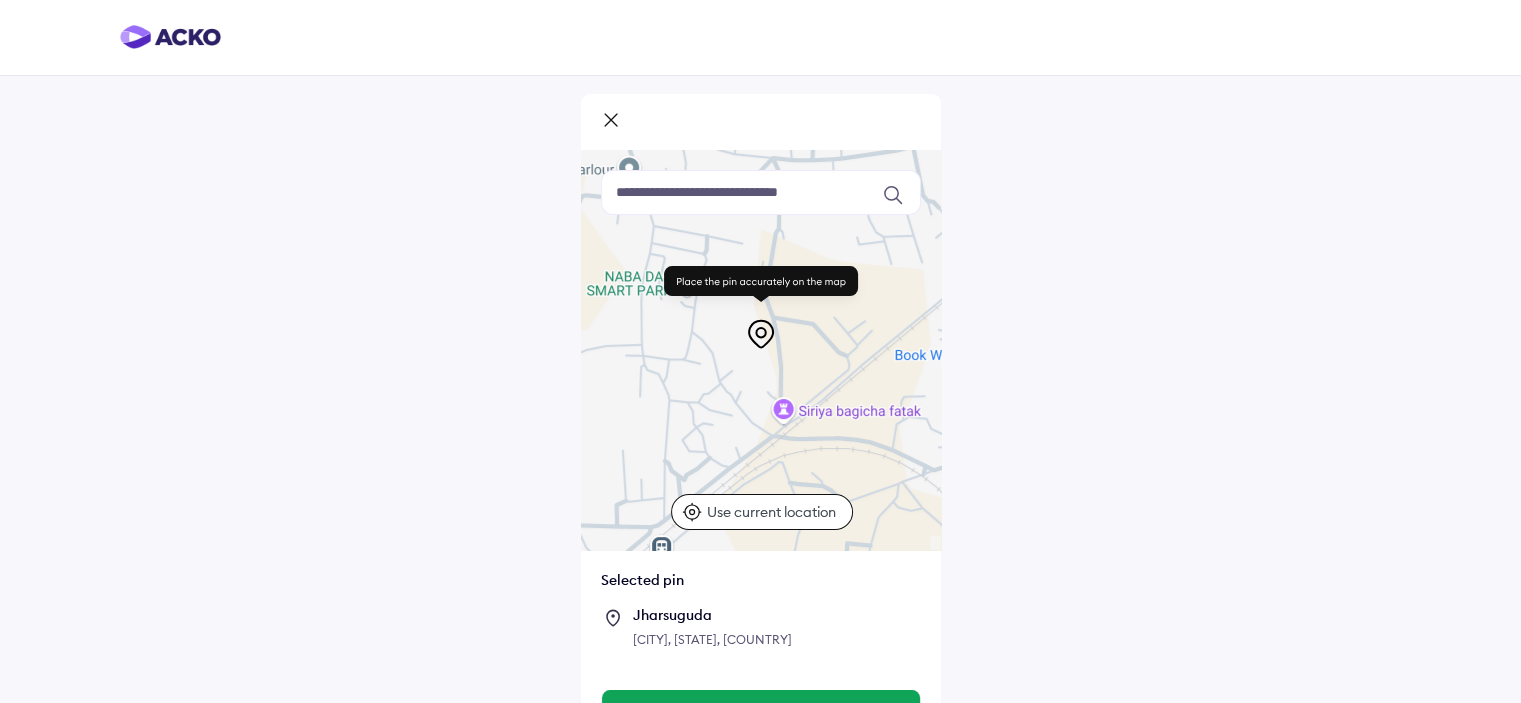 scroll, scrollTop: 55, scrollLeft: 0, axis: vertical 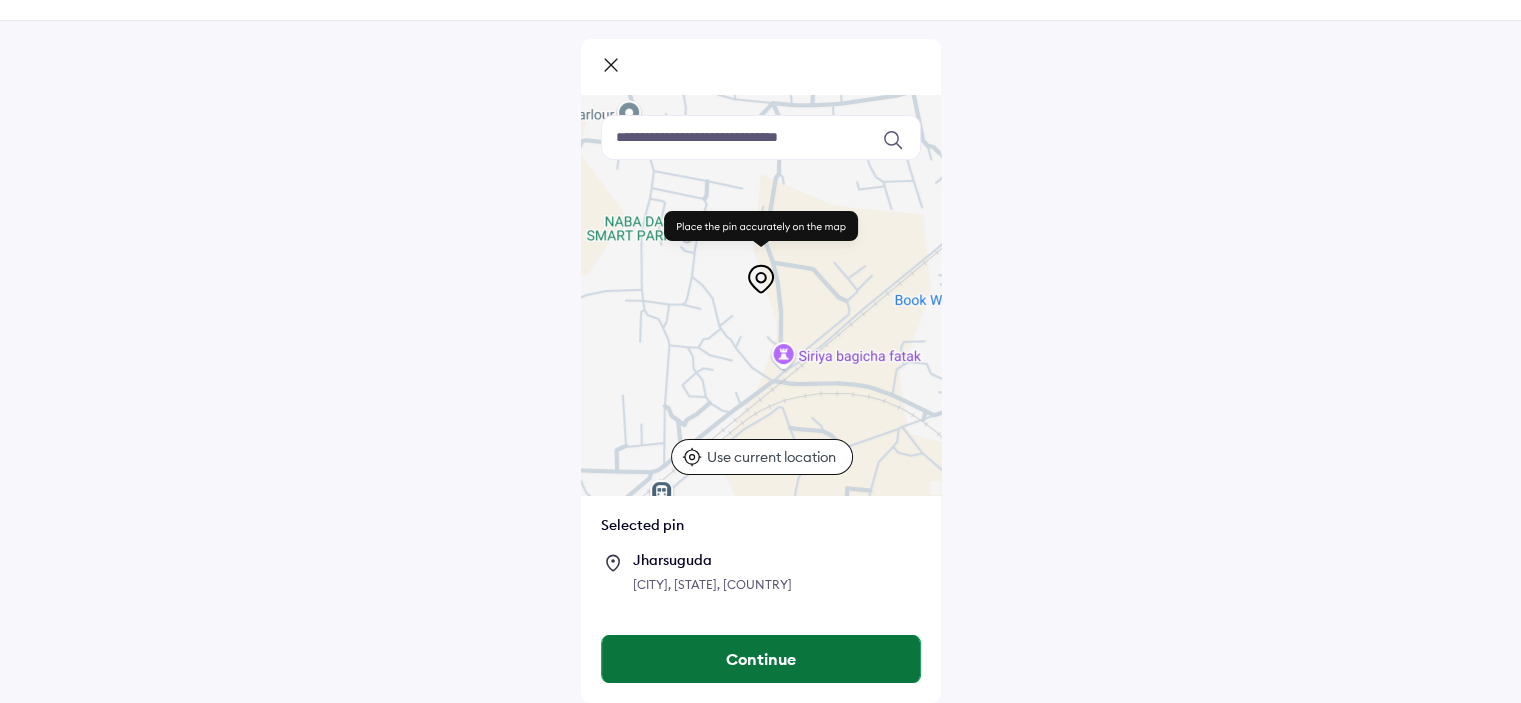 click on "Continue" at bounding box center (761, 659) 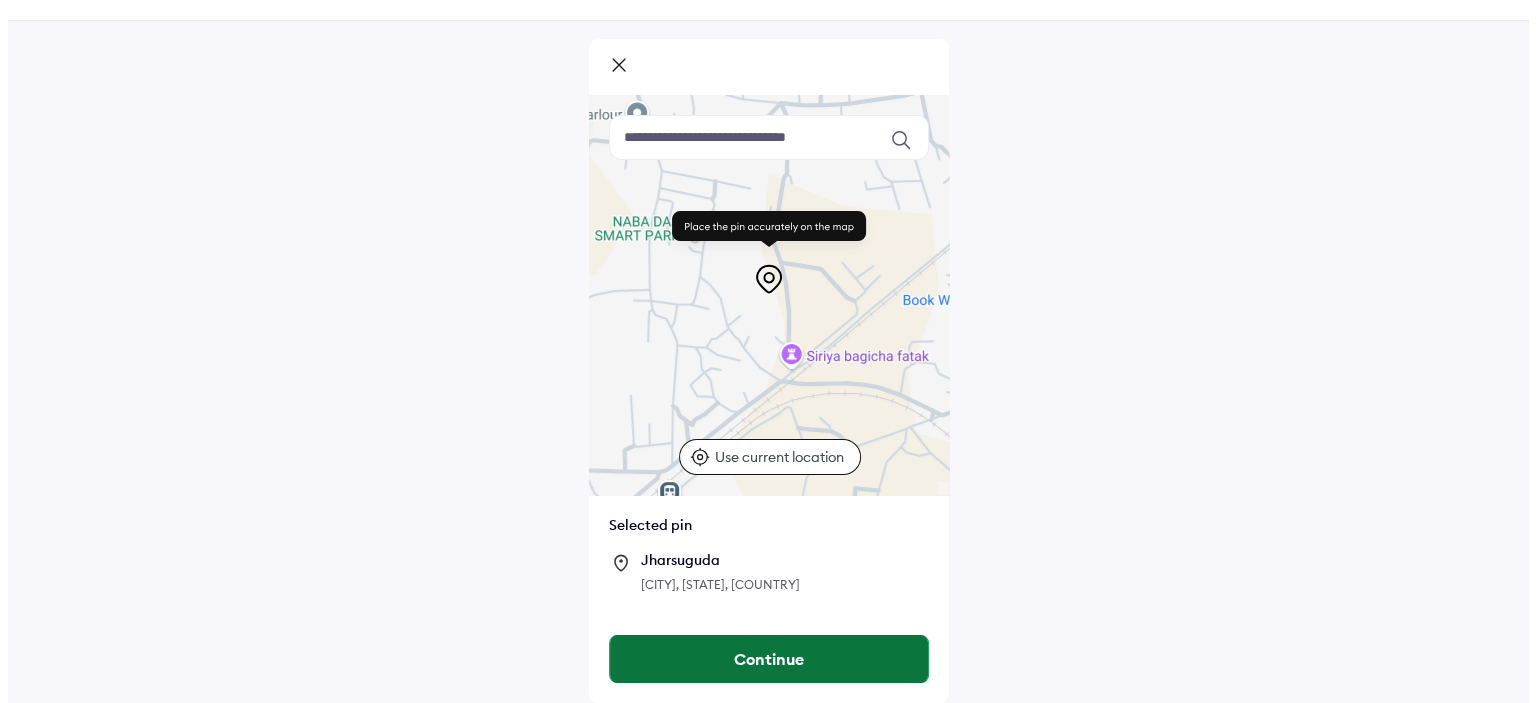 scroll, scrollTop: 0, scrollLeft: 0, axis: both 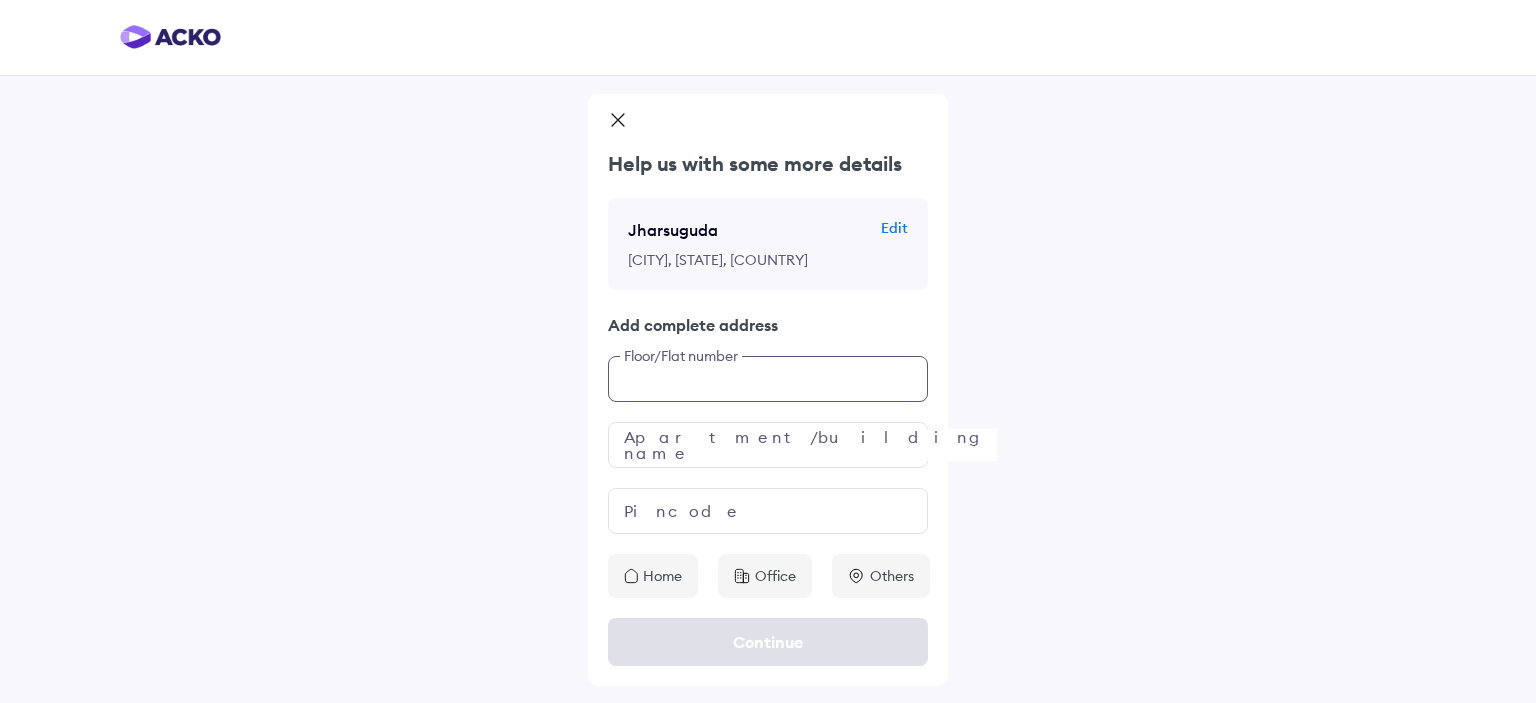 click at bounding box center (768, 379) 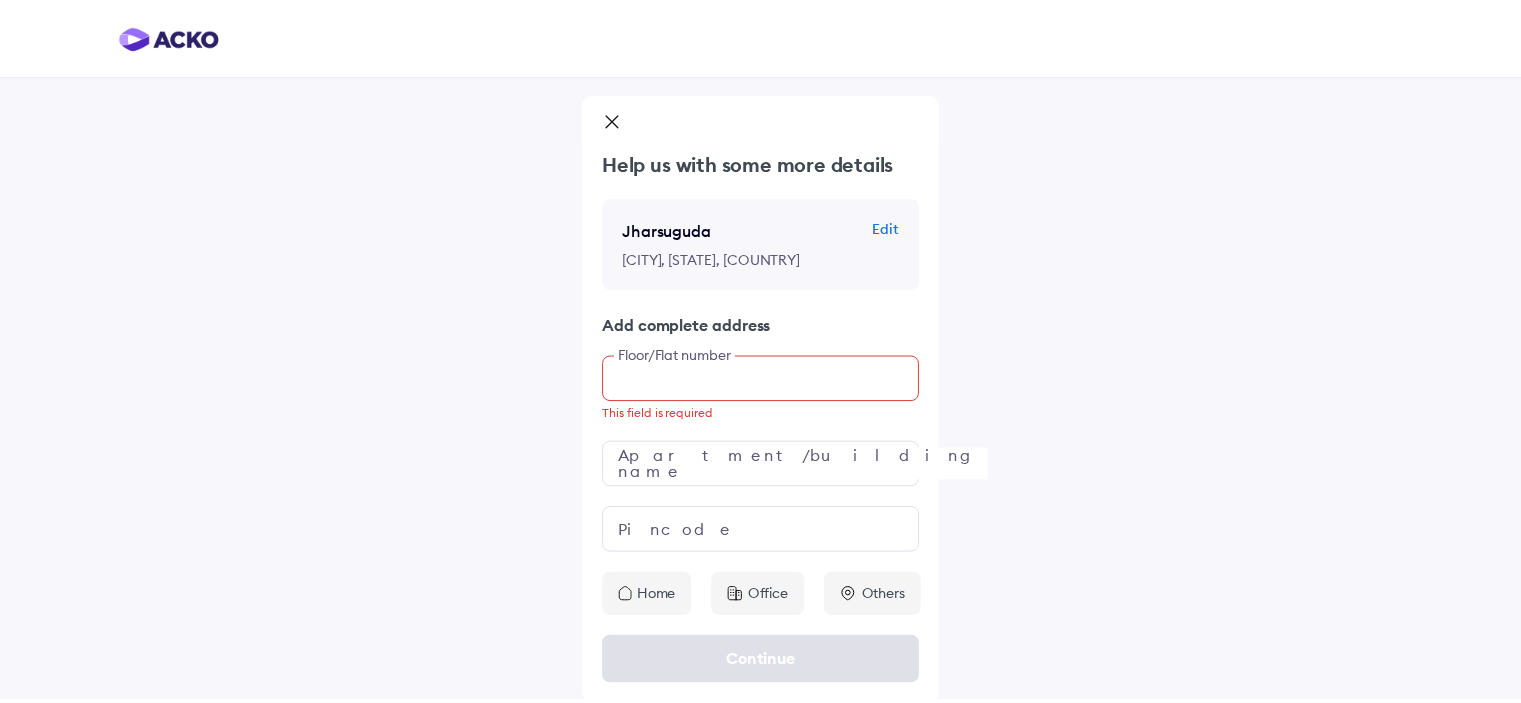 scroll, scrollTop: 1, scrollLeft: 0, axis: vertical 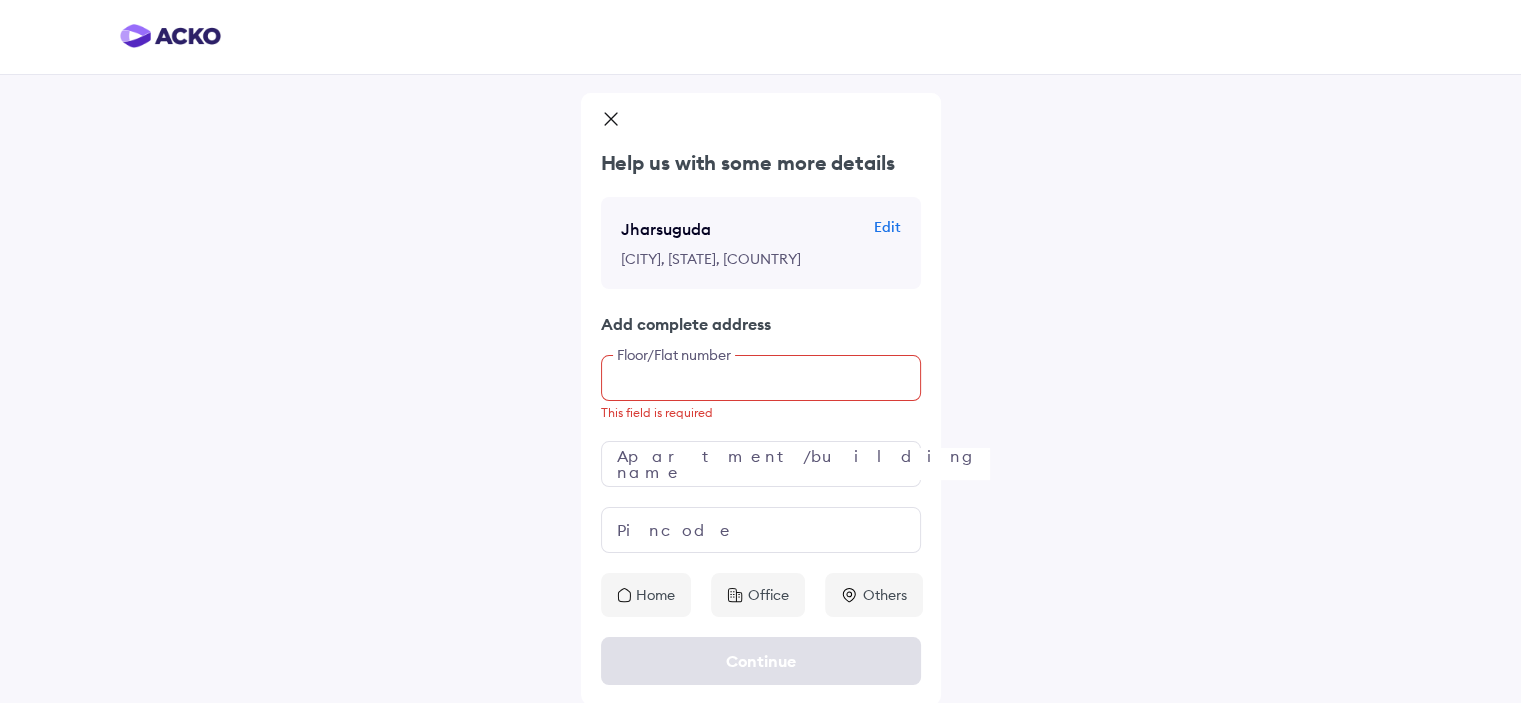 paste on "**********" 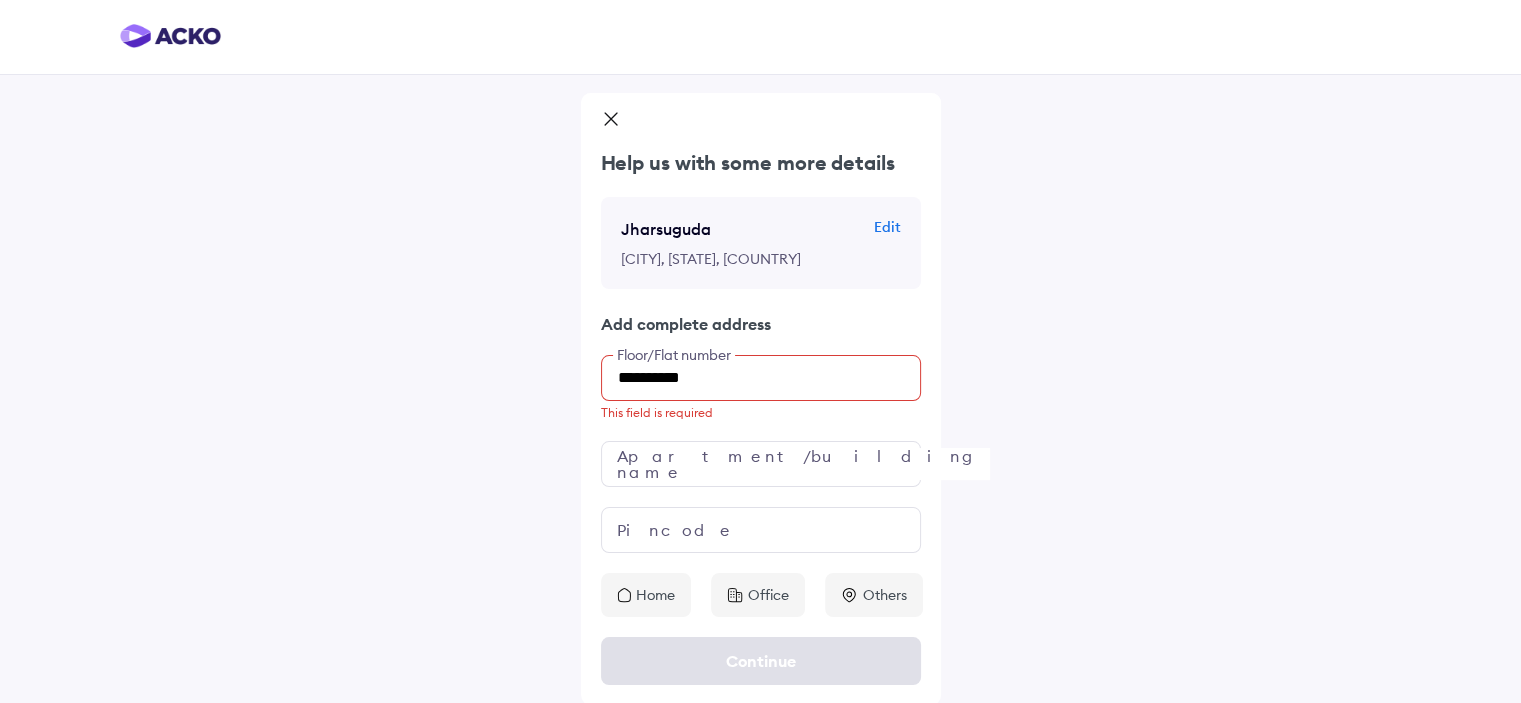 scroll, scrollTop: 0, scrollLeft: 0, axis: both 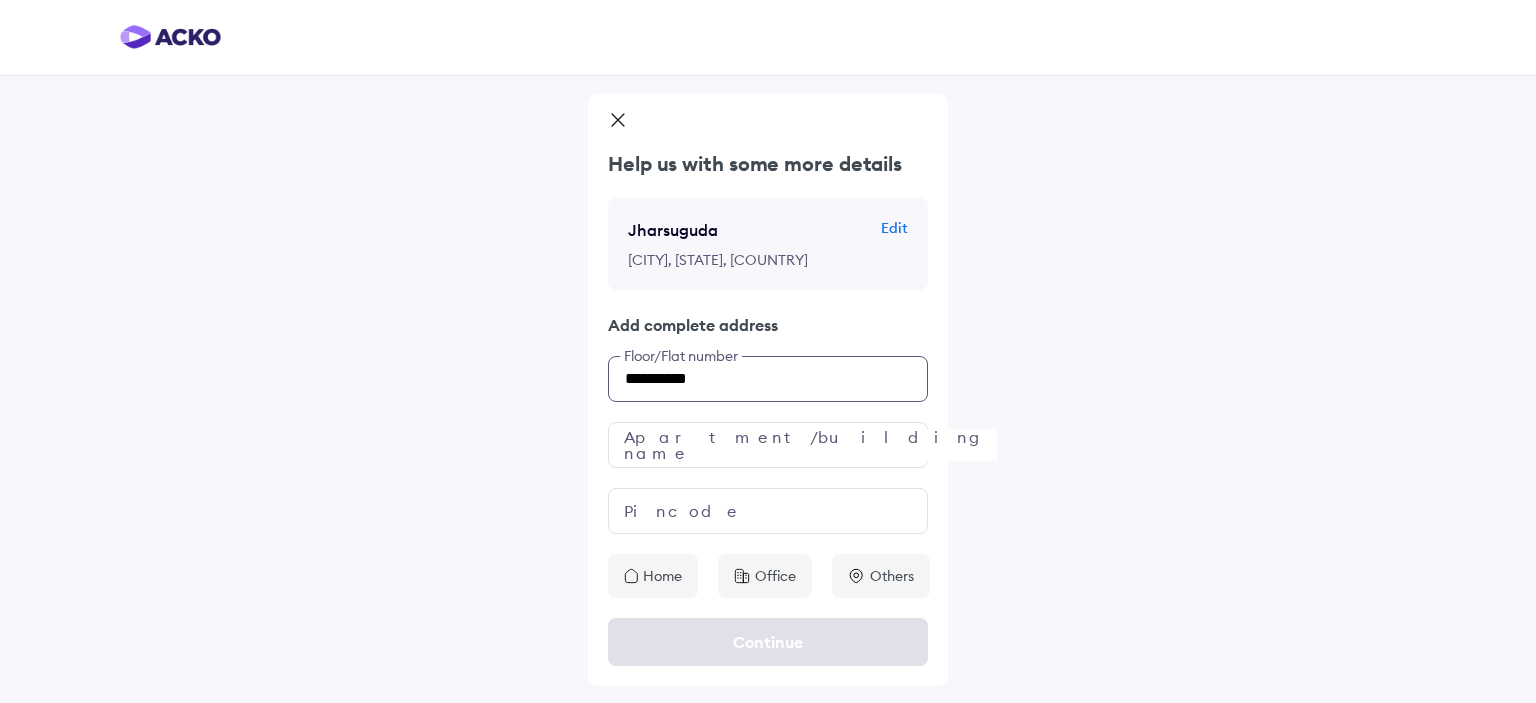 type on "**********" 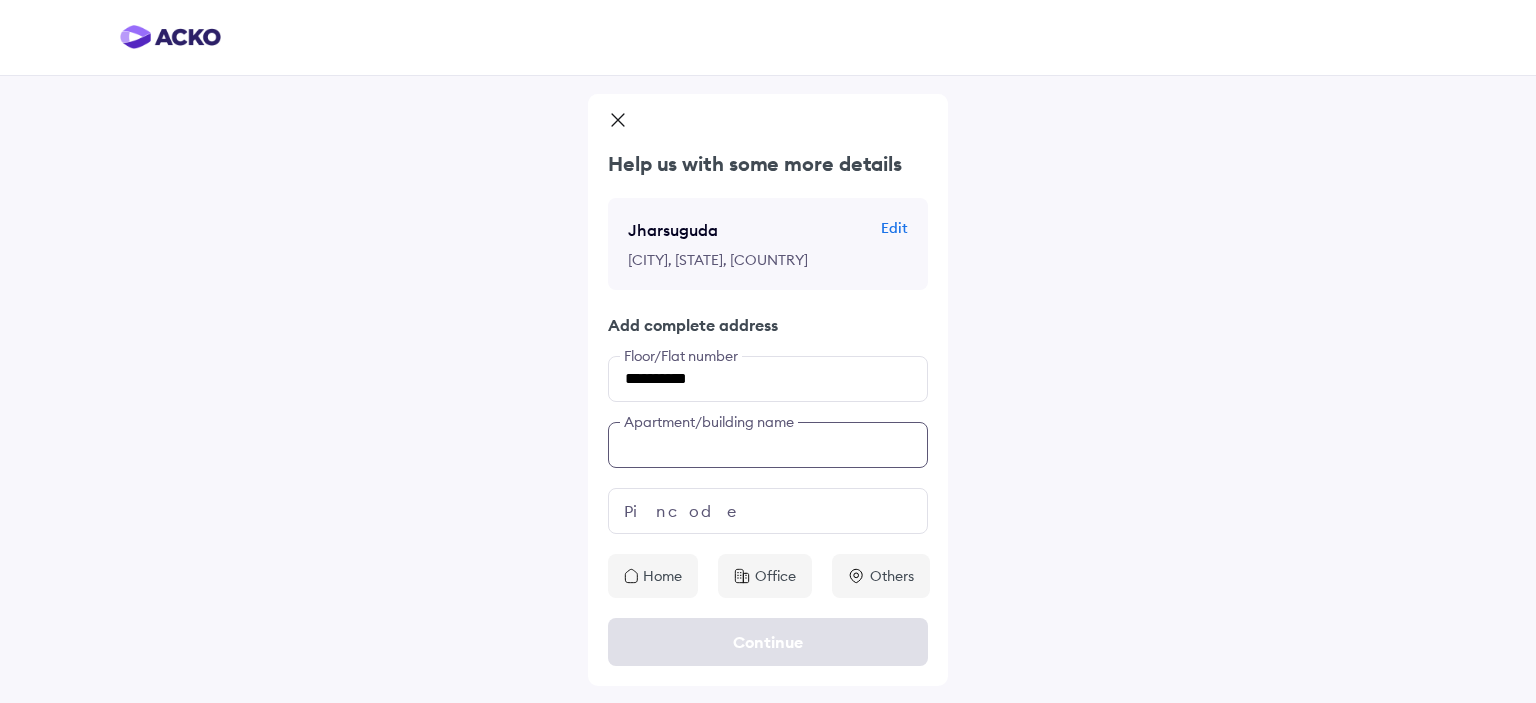click at bounding box center [768, 445] 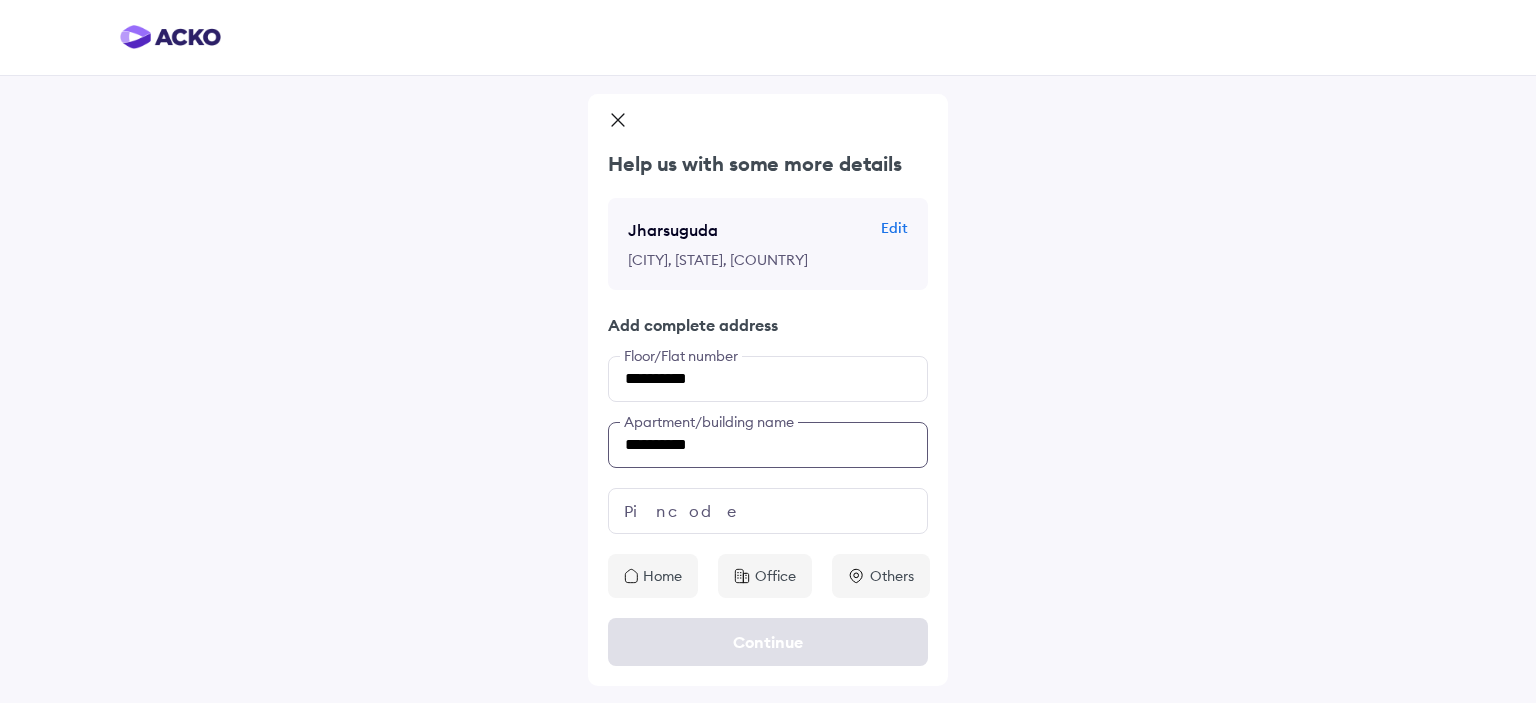 type on "**********" 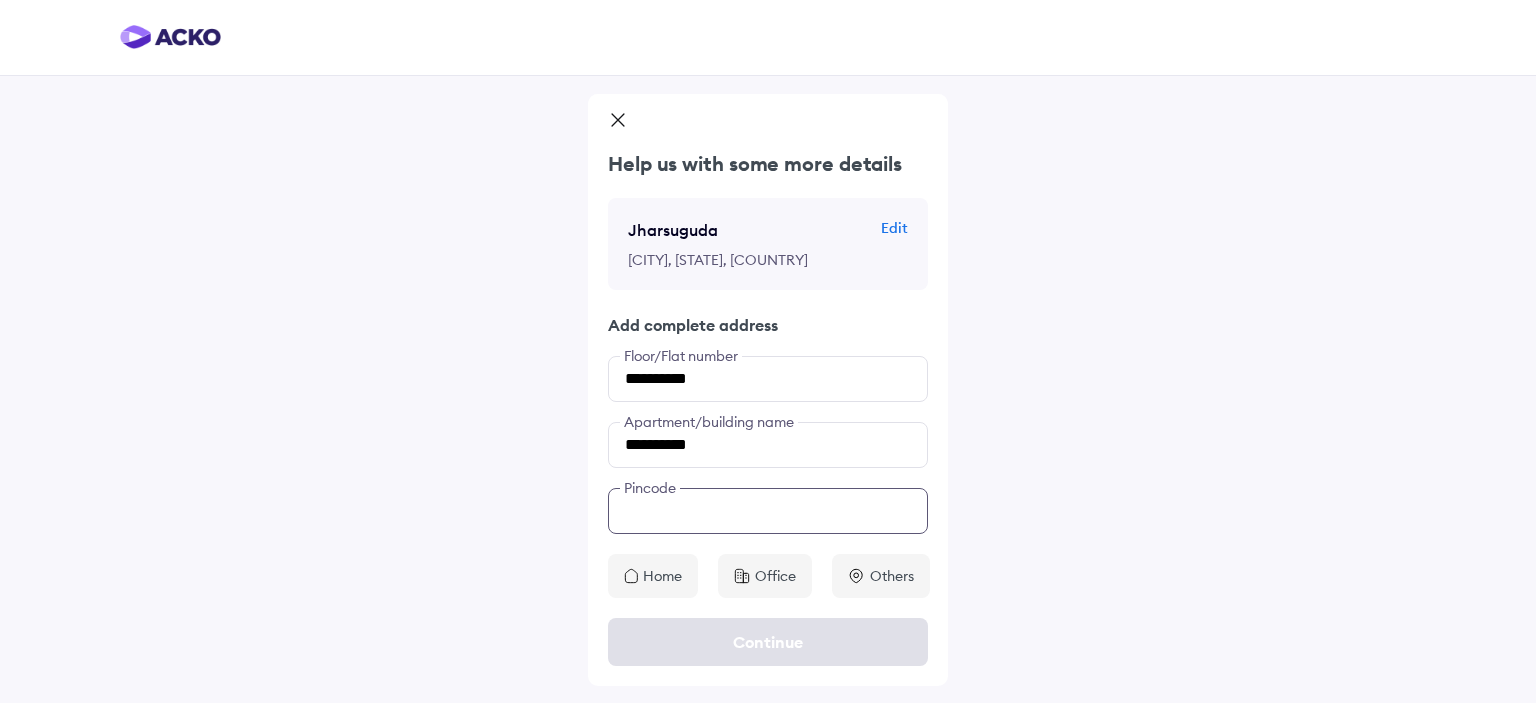 click at bounding box center (768, 511) 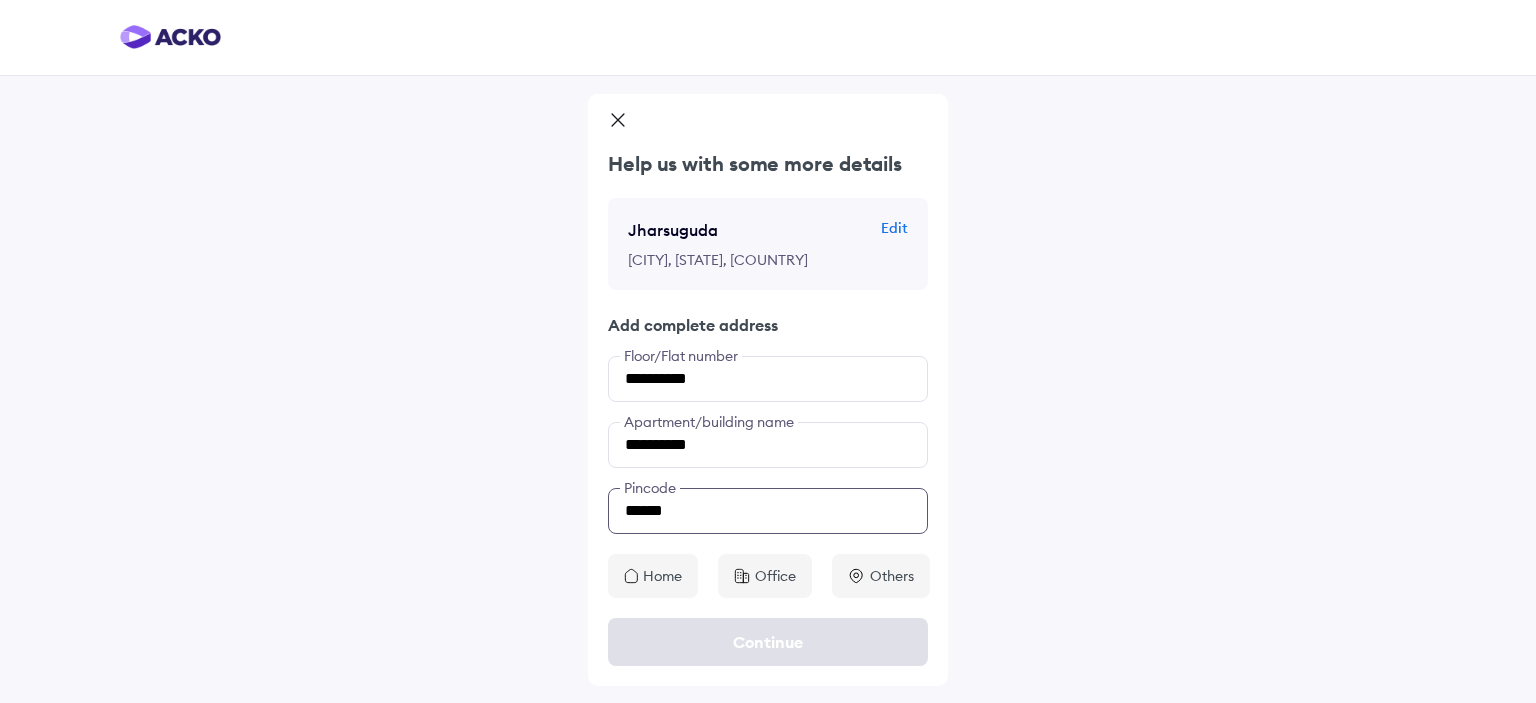 type on "******" 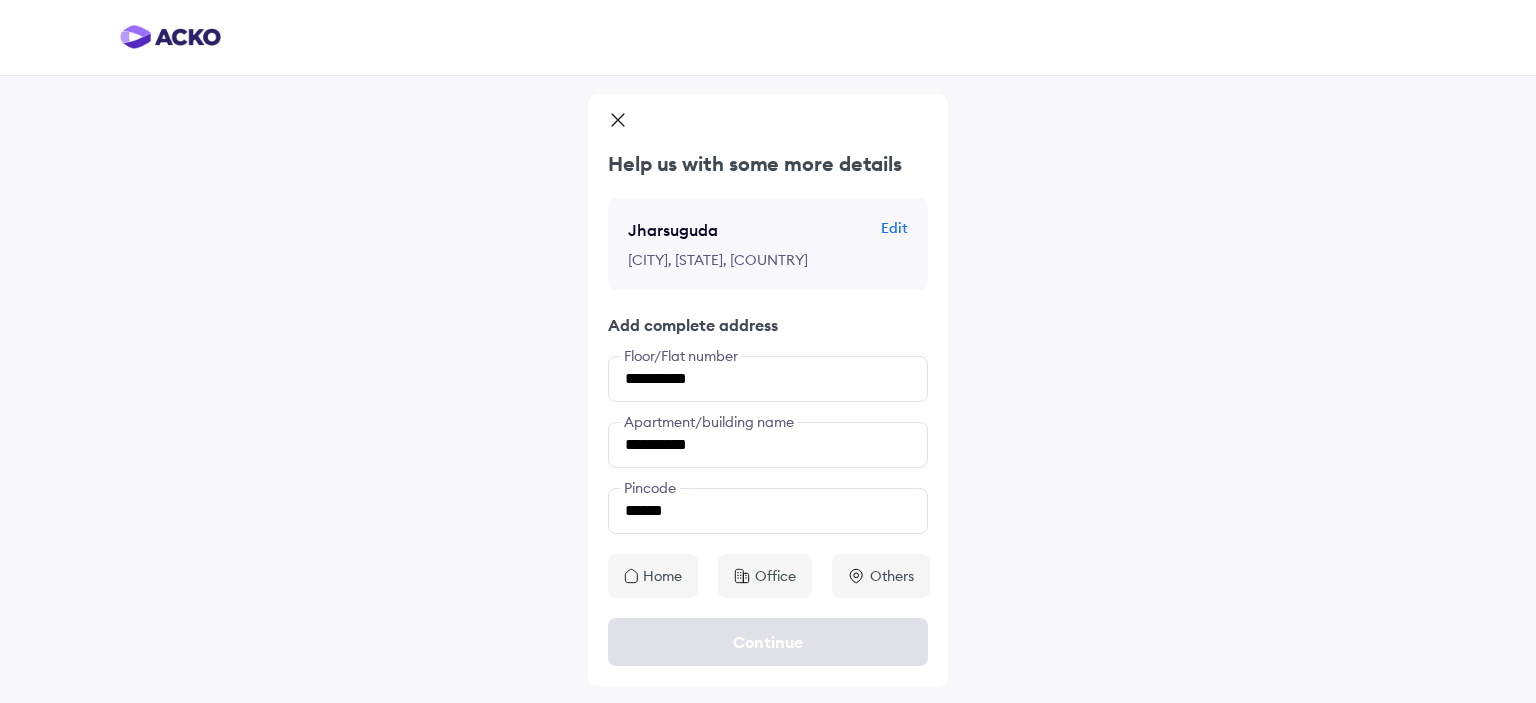 click on "Home" at bounding box center (653, 576) 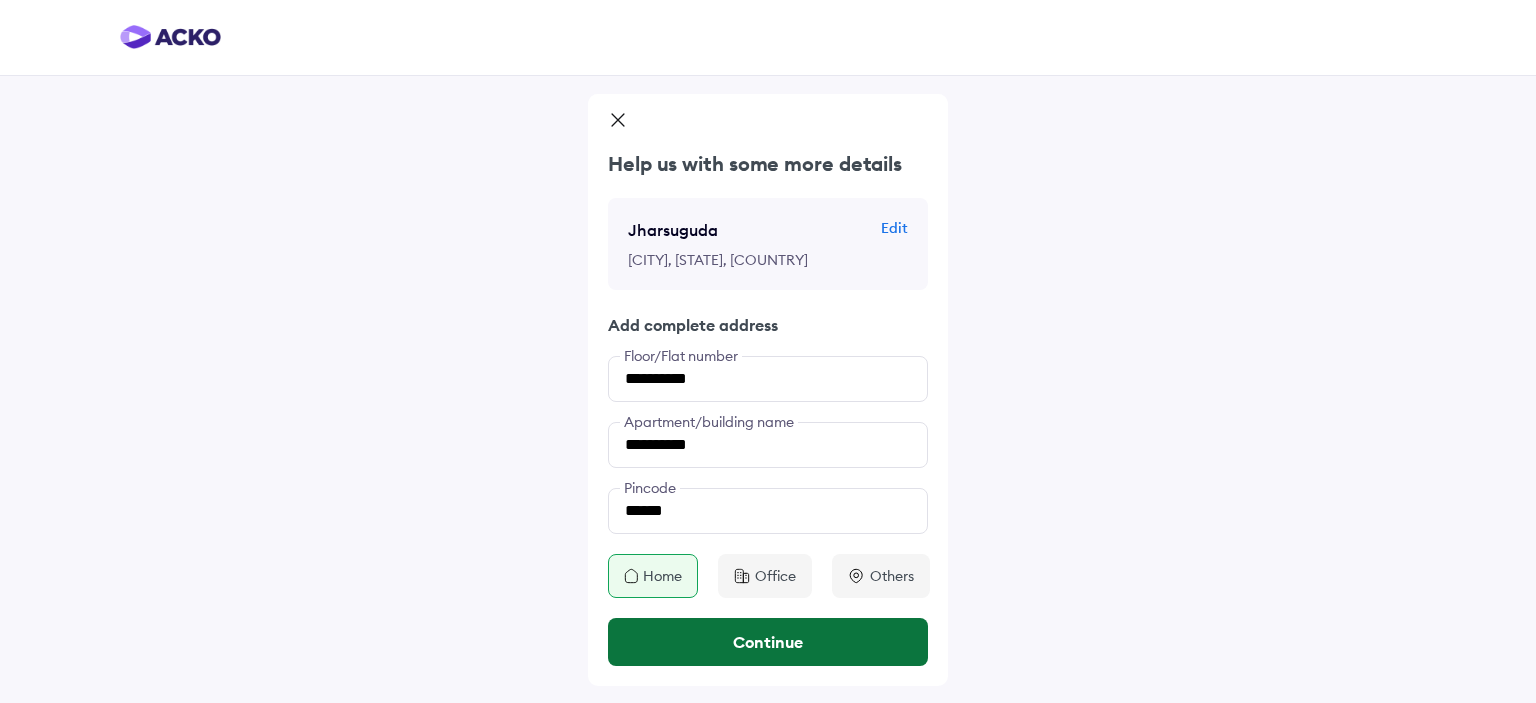 click on "Continue" at bounding box center (768, 642) 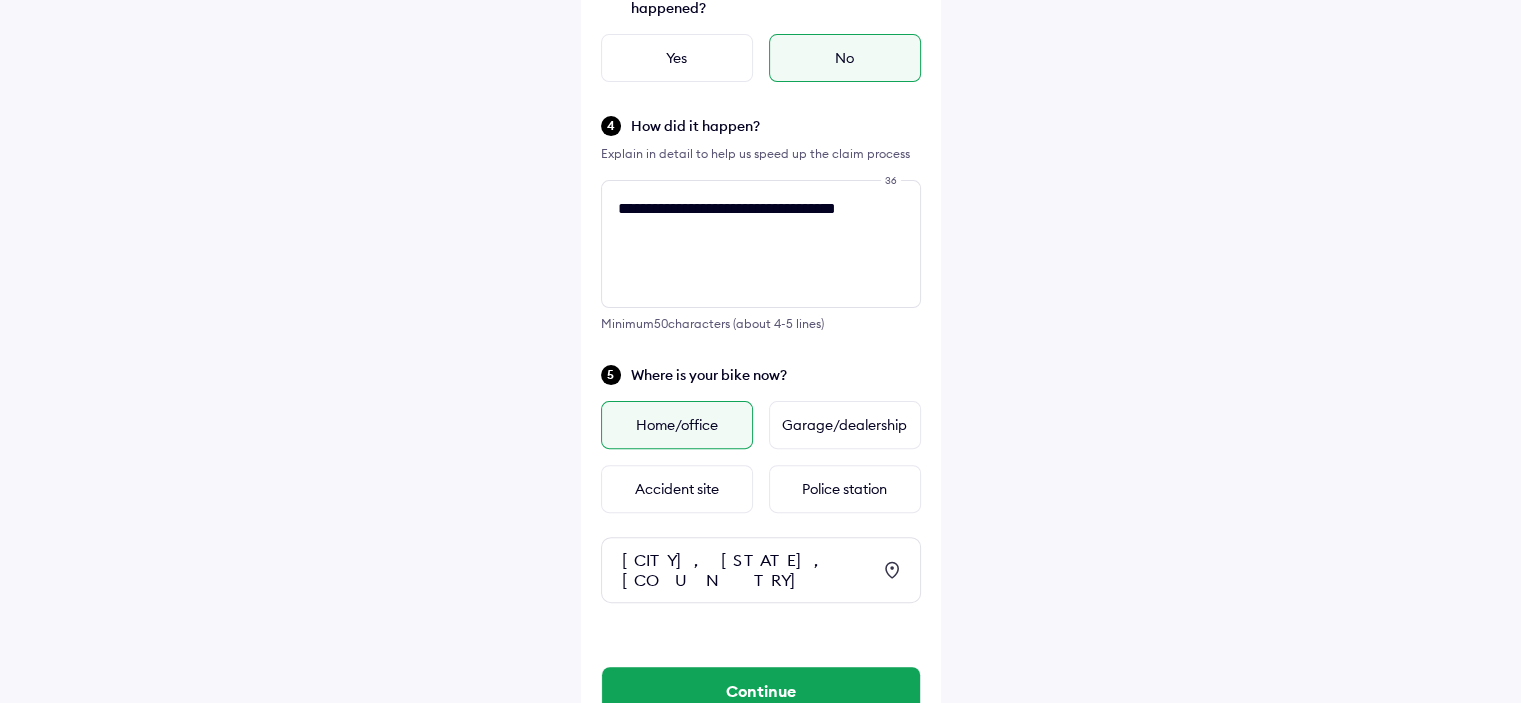 scroll, scrollTop: 573, scrollLeft: 0, axis: vertical 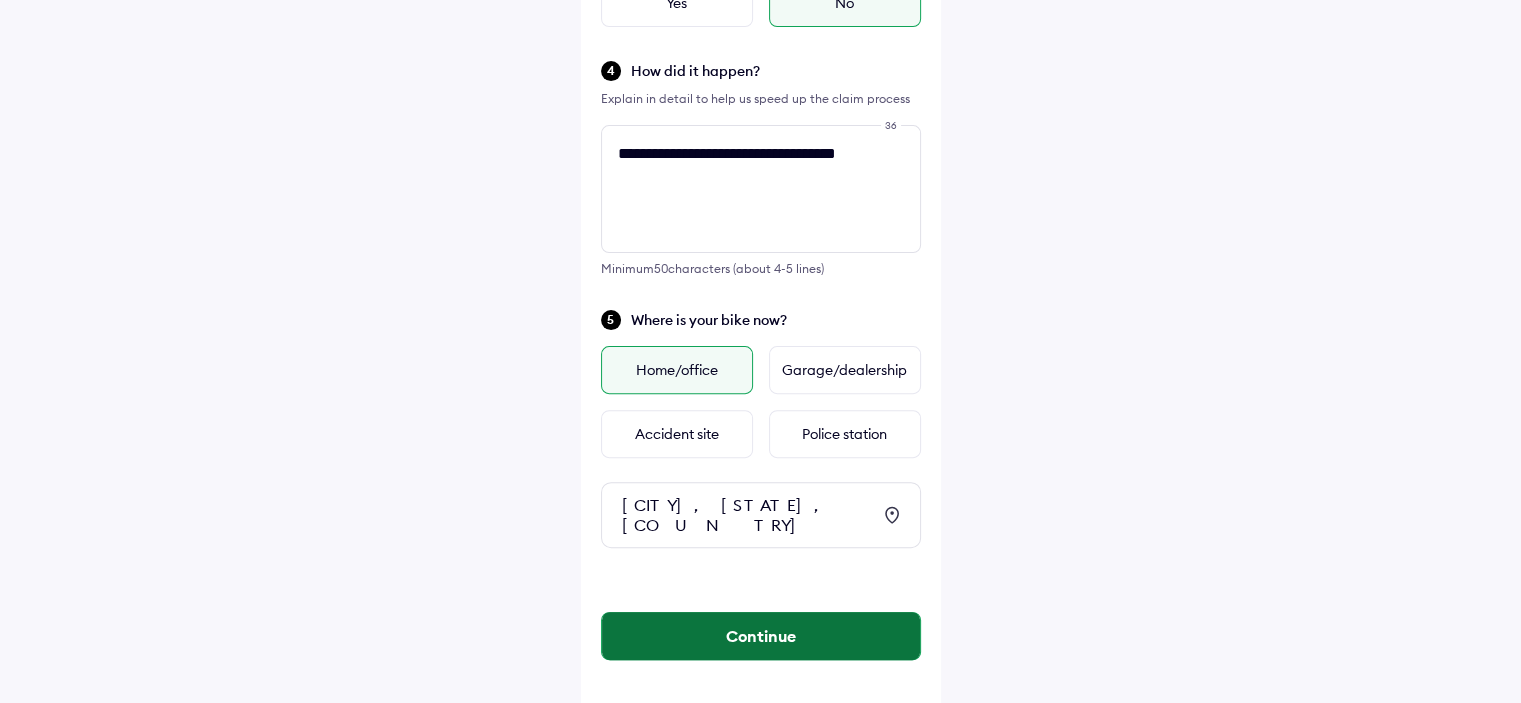 click on "Continue" at bounding box center (761, 636) 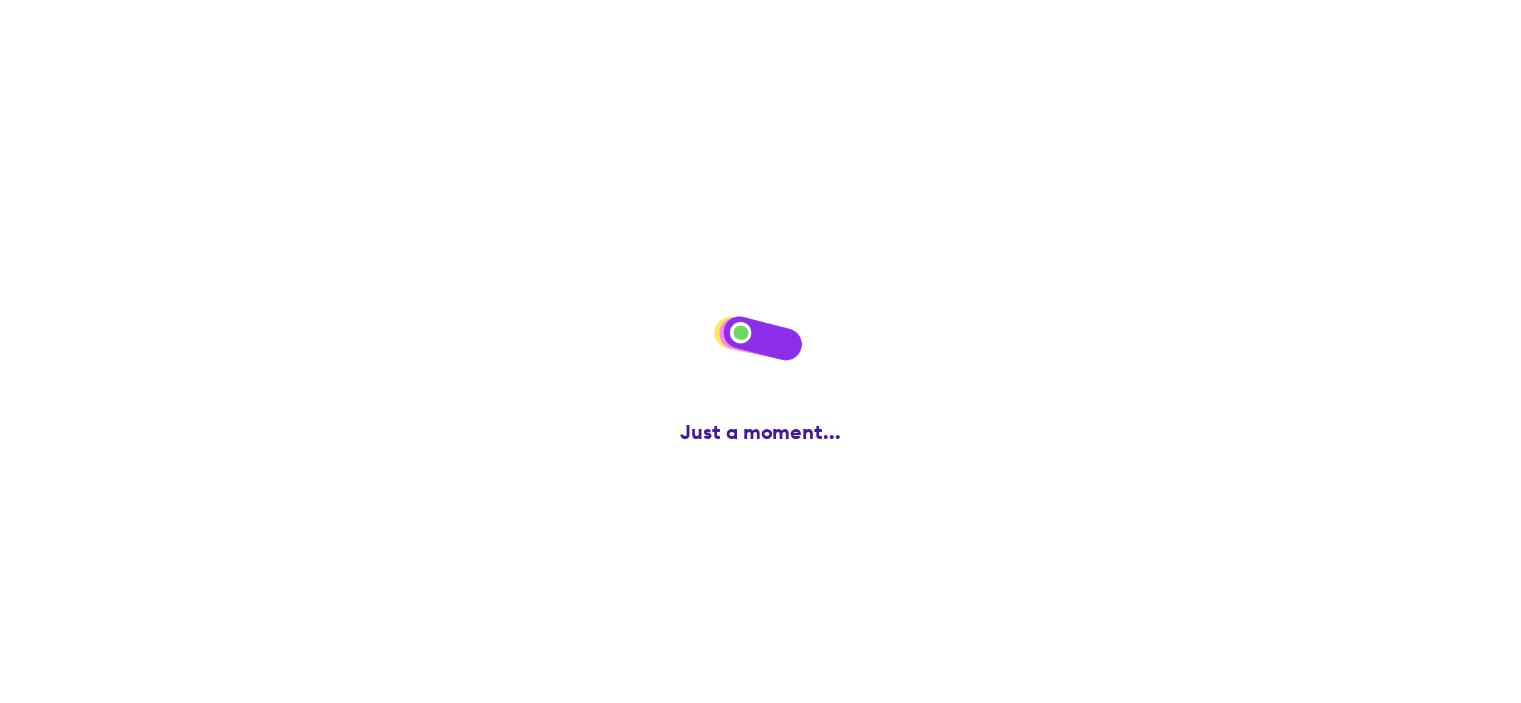 scroll, scrollTop: 0, scrollLeft: 0, axis: both 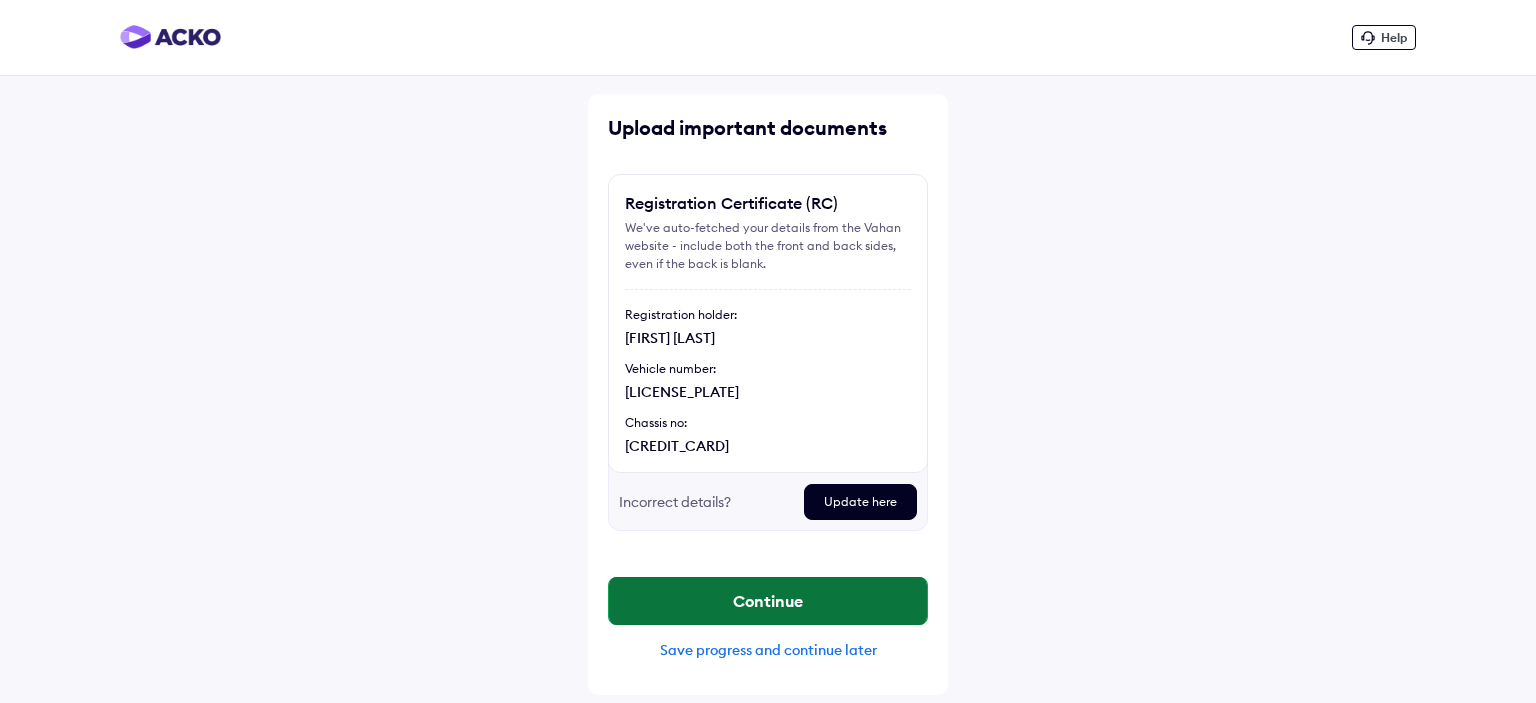 click on "Continue" at bounding box center [768, 601] 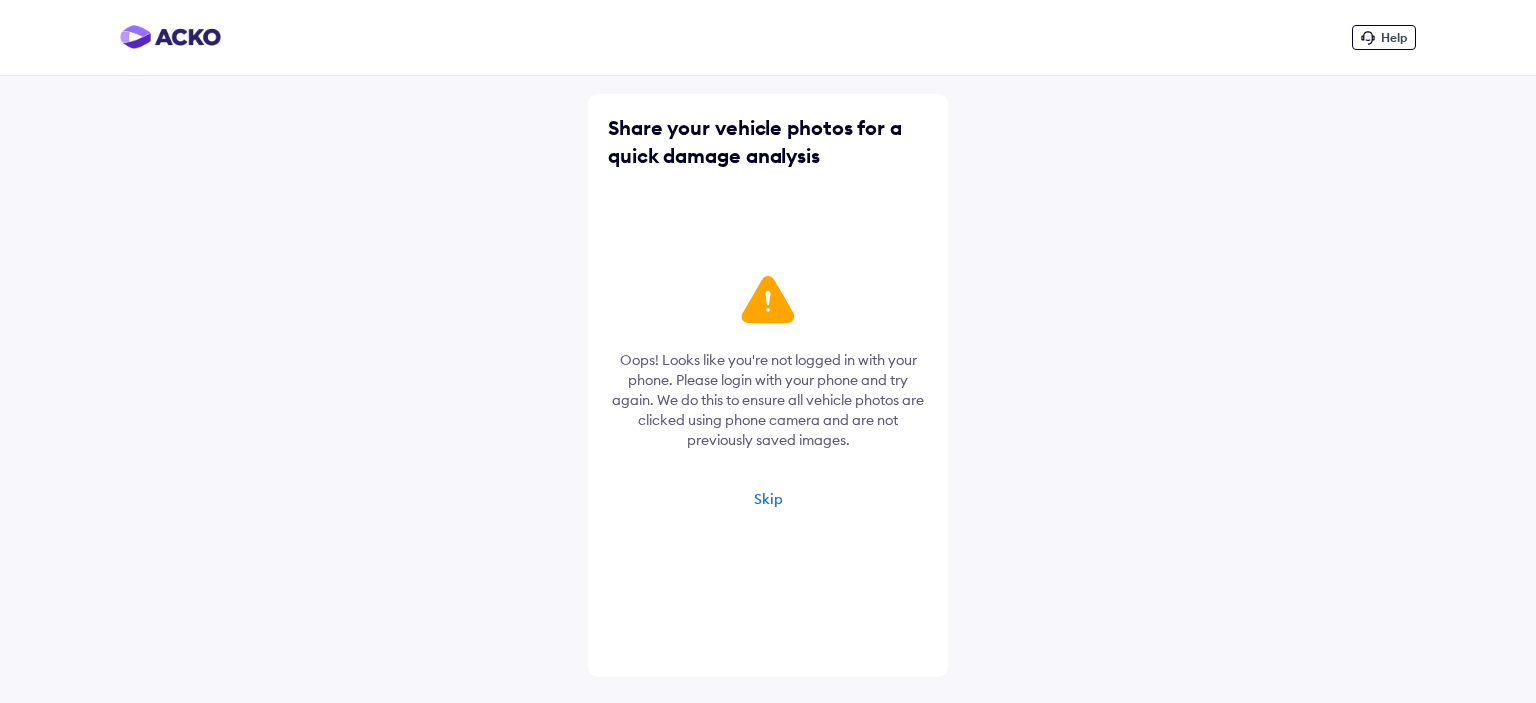 click on "Skip" at bounding box center [768, 499] 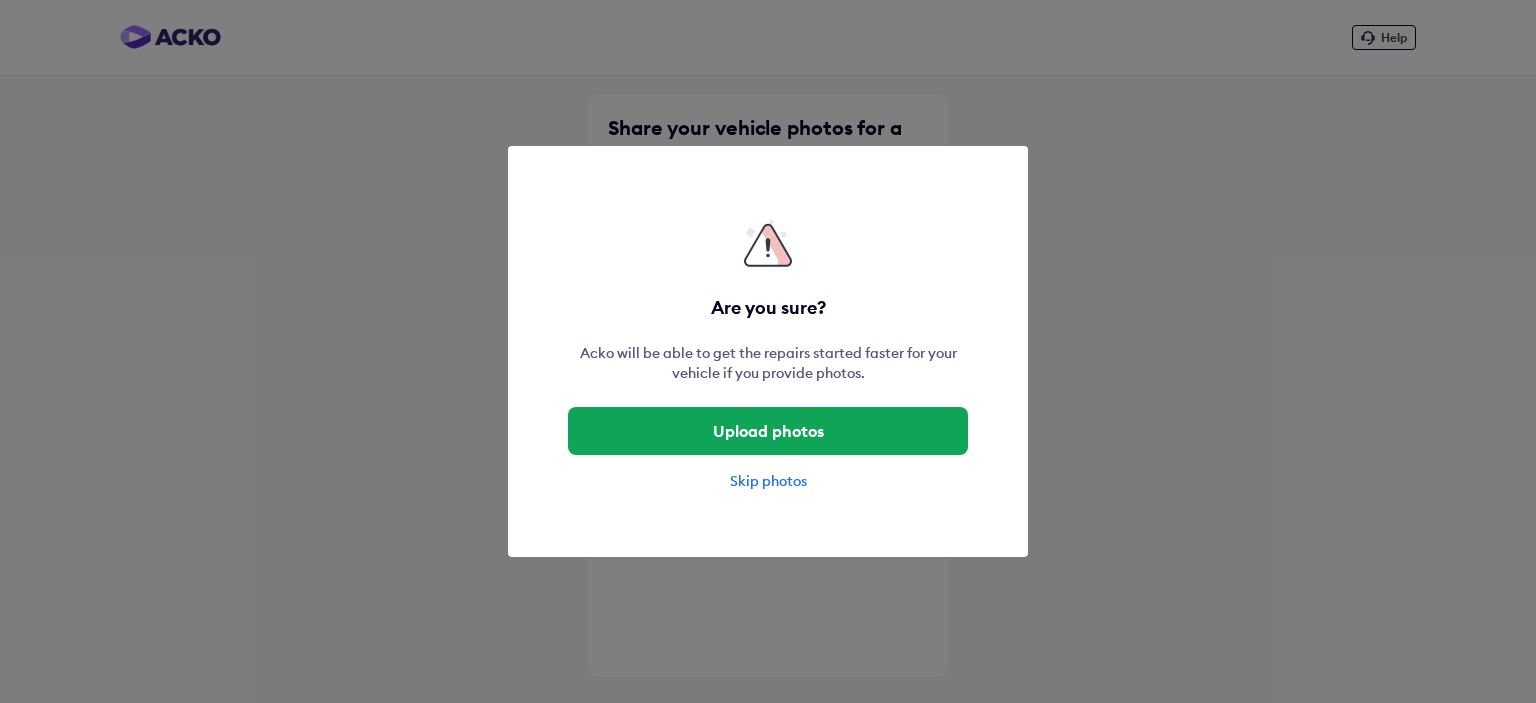click on "Skip photos" at bounding box center (768, 481) 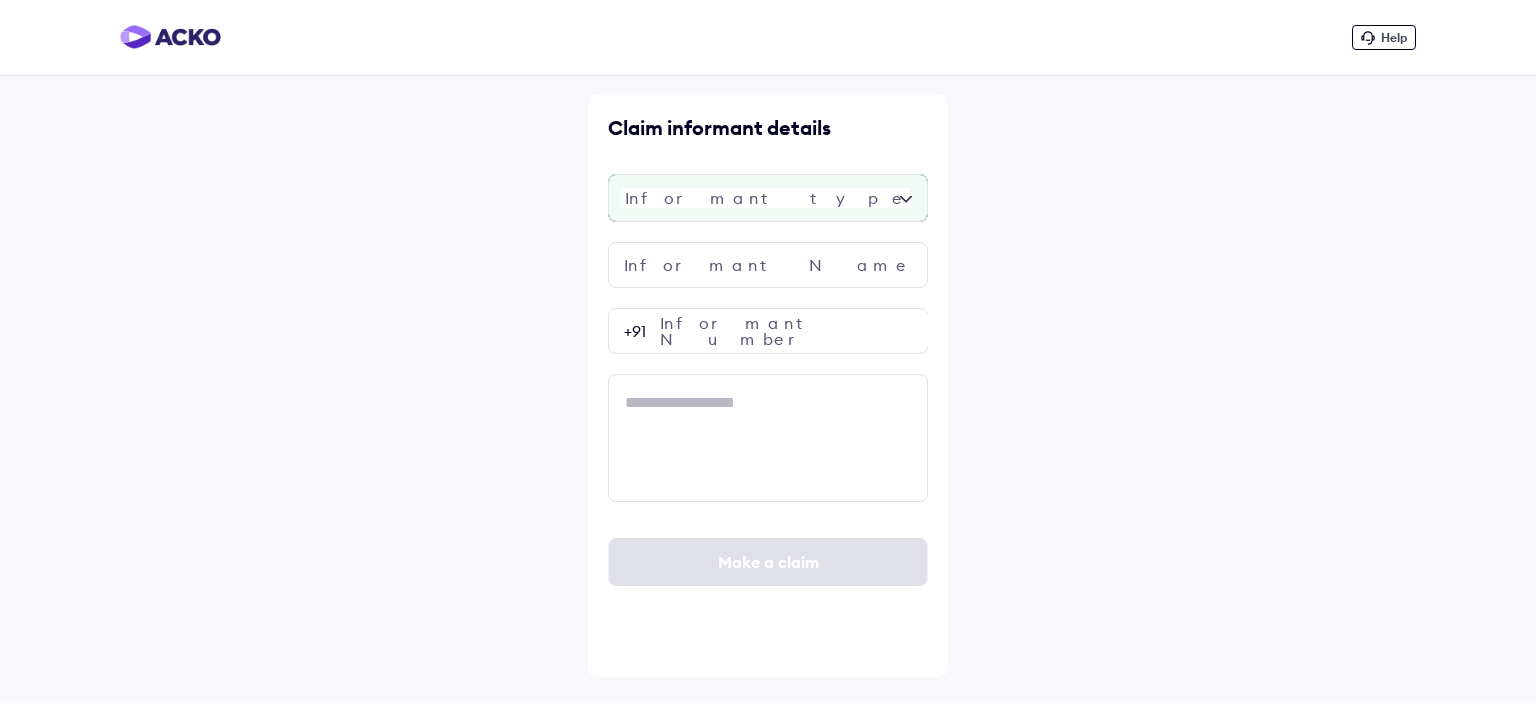 click at bounding box center (768, 198) 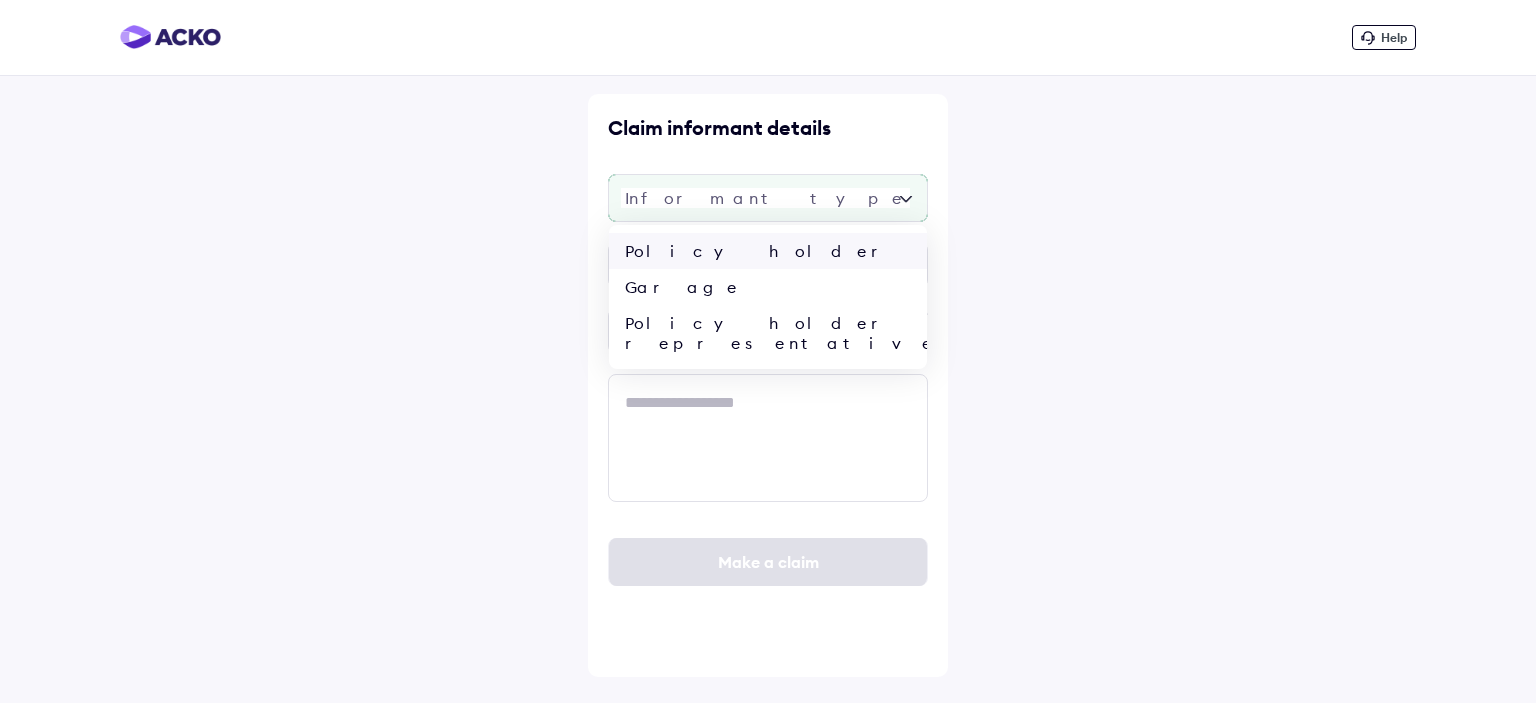 click on "Policy holder" at bounding box center [768, 251] 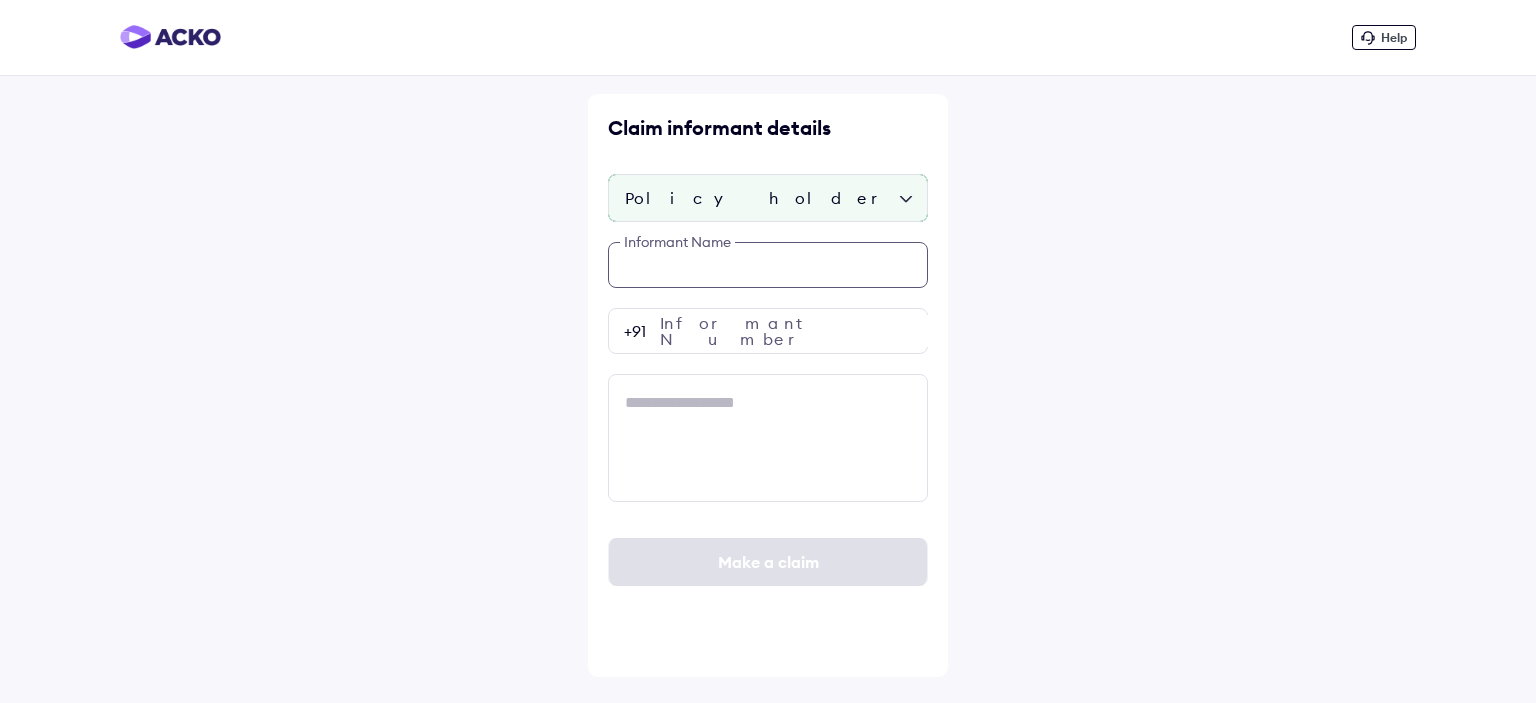 click at bounding box center (768, 265) 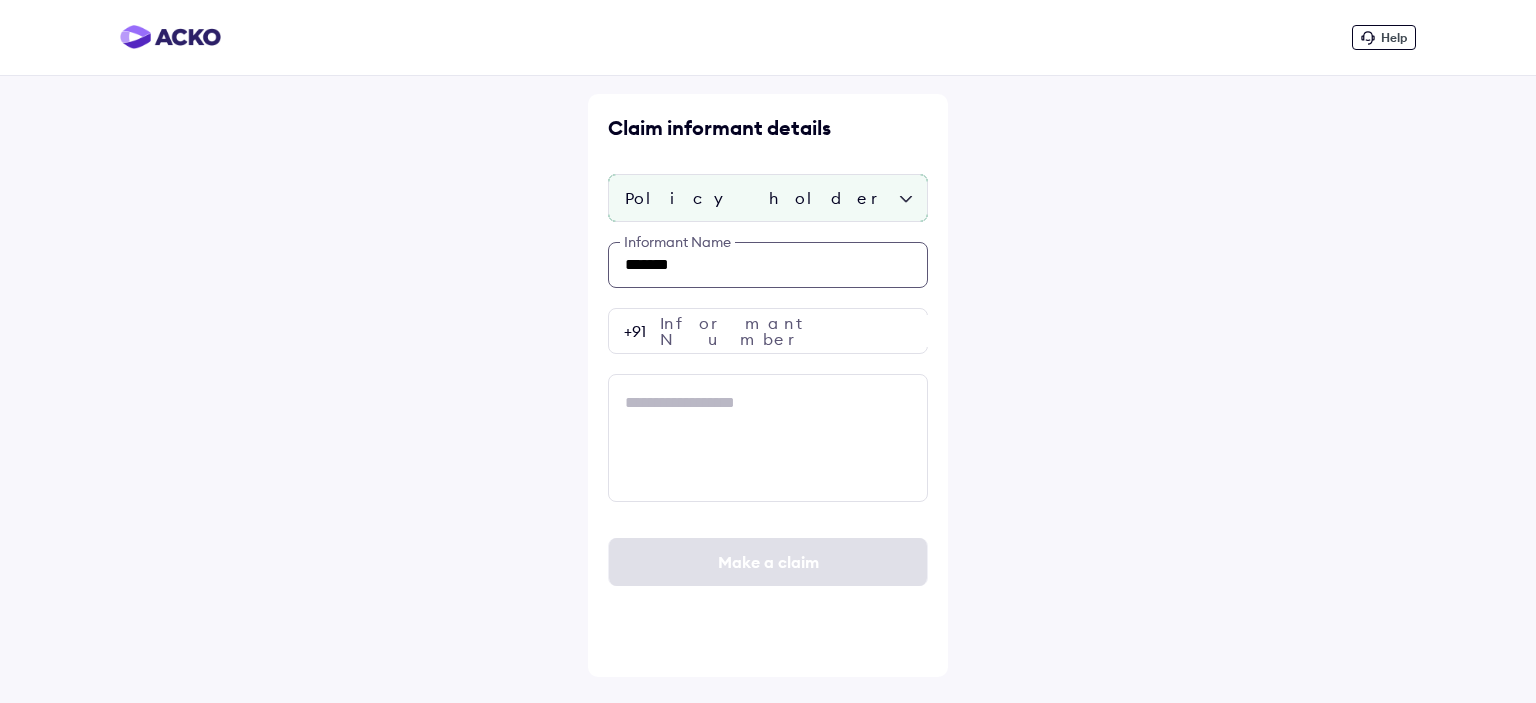 type on "******" 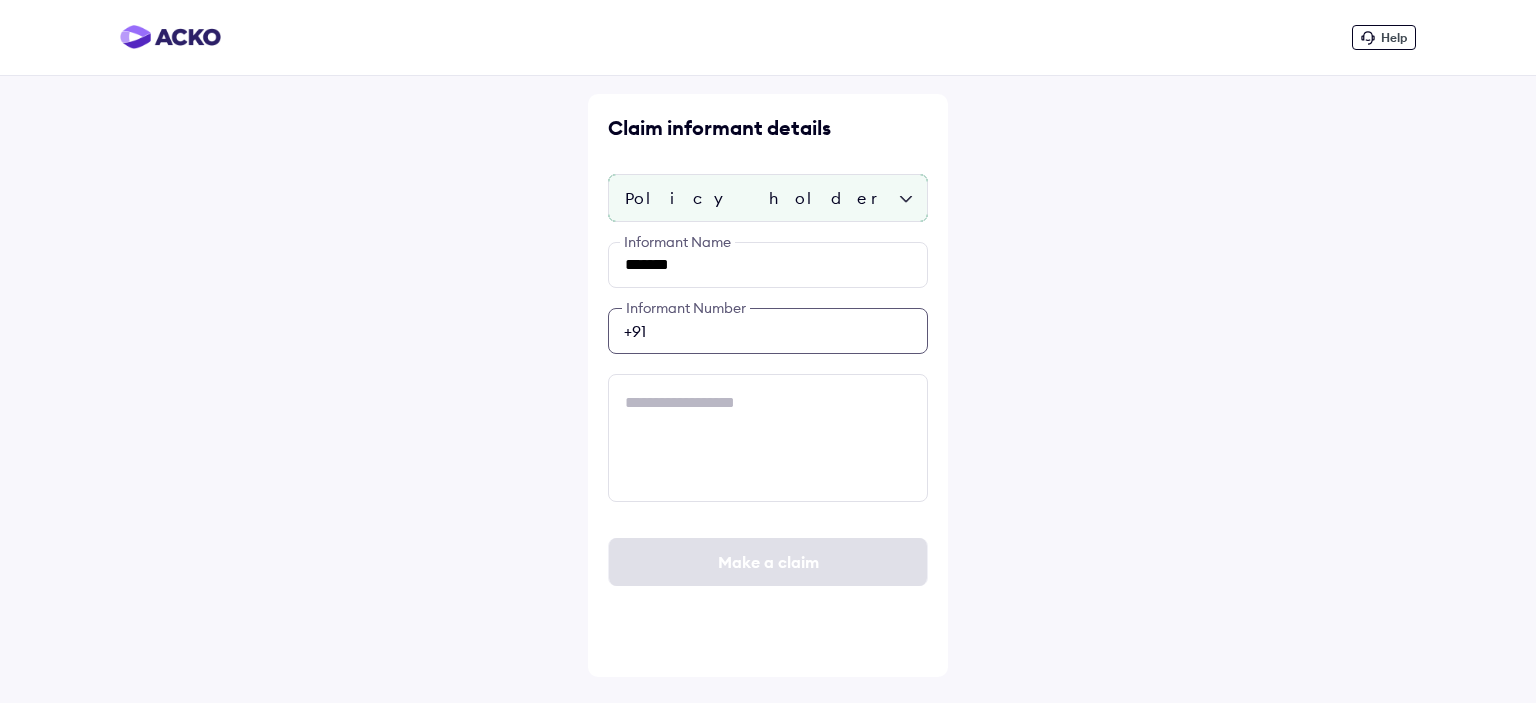 click at bounding box center [768, 331] 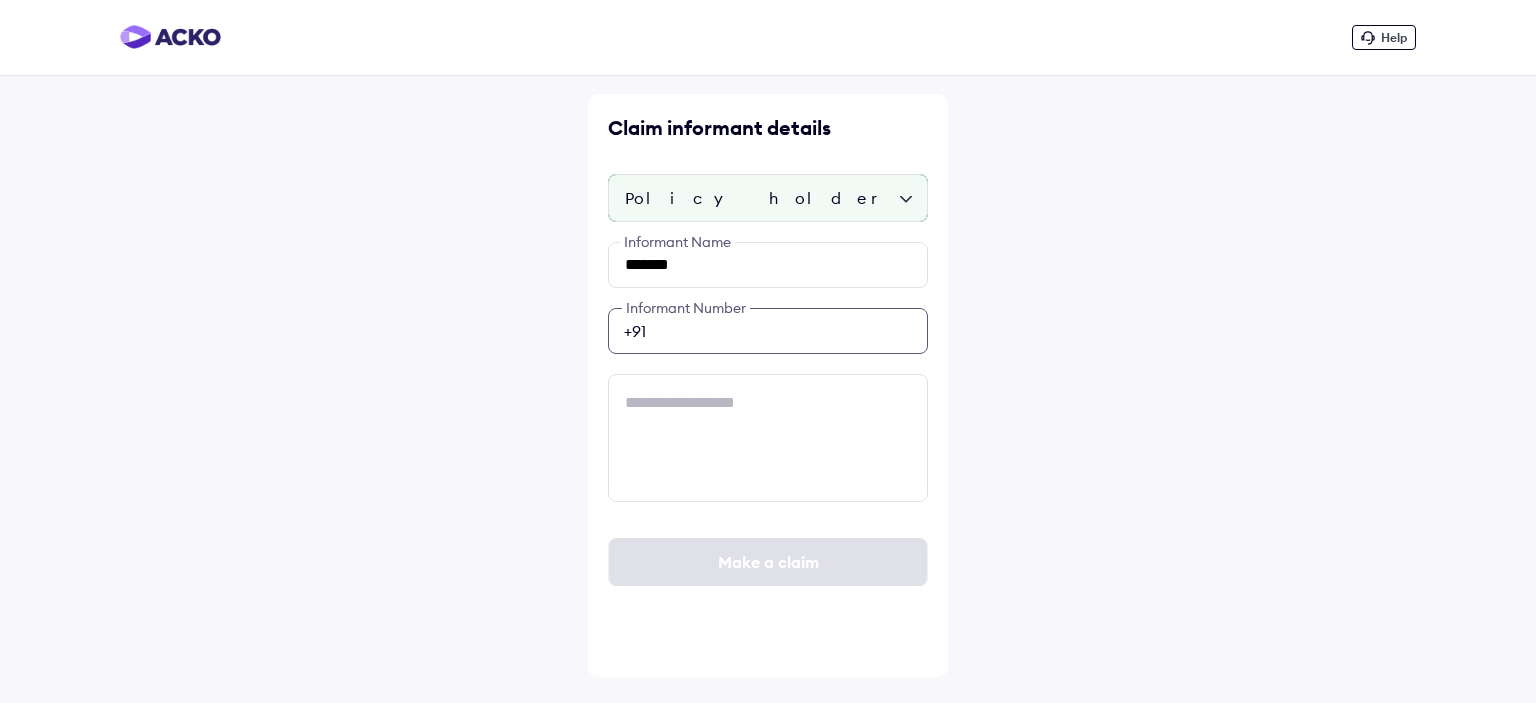 paste on "**********" 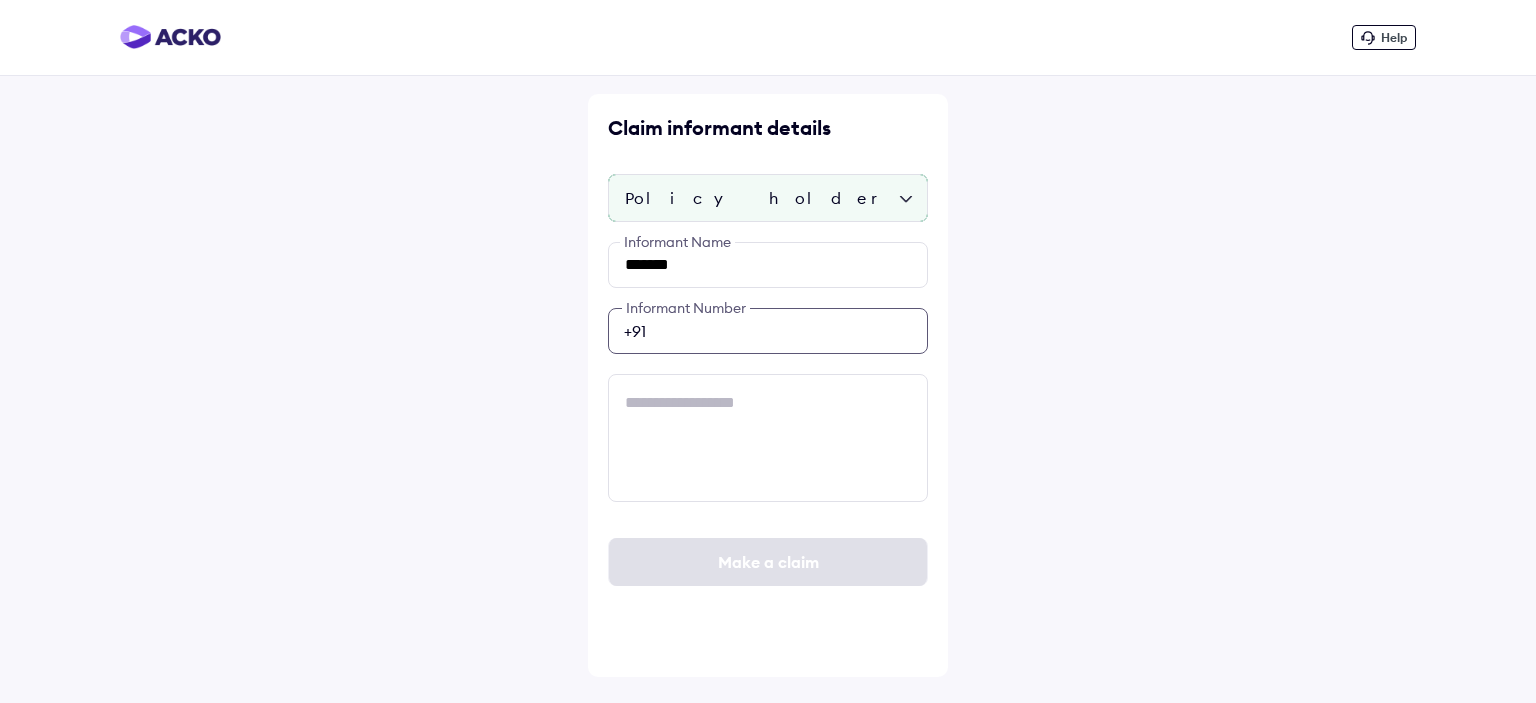 type on "**********" 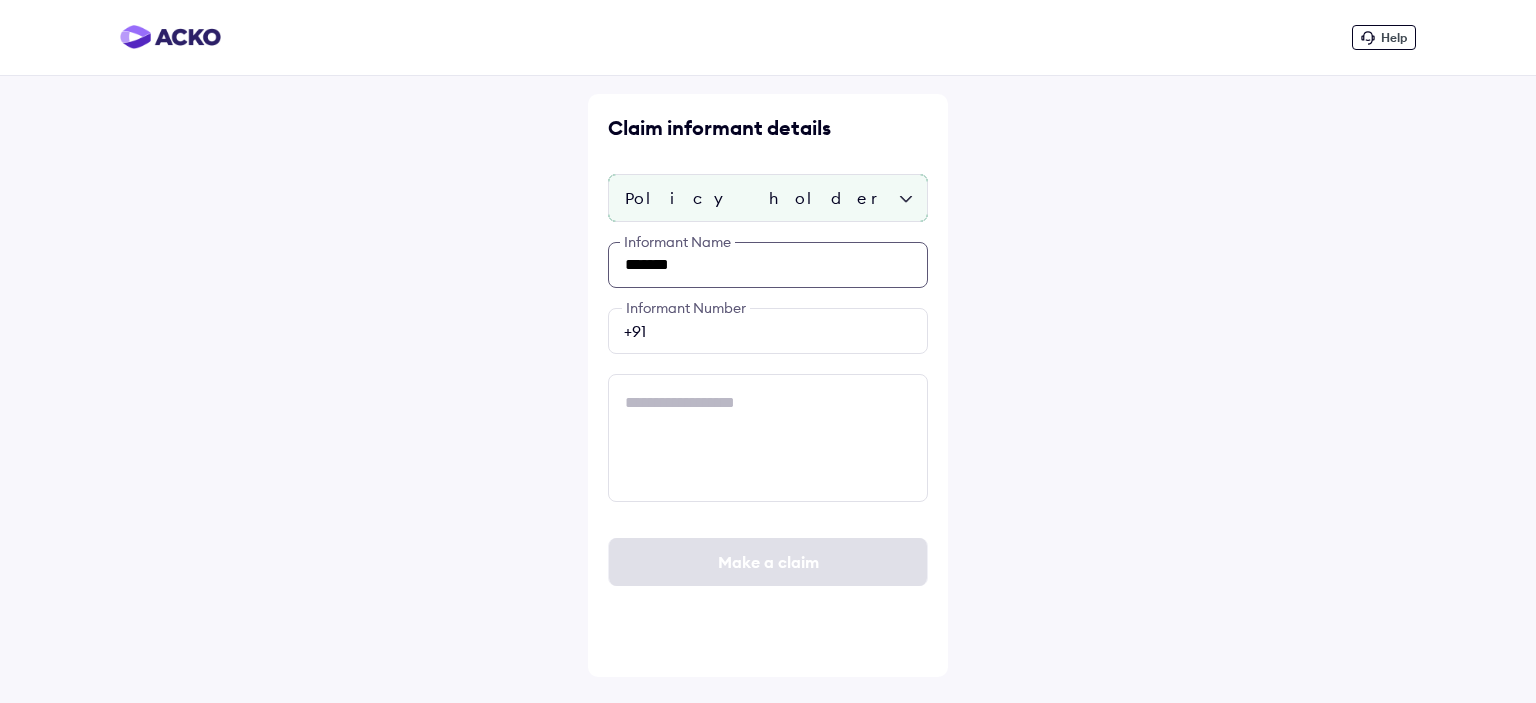 click on "******" at bounding box center [768, 265] 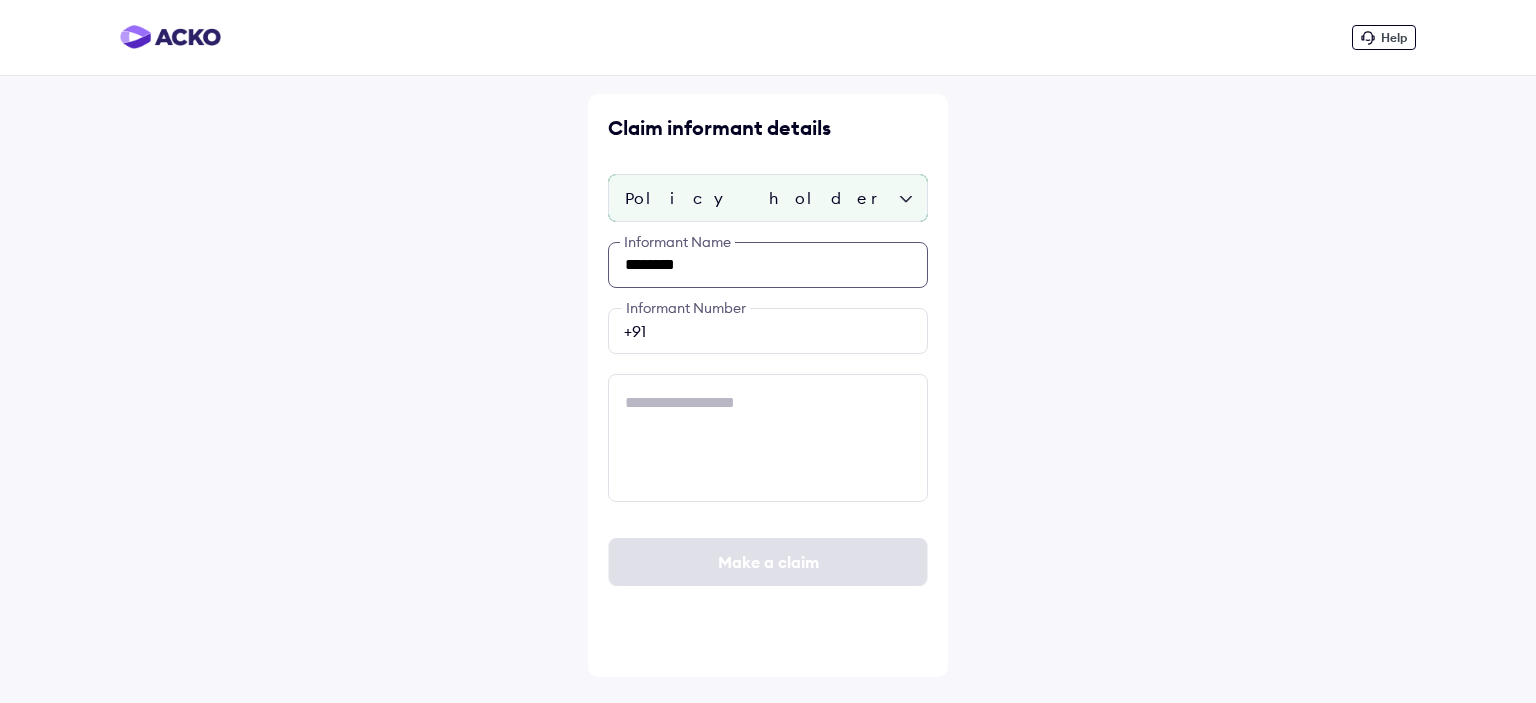 type on "********" 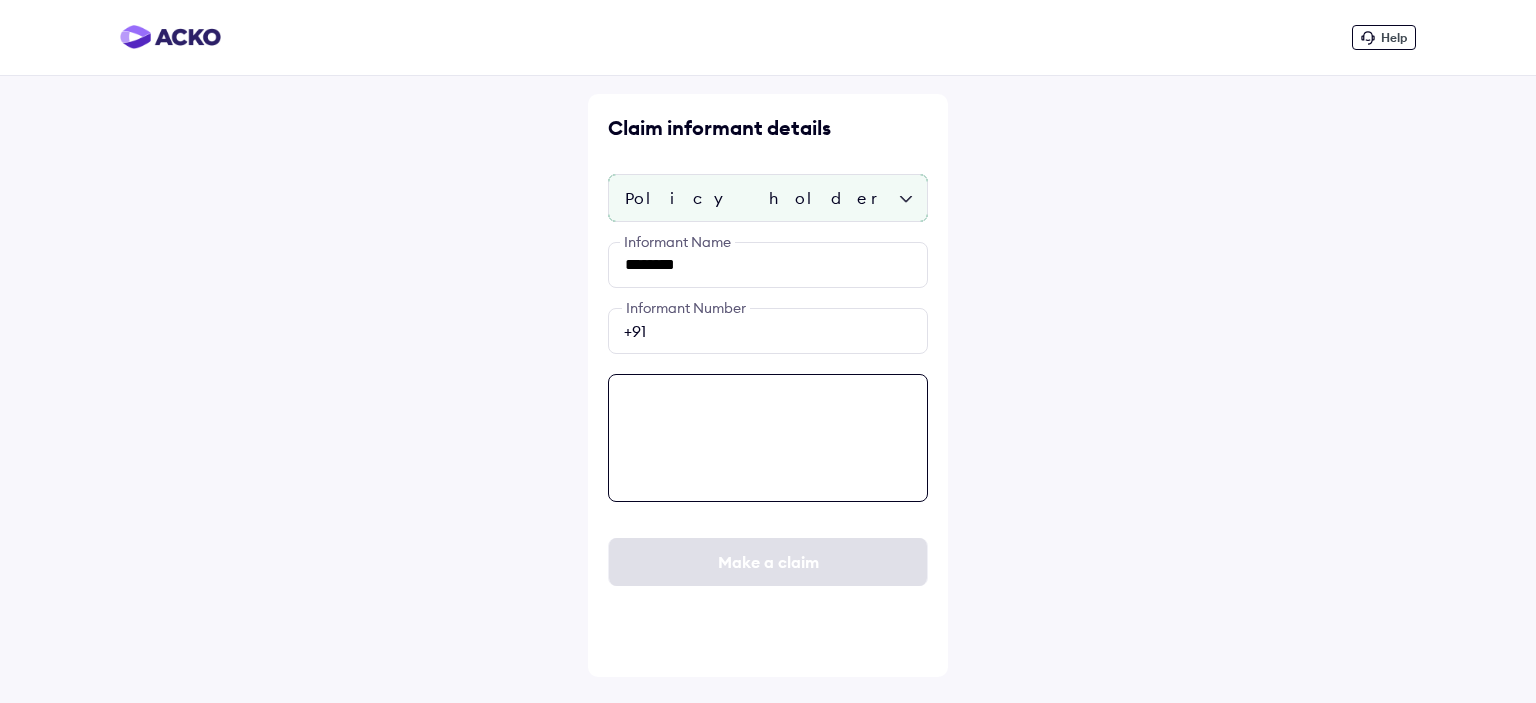 click at bounding box center (768, 438) 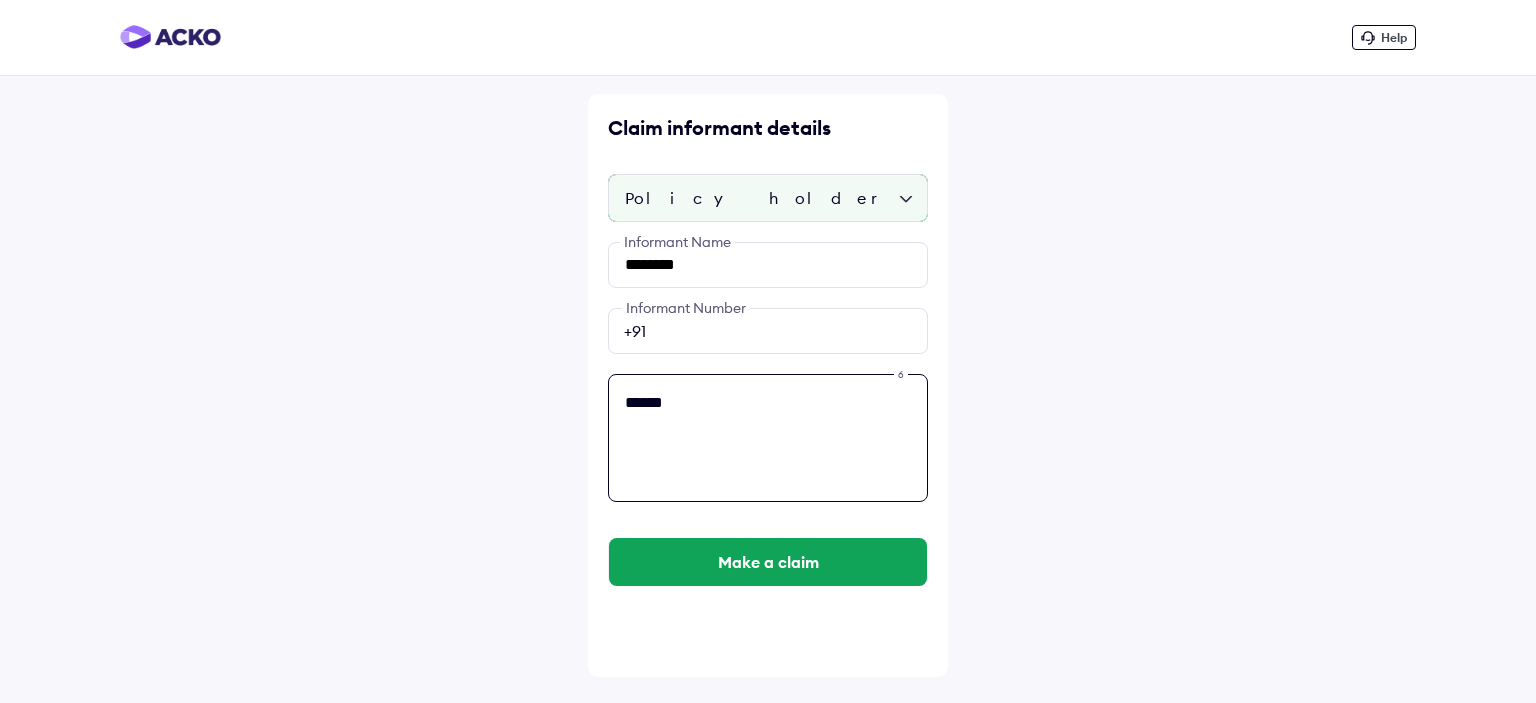 click on "******" at bounding box center [768, 438] 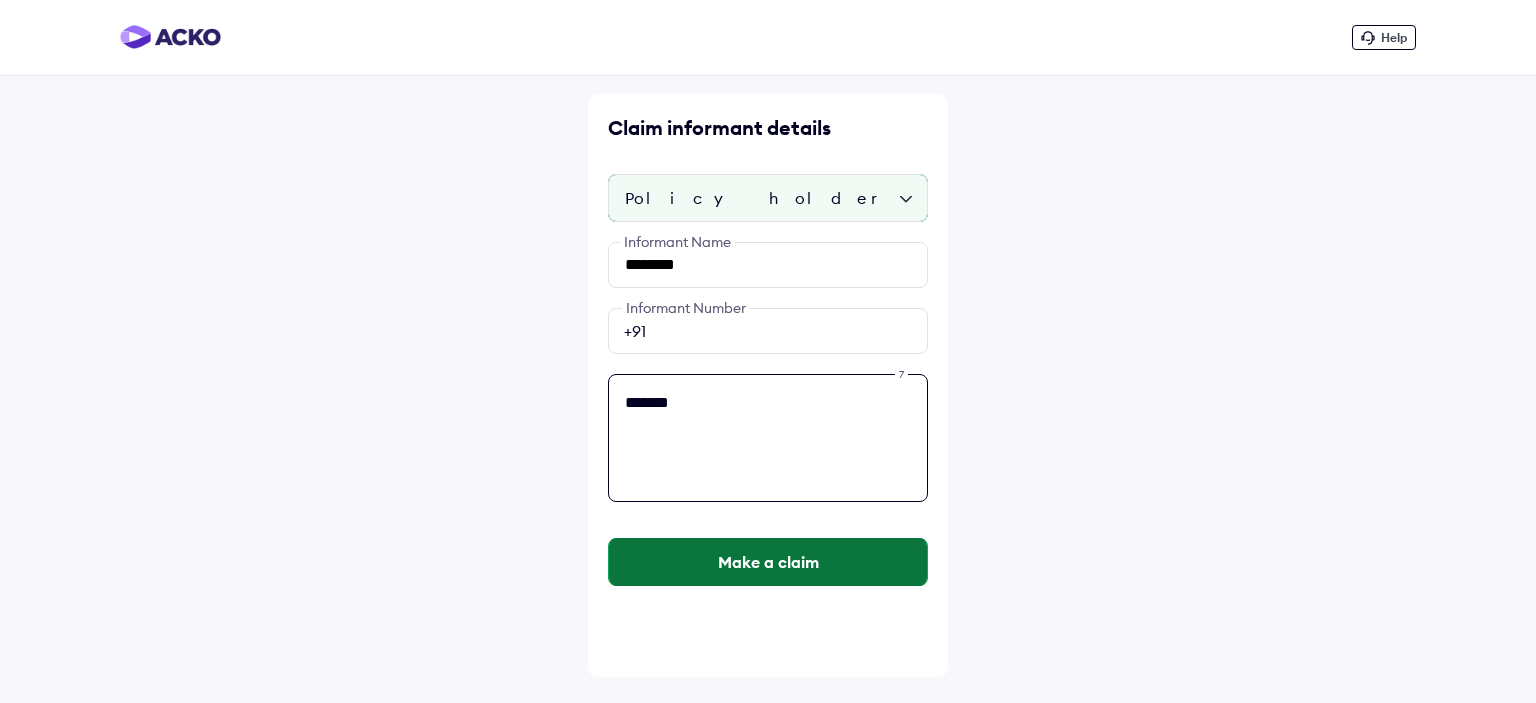 type on "*******" 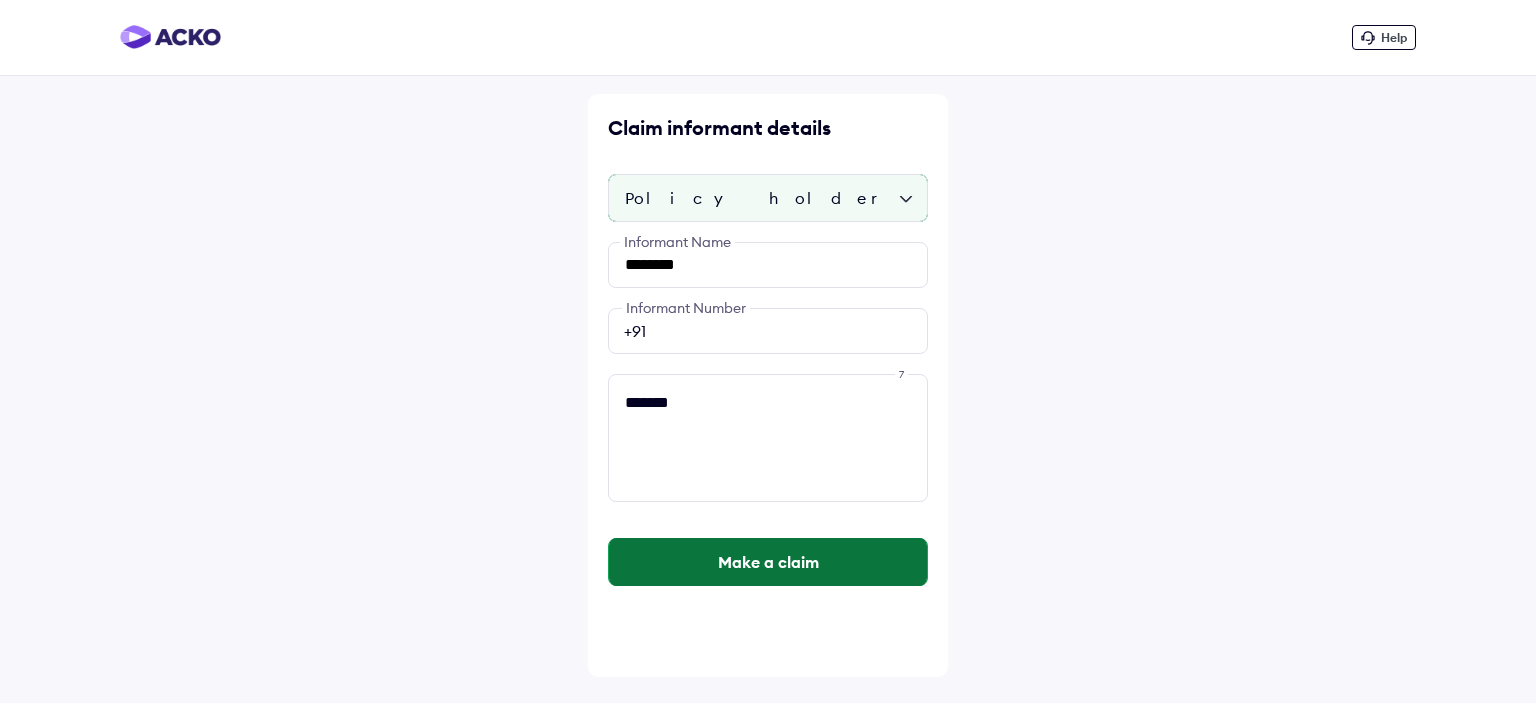 click on "Make a claim" at bounding box center (768, 562) 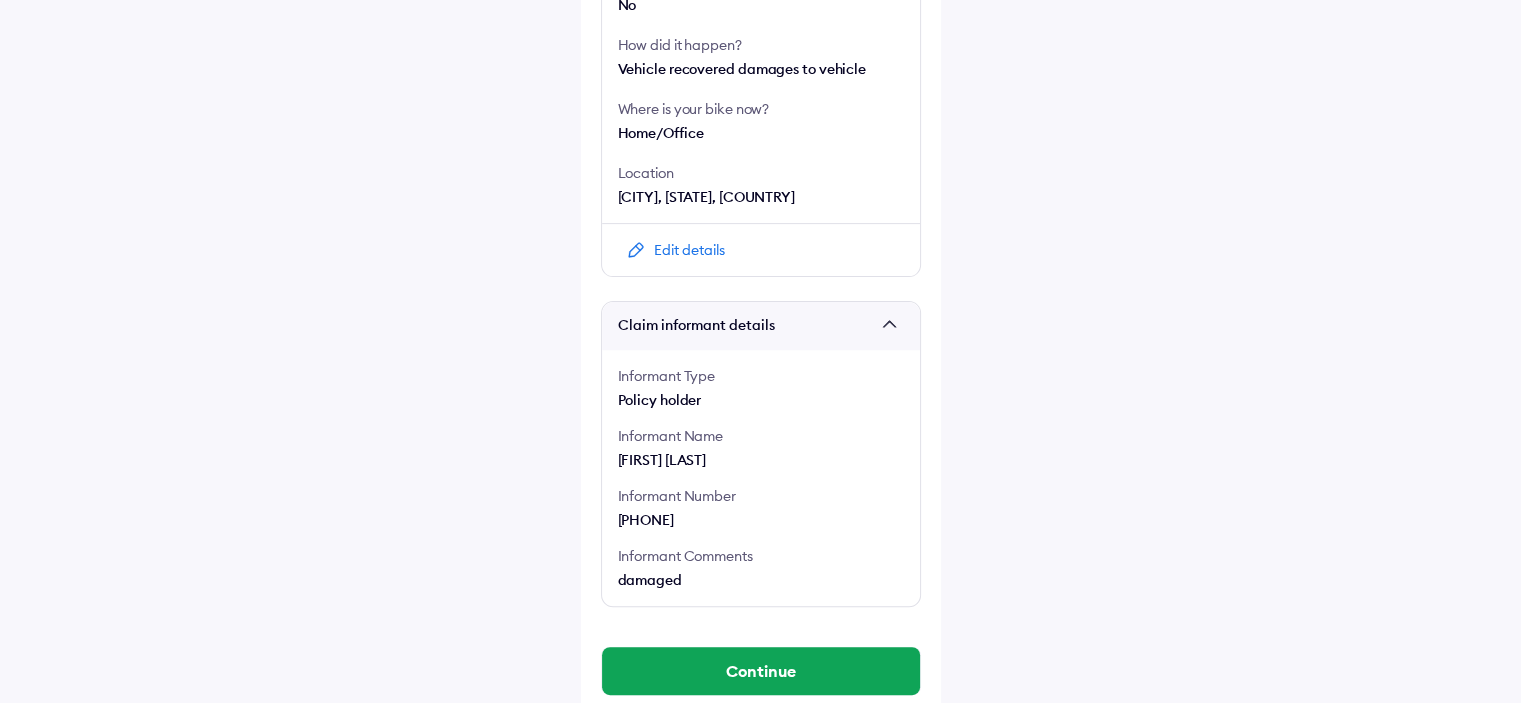 scroll, scrollTop: 629, scrollLeft: 0, axis: vertical 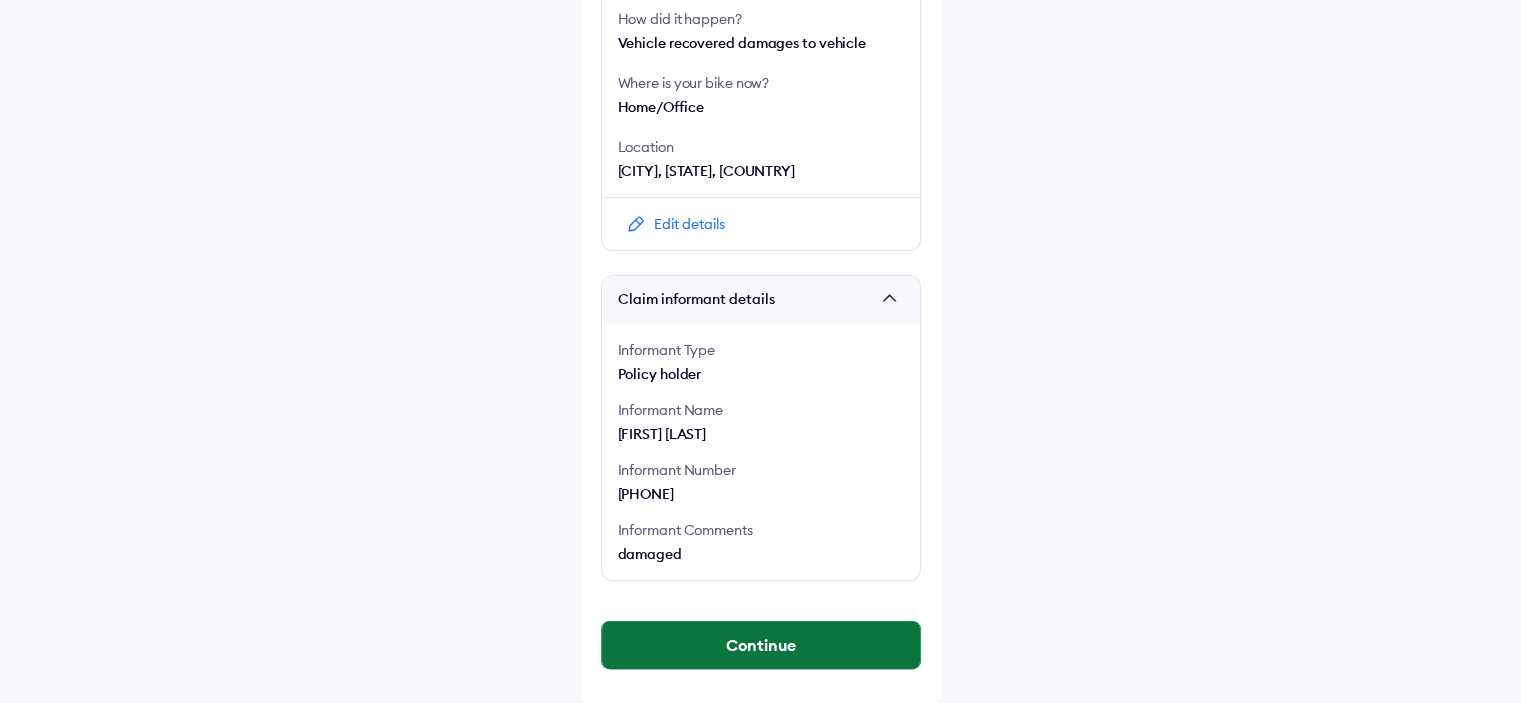 click on "Continue" at bounding box center [761, 645] 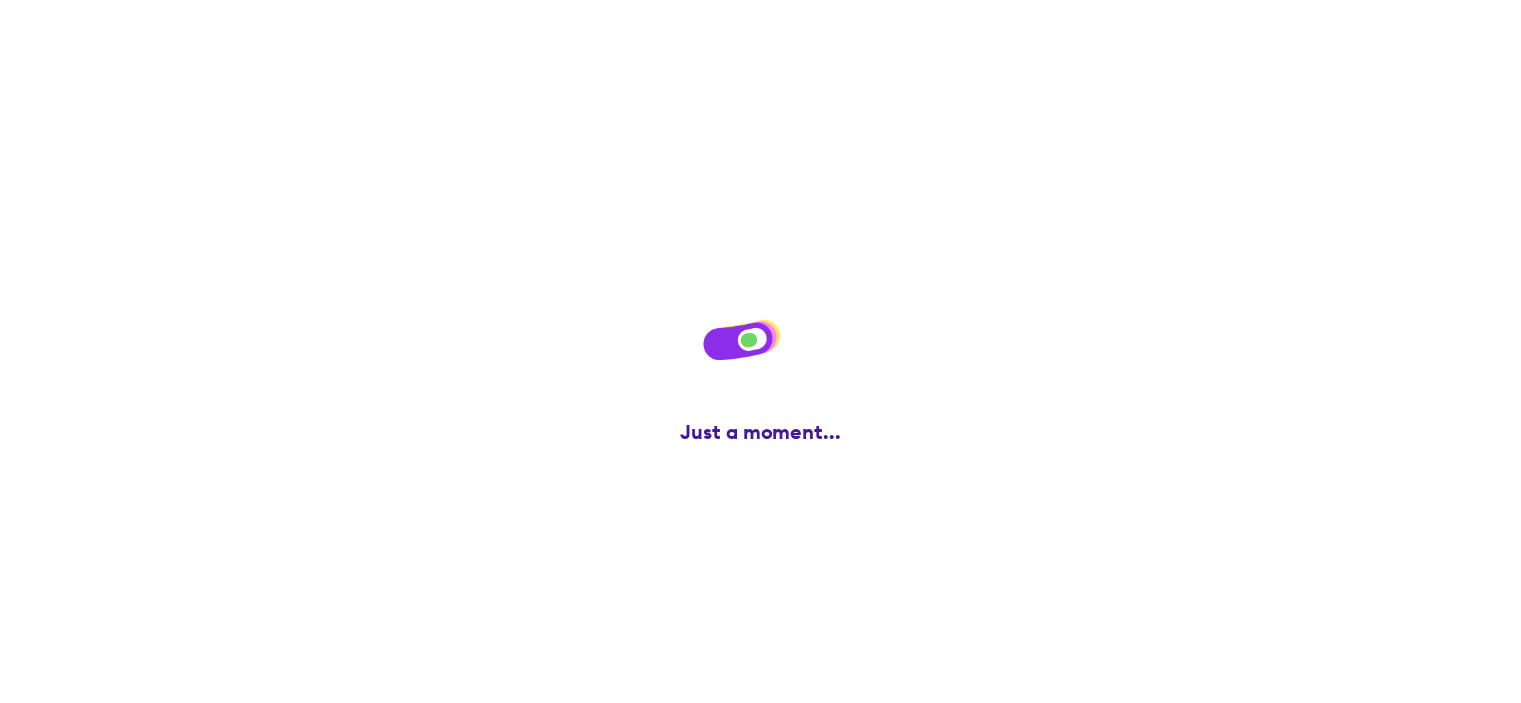 scroll, scrollTop: 0, scrollLeft: 0, axis: both 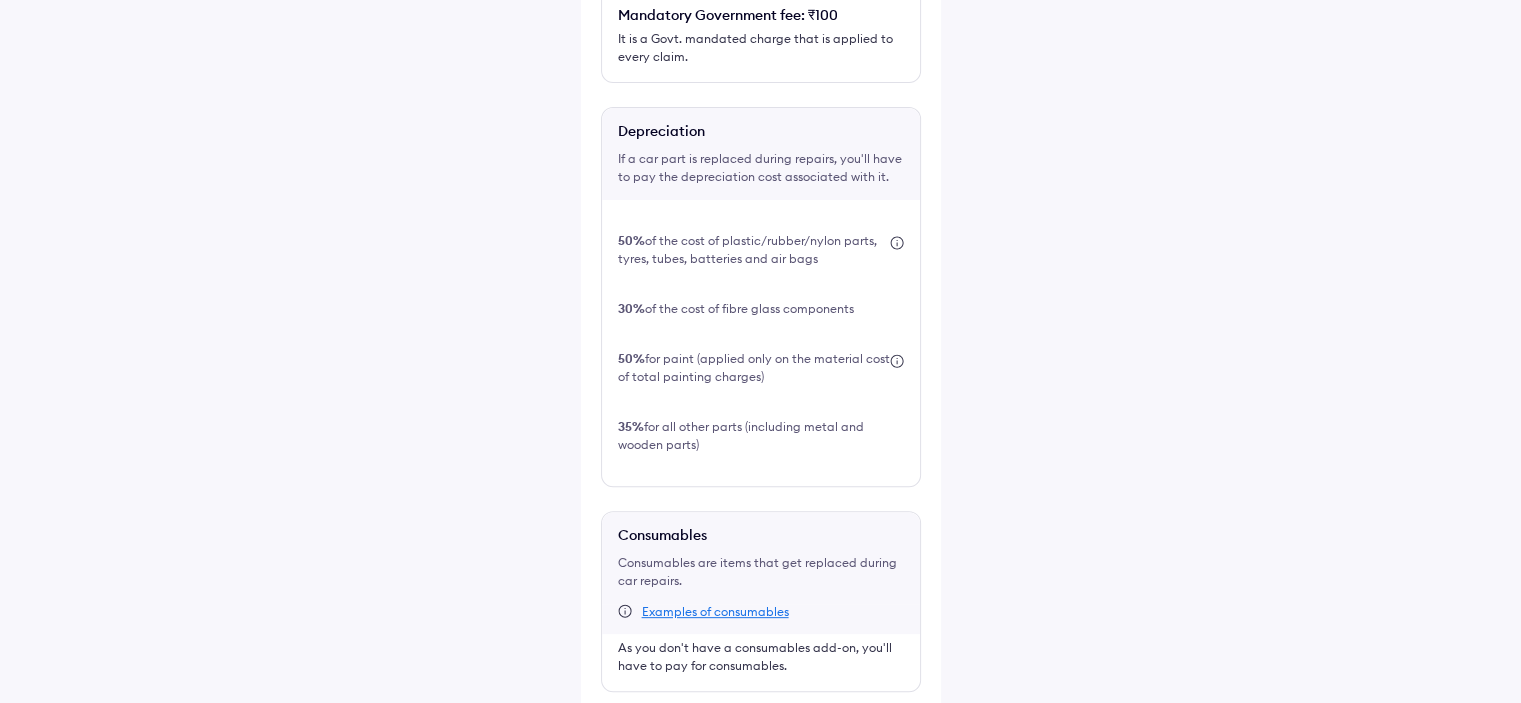 click at bounding box center [609, 724] 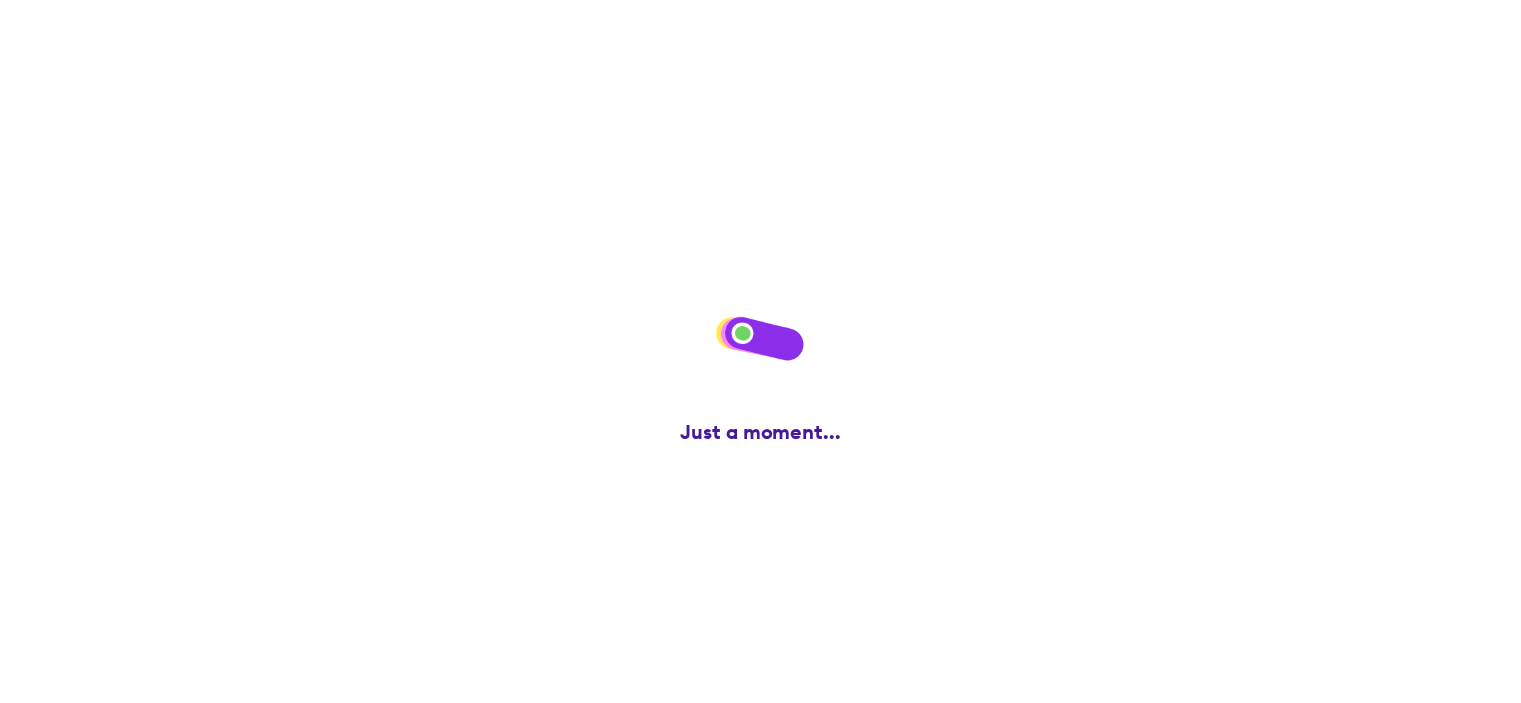 scroll, scrollTop: 0, scrollLeft: 0, axis: both 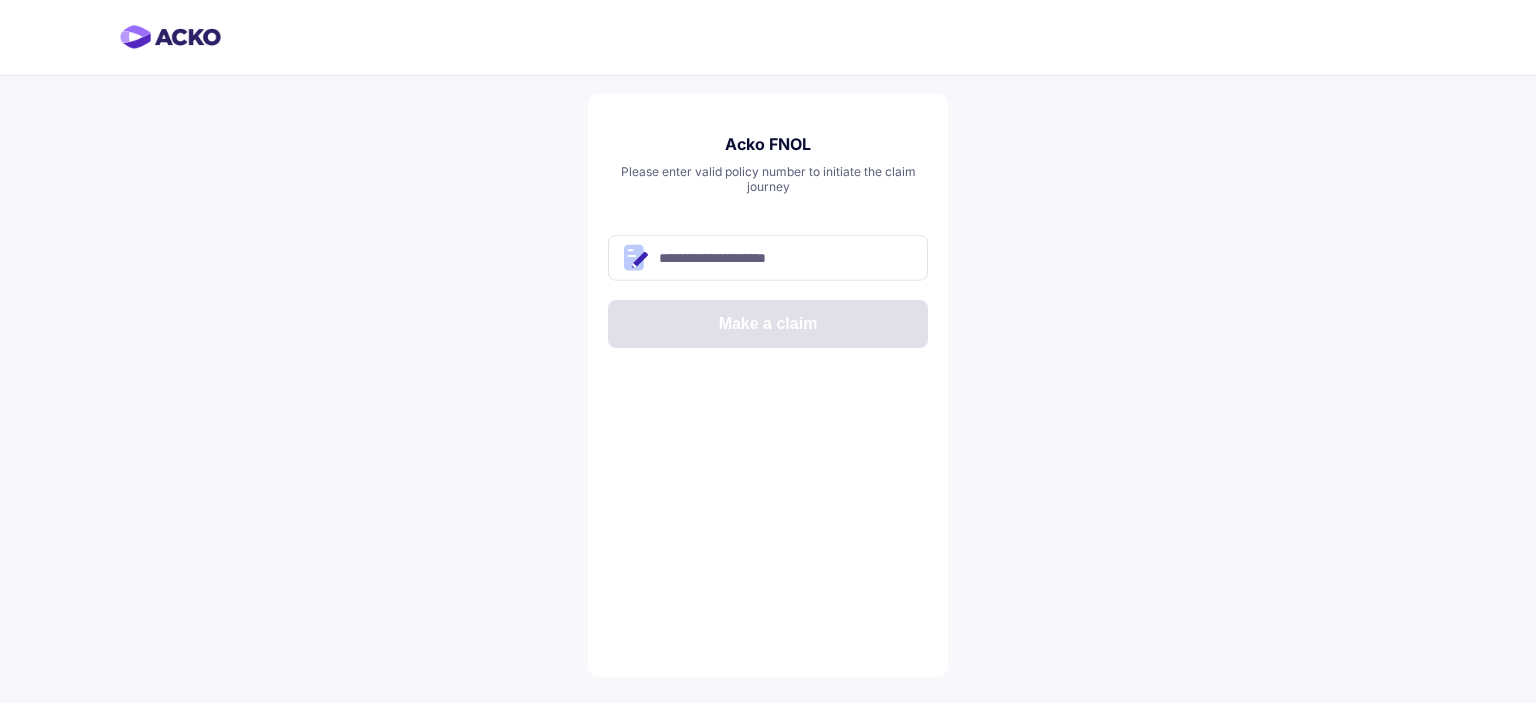 click at bounding box center (768, 257) 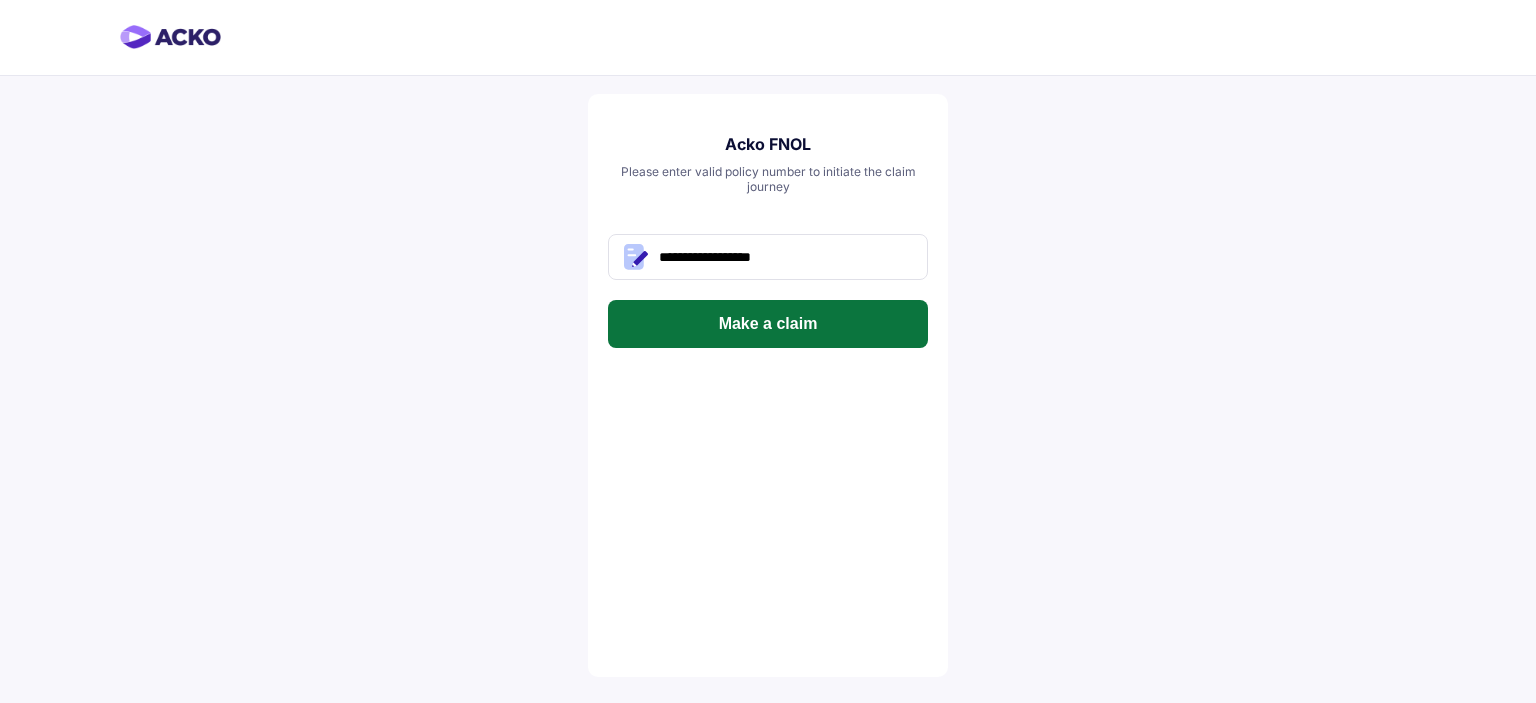 type on "**********" 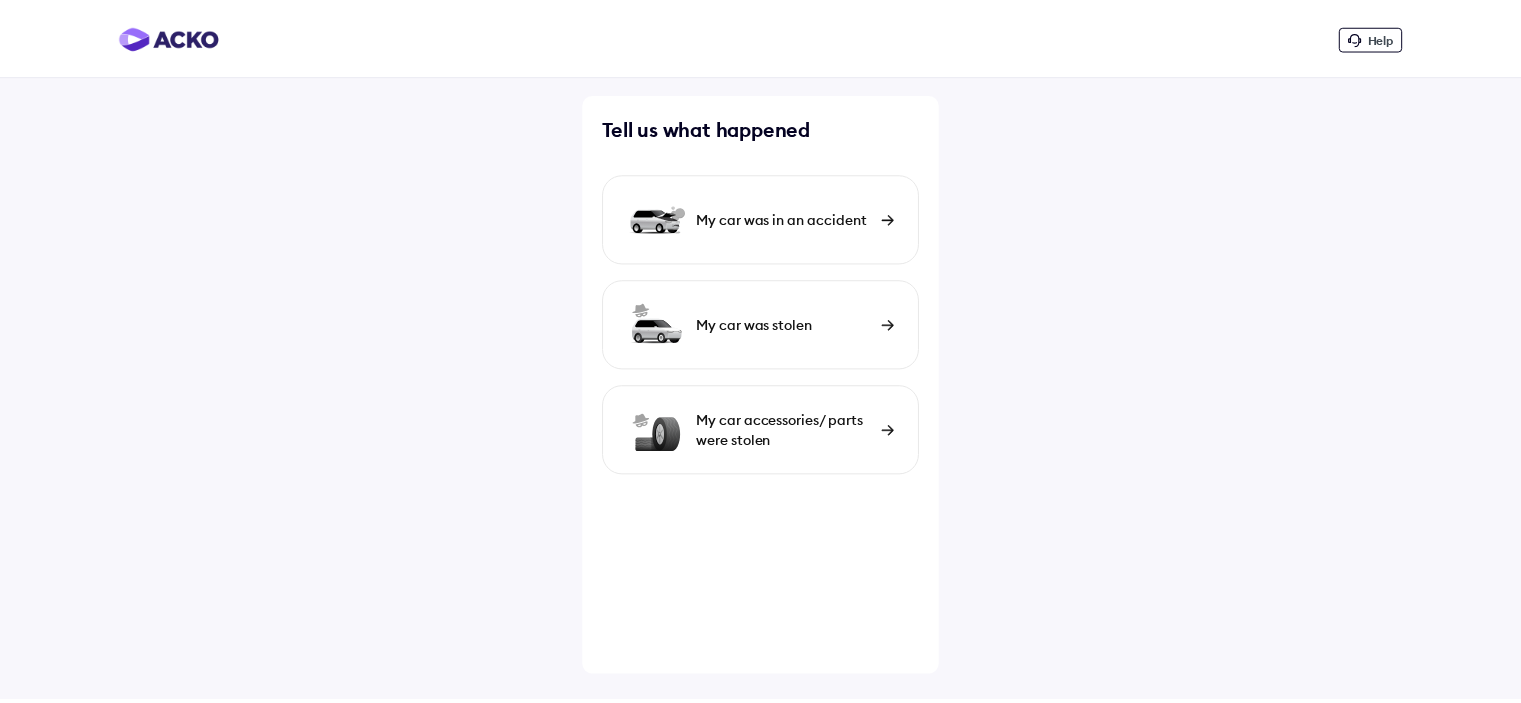 scroll, scrollTop: 0, scrollLeft: 0, axis: both 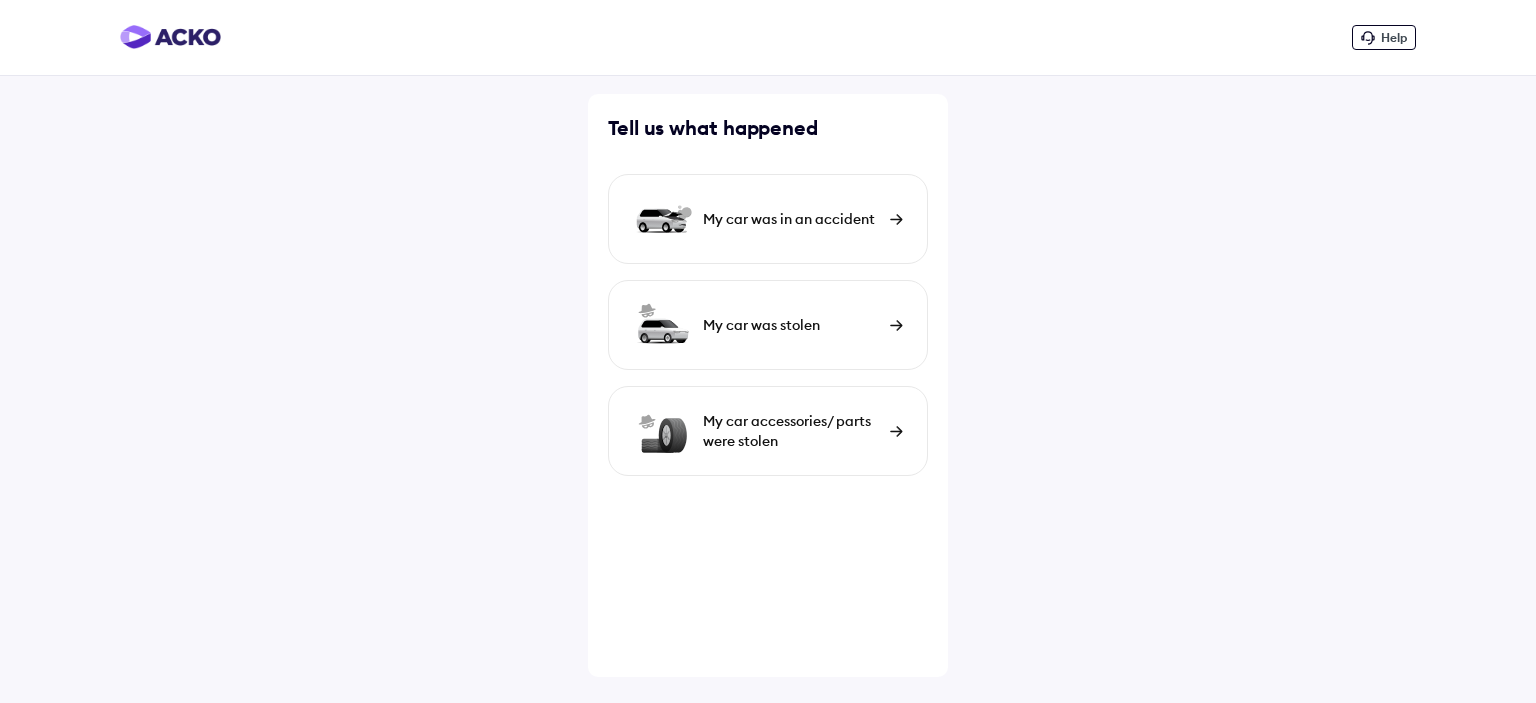 click on "My car was in an accident" at bounding box center (768, 219) 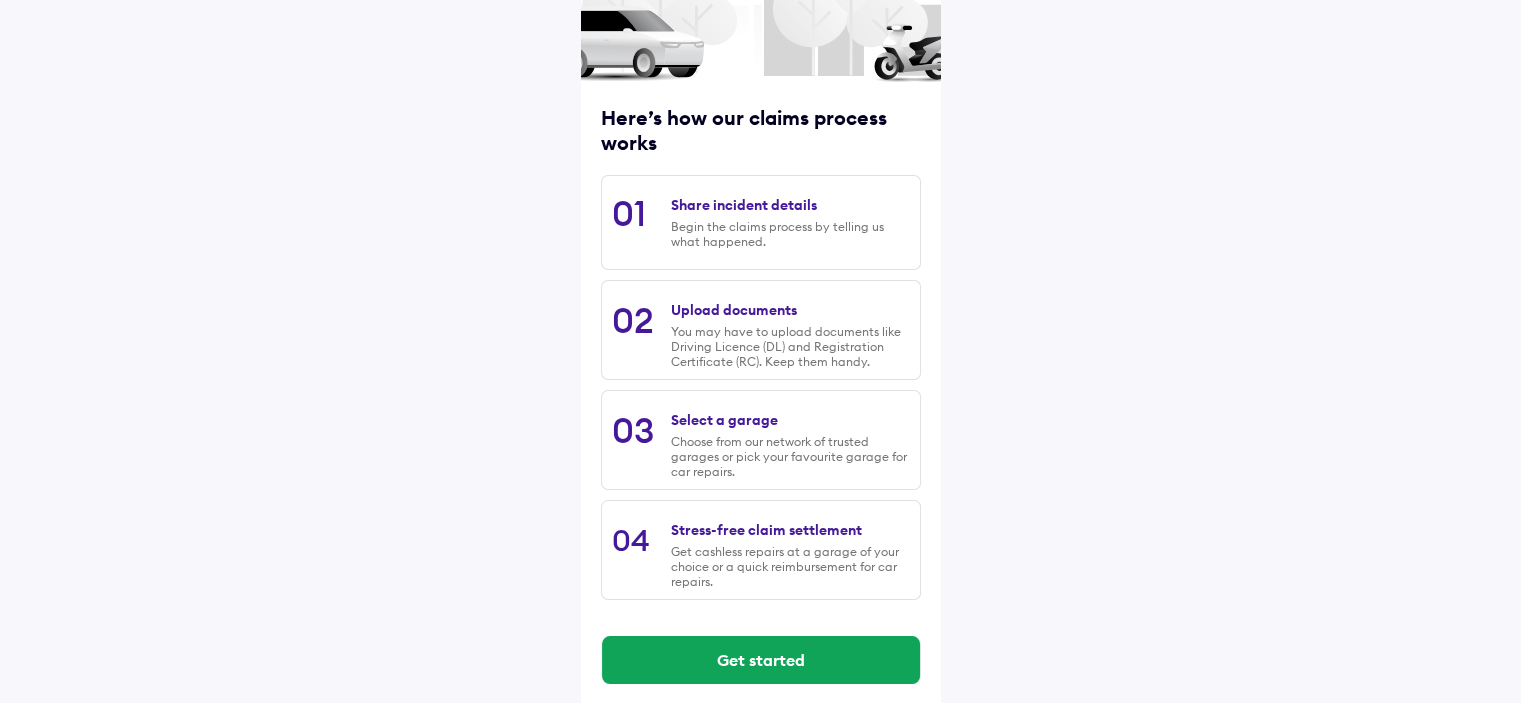 scroll, scrollTop: 196, scrollLeft: 0, axis: vertical 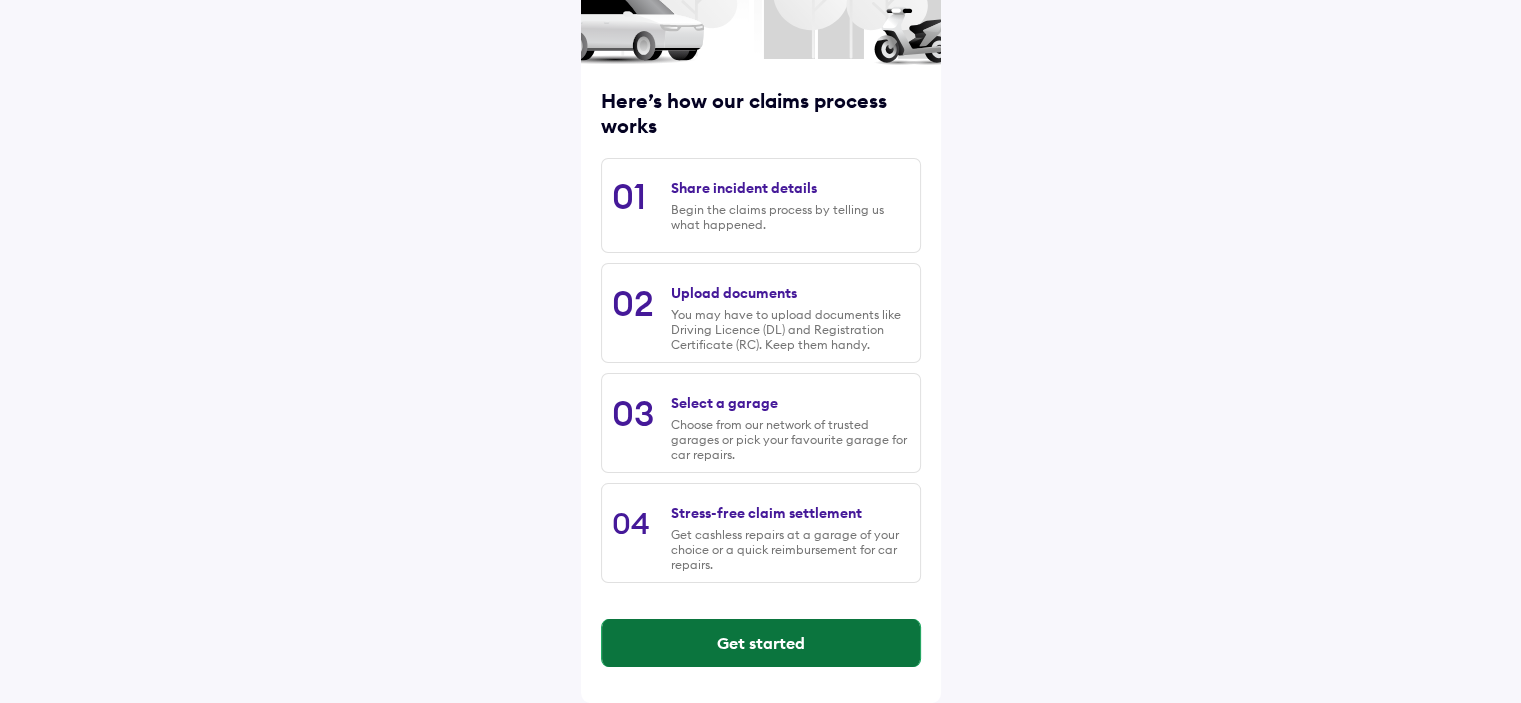 click on "Get started" at bounding box center [761, 643] 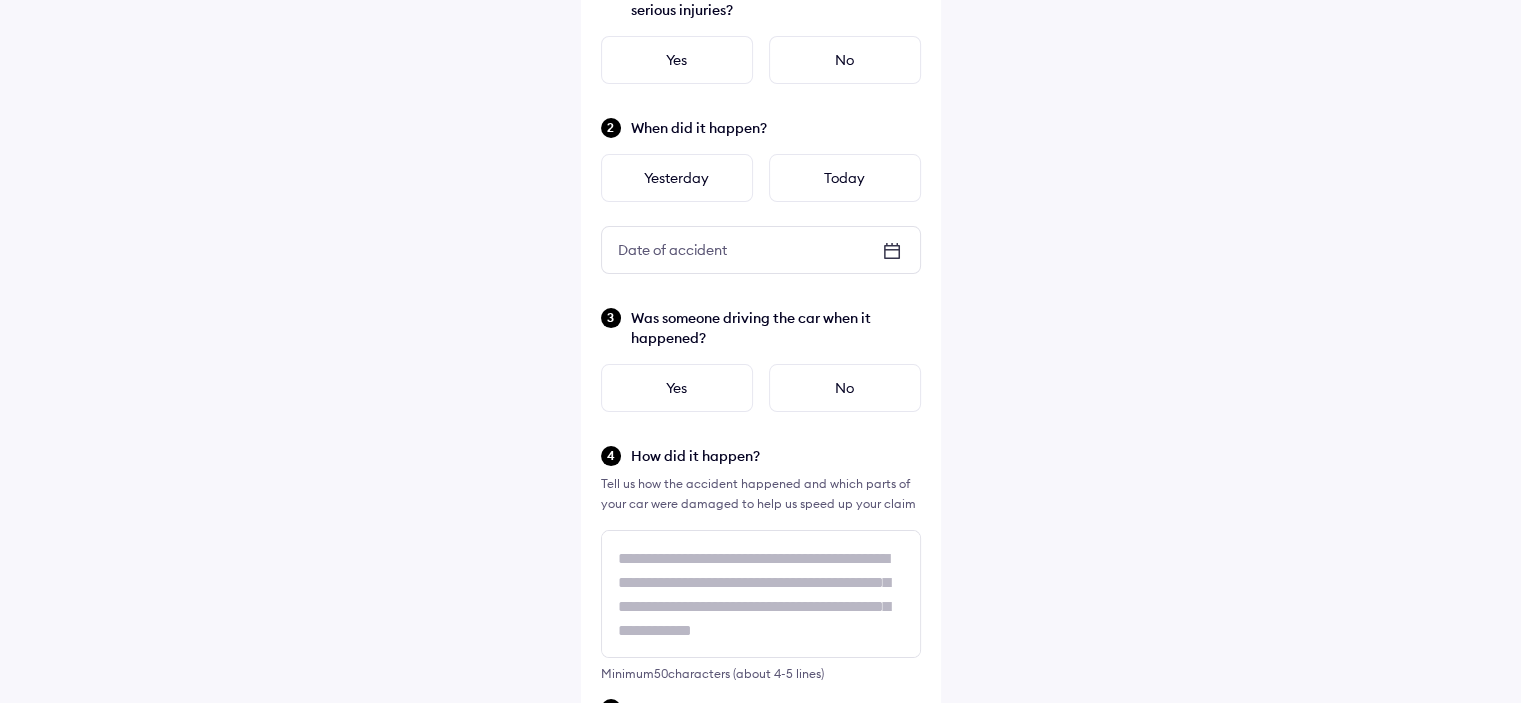 scroll, scrollTop: 0, scrollLeft: 0, axis: both 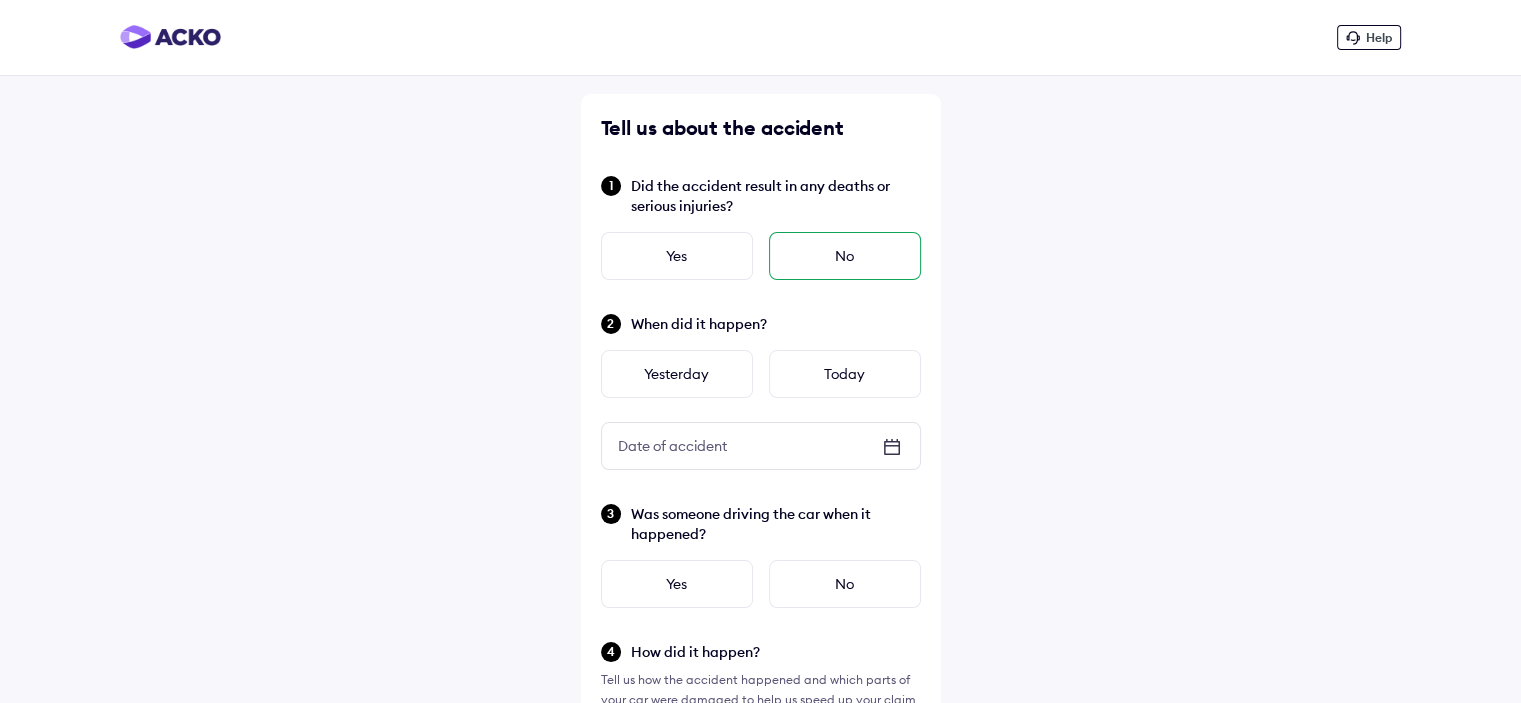 click on "No" at bounding box center (845, 256) 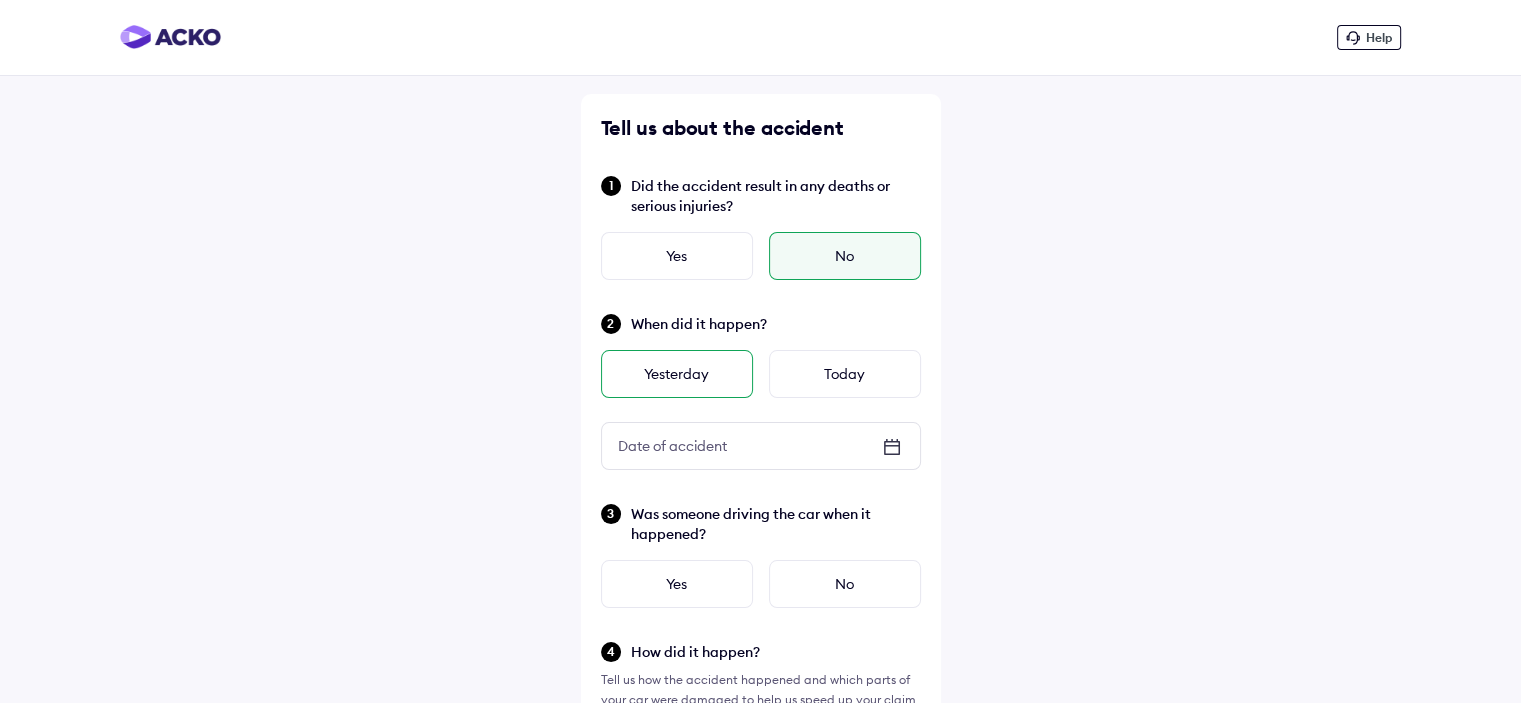 click on "Yesterday" at bounding box center [677, 374] 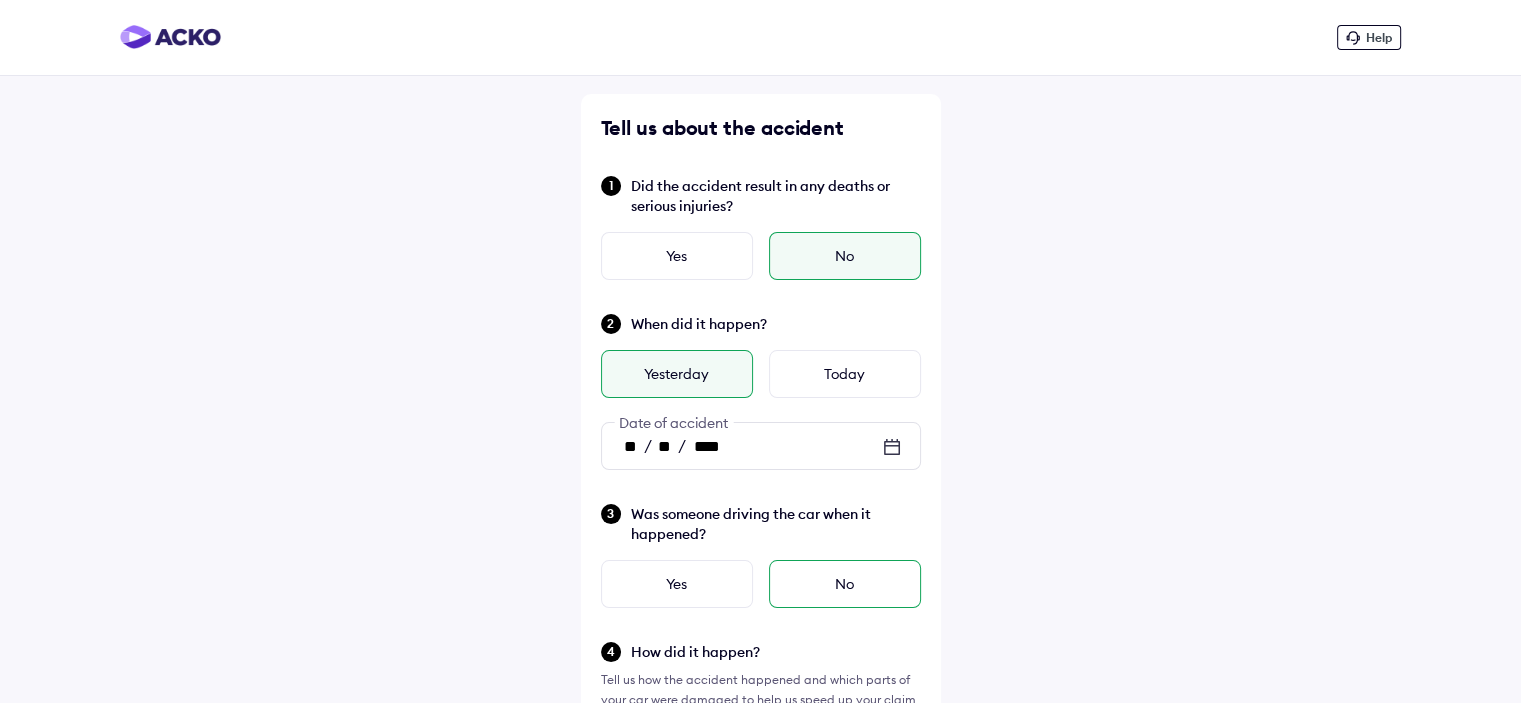 click on "No" at bounding box center (845, 584) 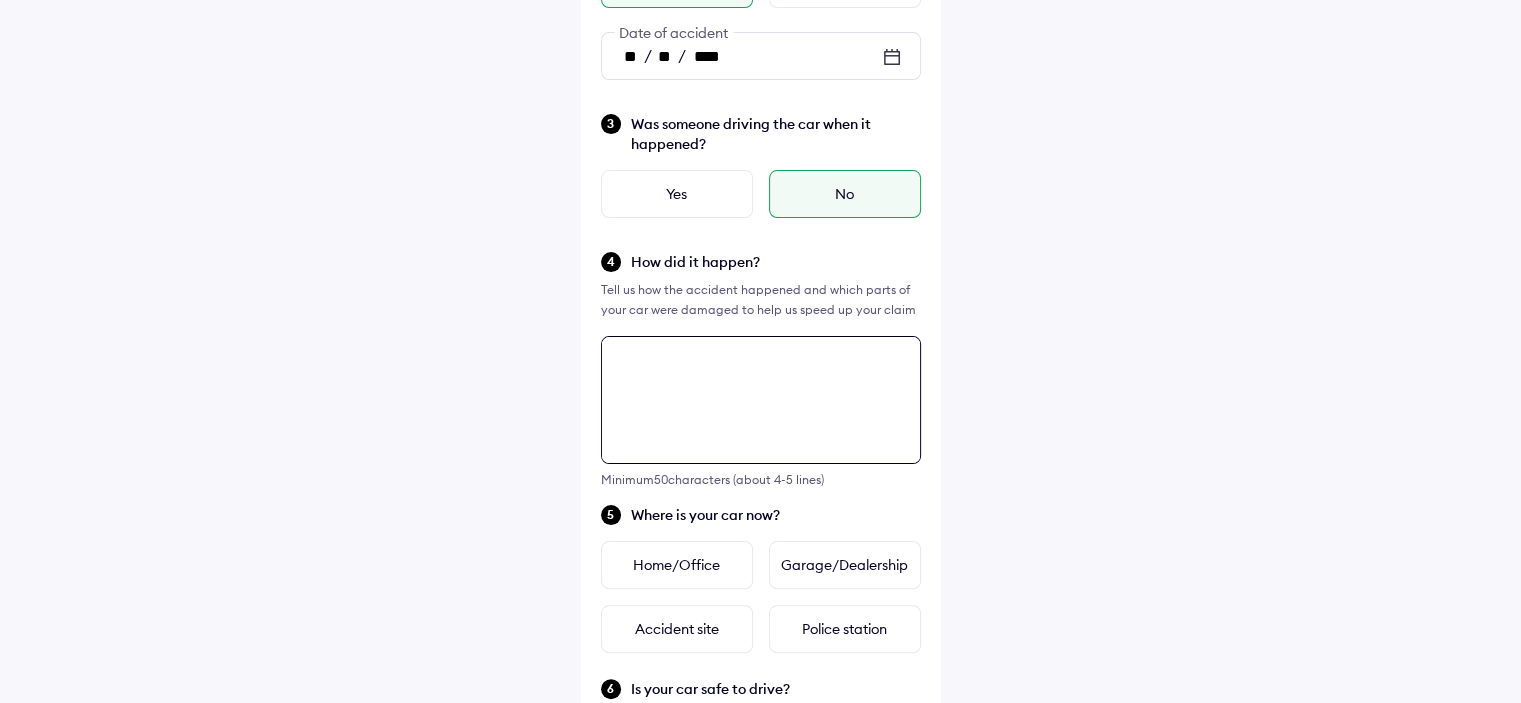 click at bounding box center (761, 400) 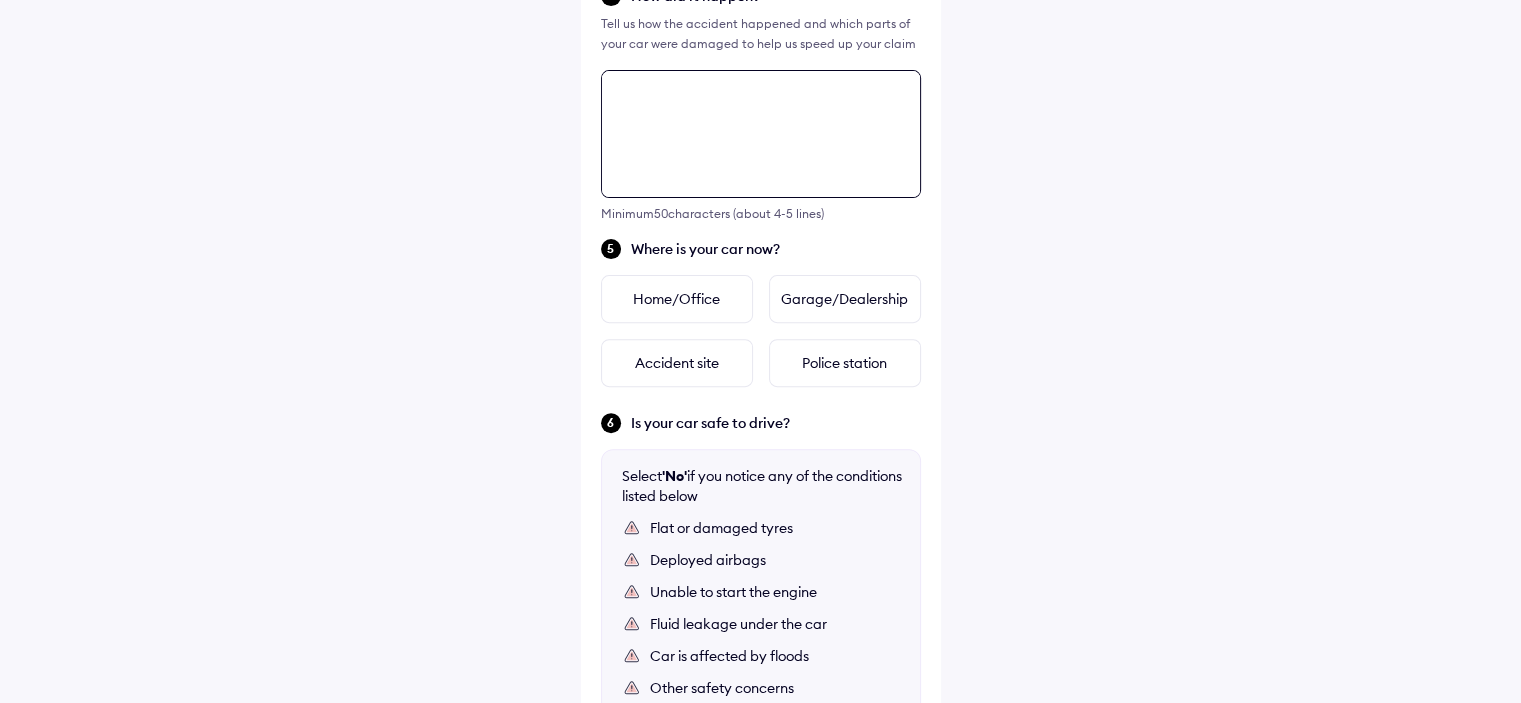 scroll, scrollTop: 726, scrollLeft: 0, axis: vertical 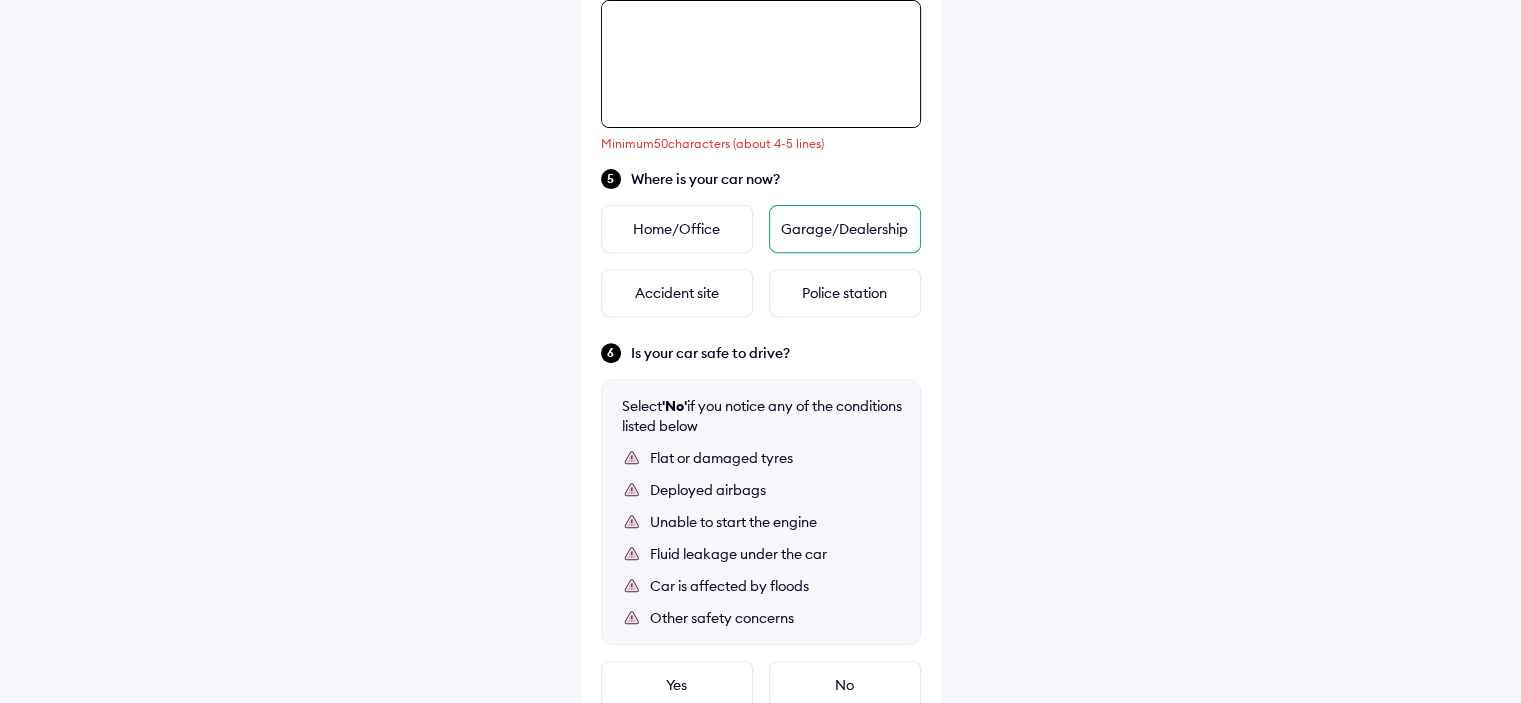 paste on "**********" 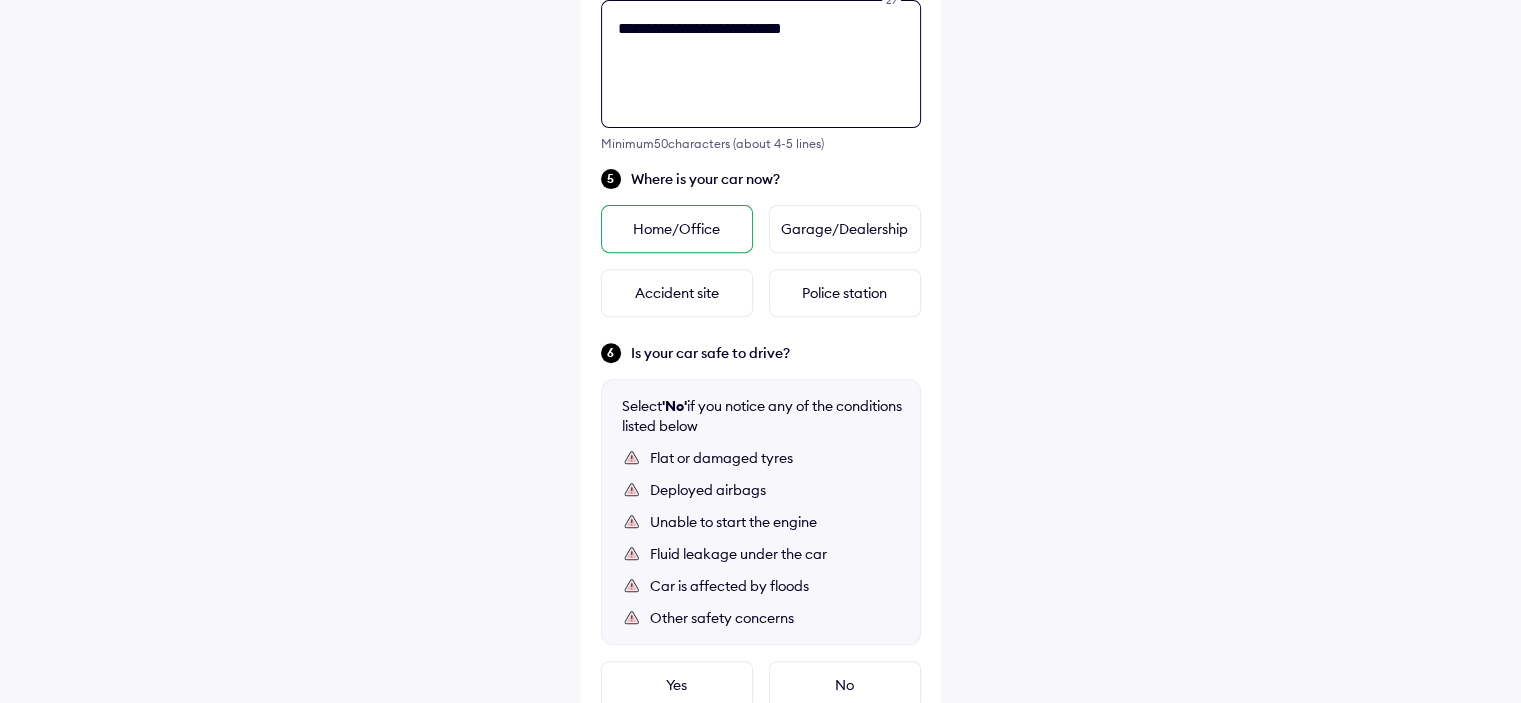 type on "**********" 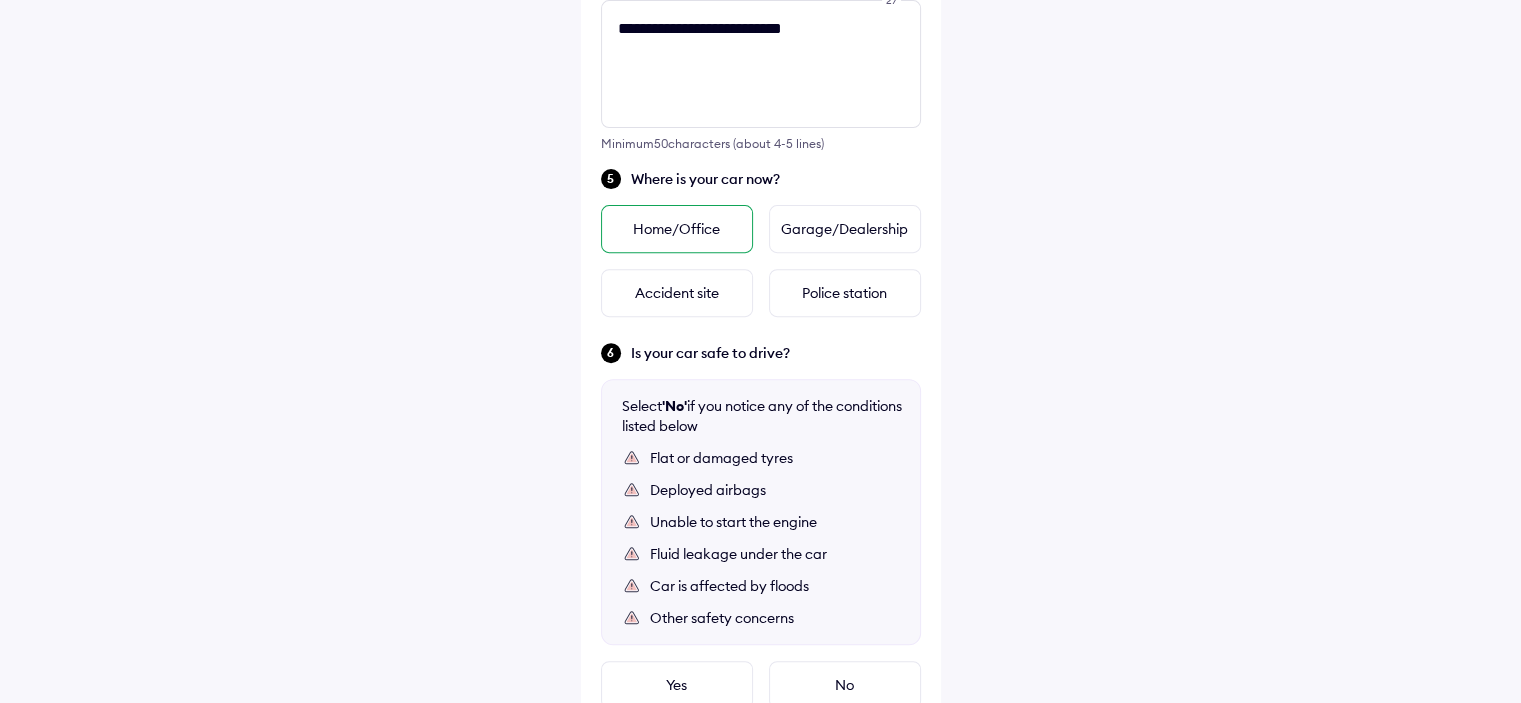 click on "Home/Office" at bounding box center (677, 229) 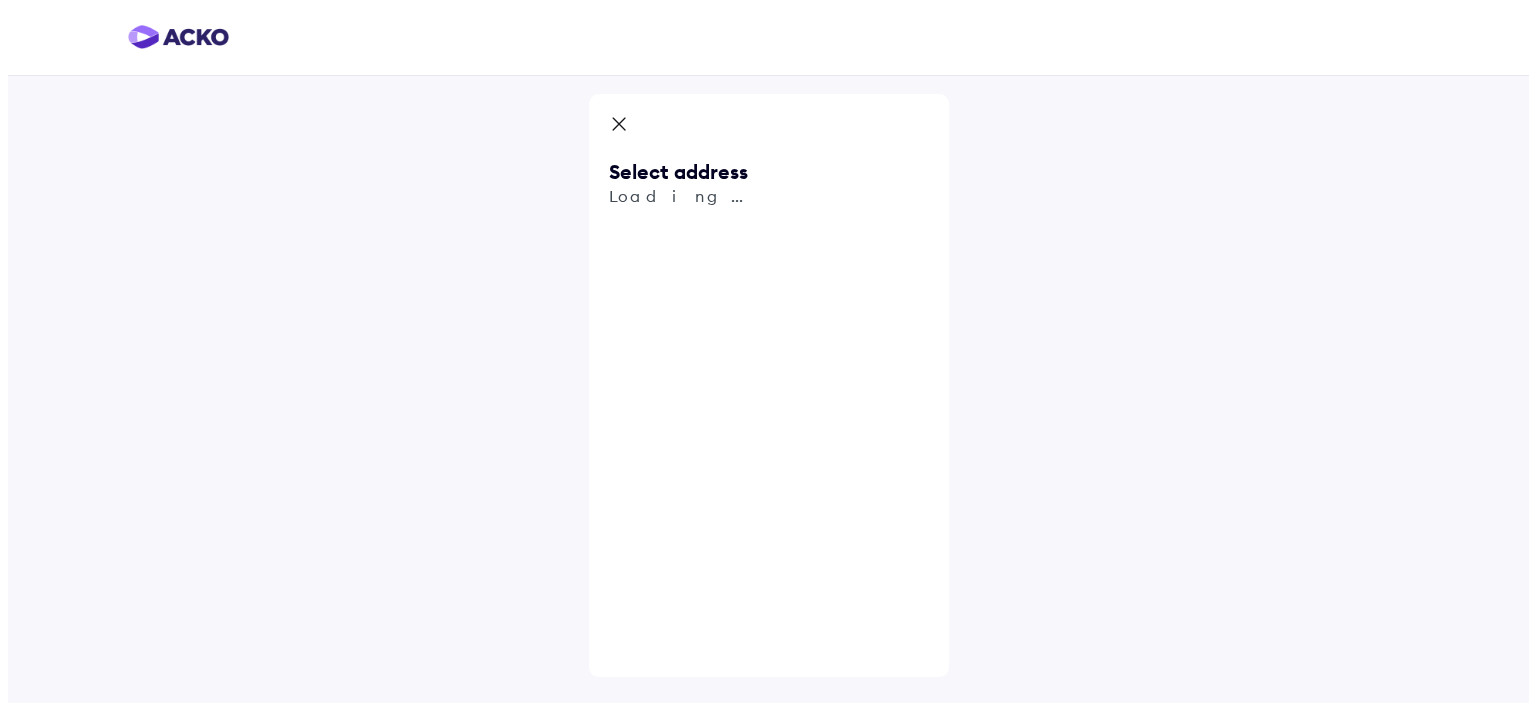 scroll, scrollTop: 0, scrollLeft: 0, axis: both 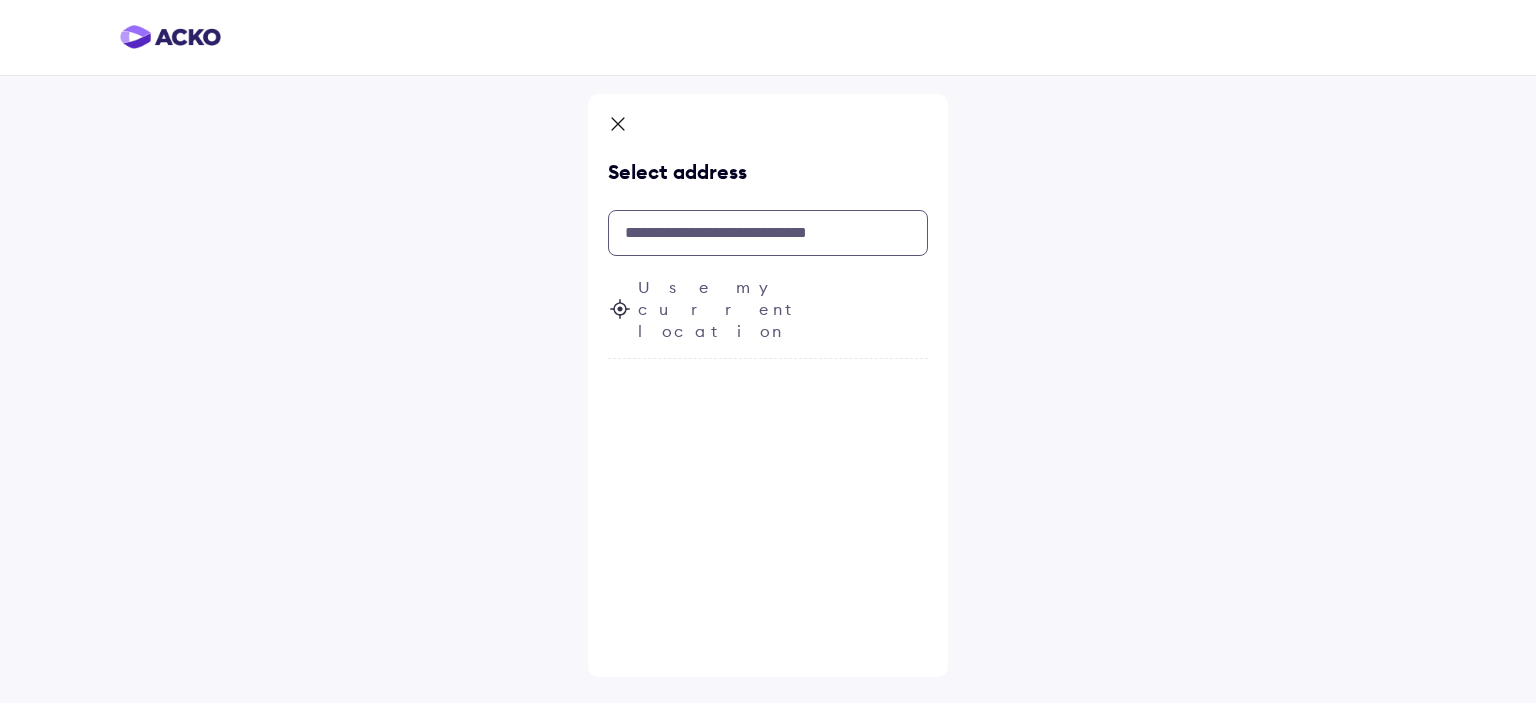 click at bounding box center [768, 233] 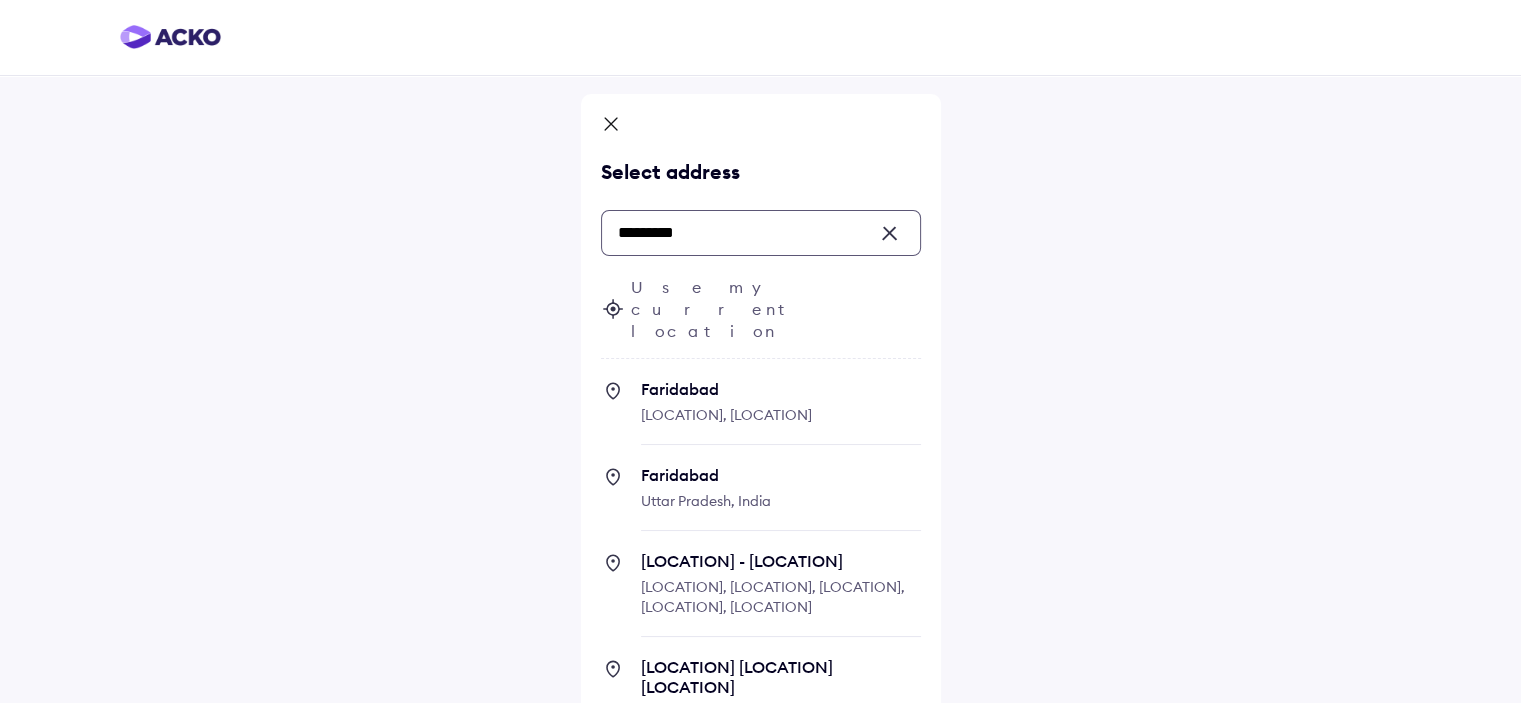 click on "Faridabad" at bounding box center [781, 389] 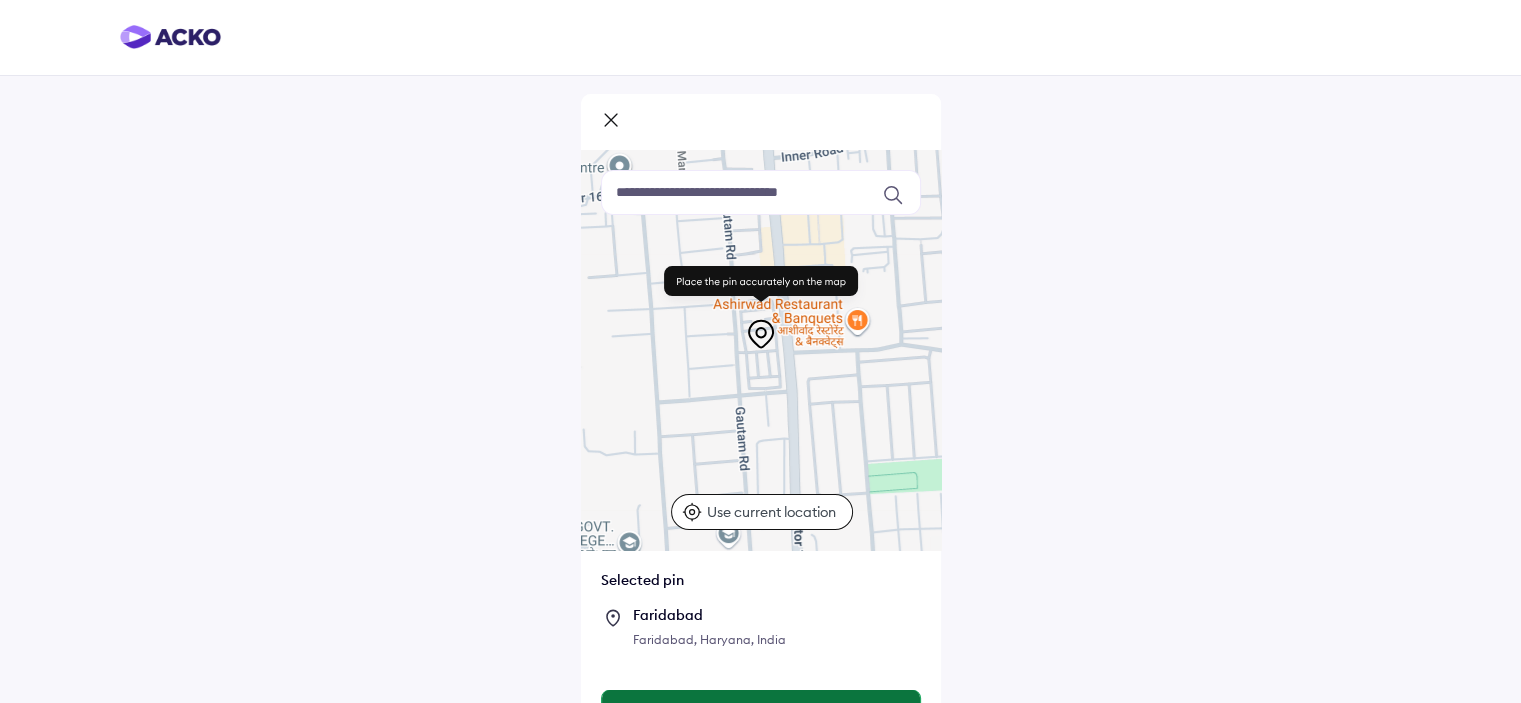 click on "Continue" at bounding box center (761, 714) 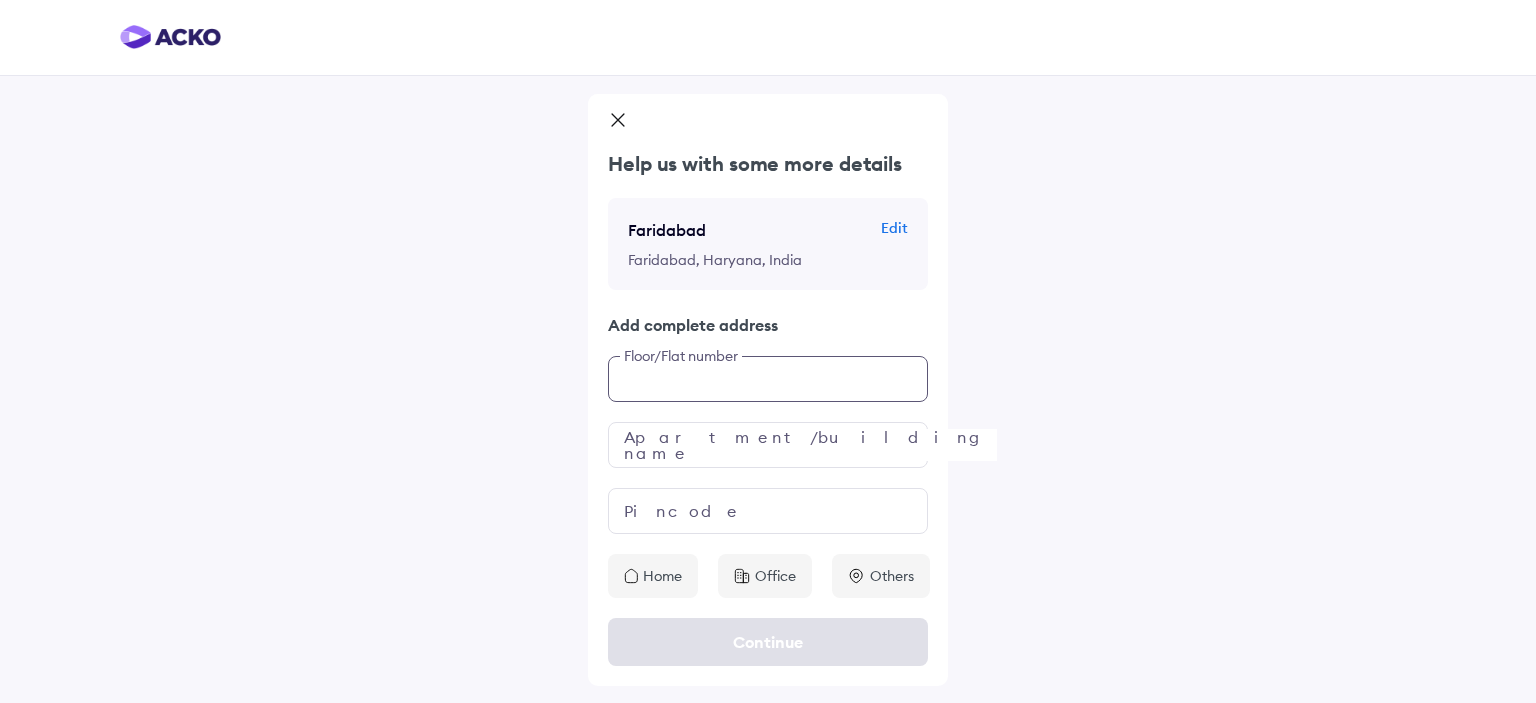 click at bounding box center (768, 379) 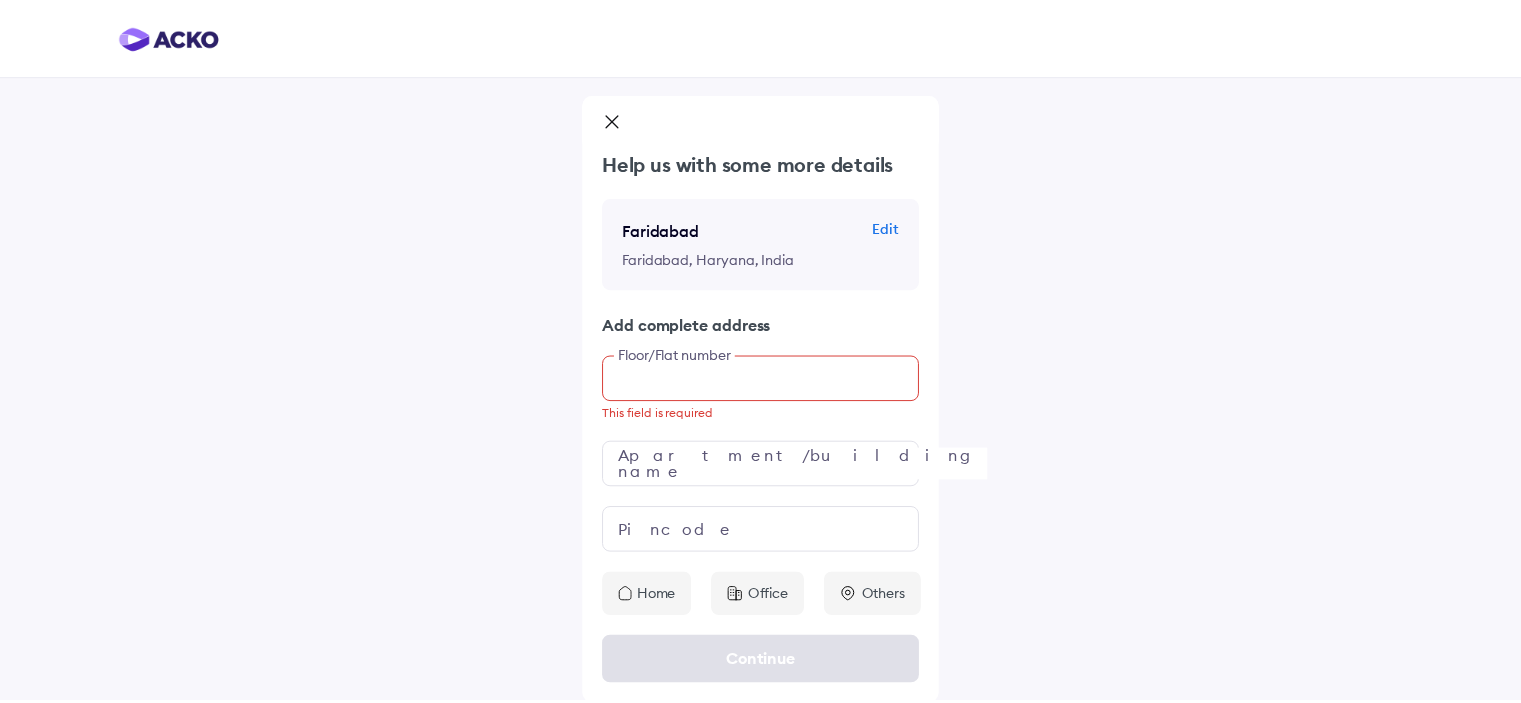 scroll, scrollTop: 1, scrollLeft: 0, axis: vertical 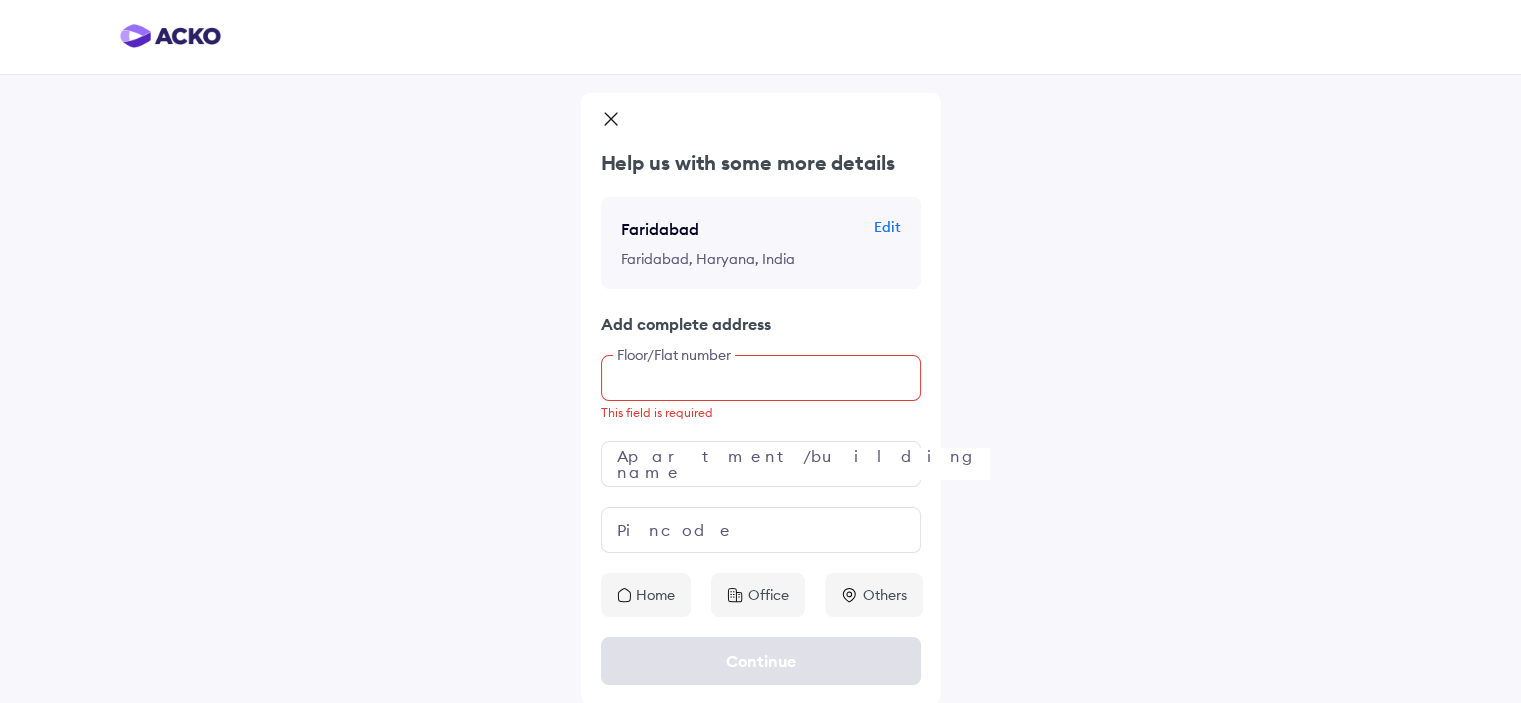 drag, startPoint x: 672, startPoint y: 367, endPoint x: 666, endPoint y: 390, distance: 23.769728 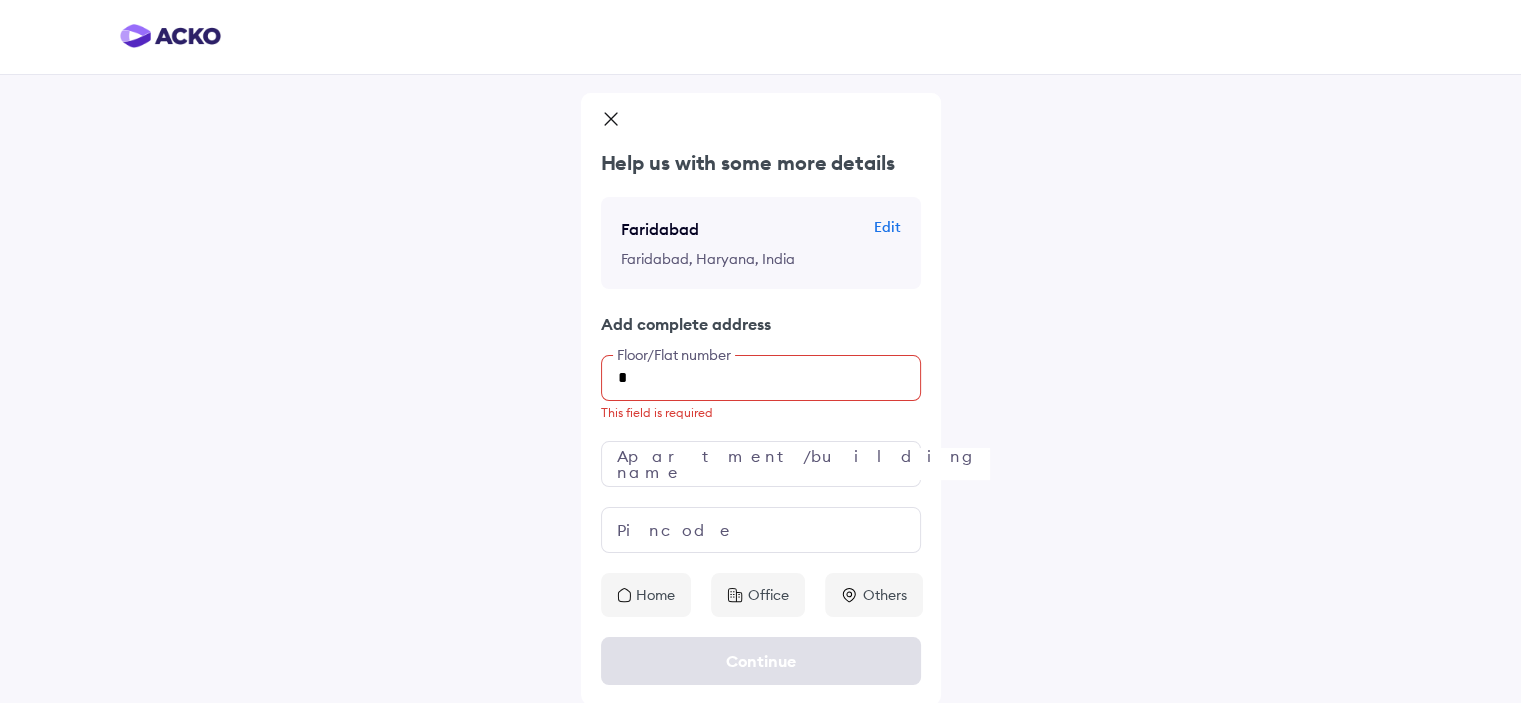scroll, scrollTop: 0, scrollLeft: 0, axis: both 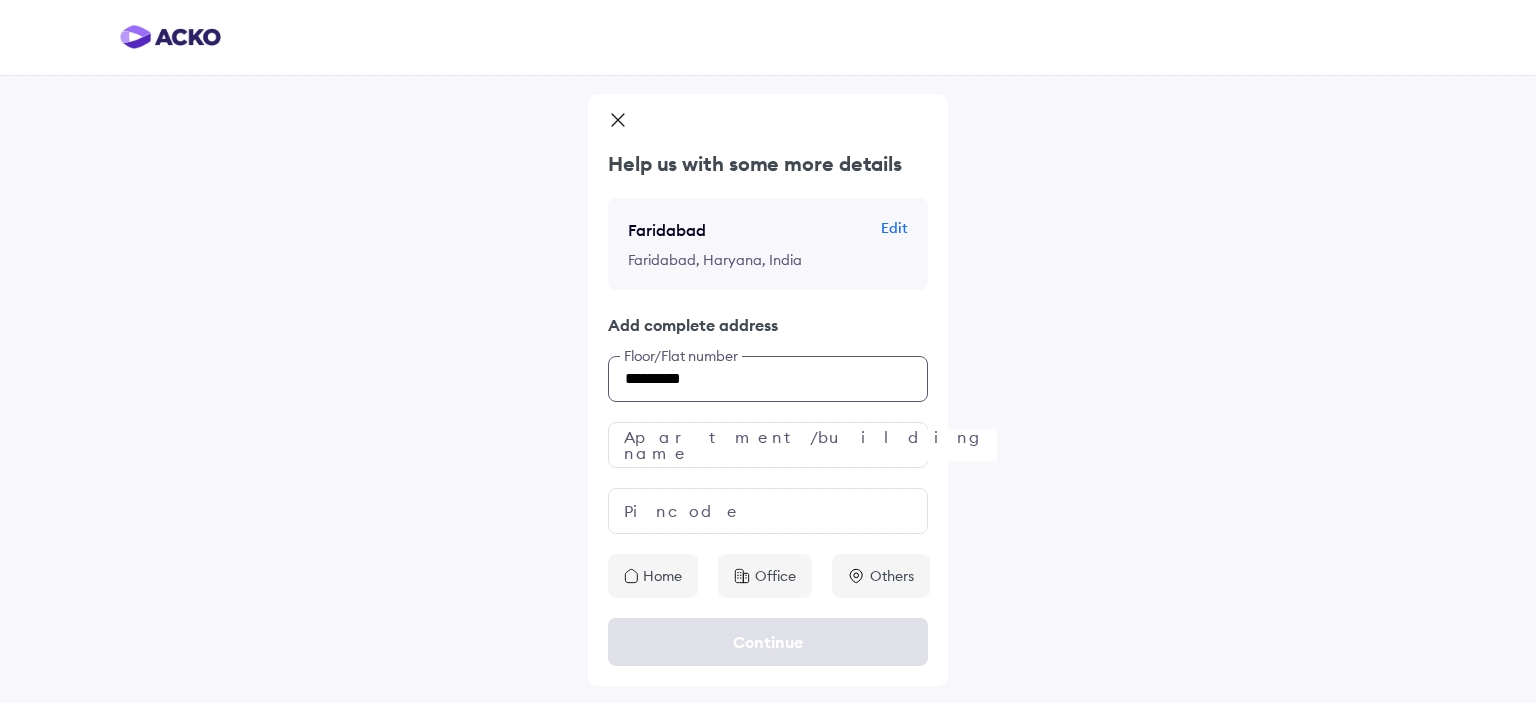 type on "*********" 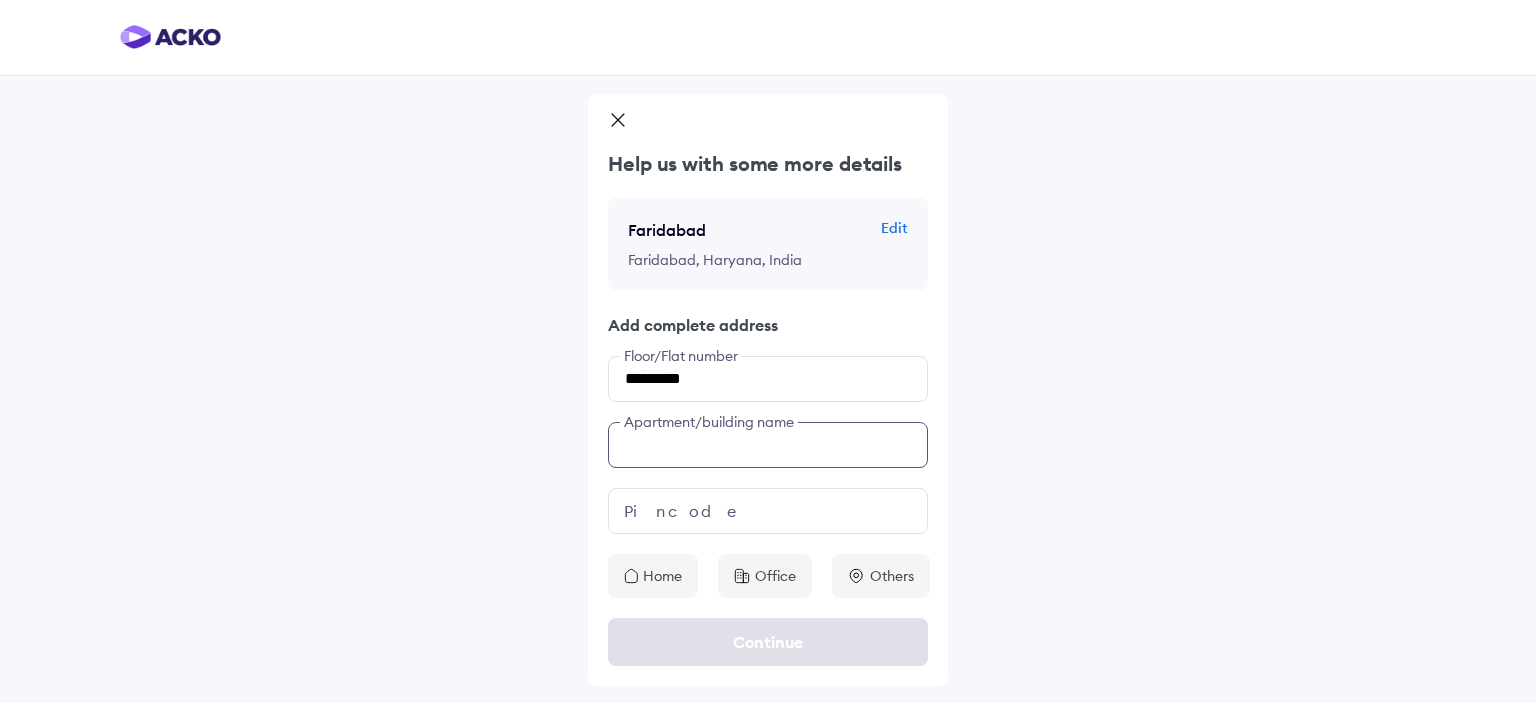 click at bounding box center [768, 445] 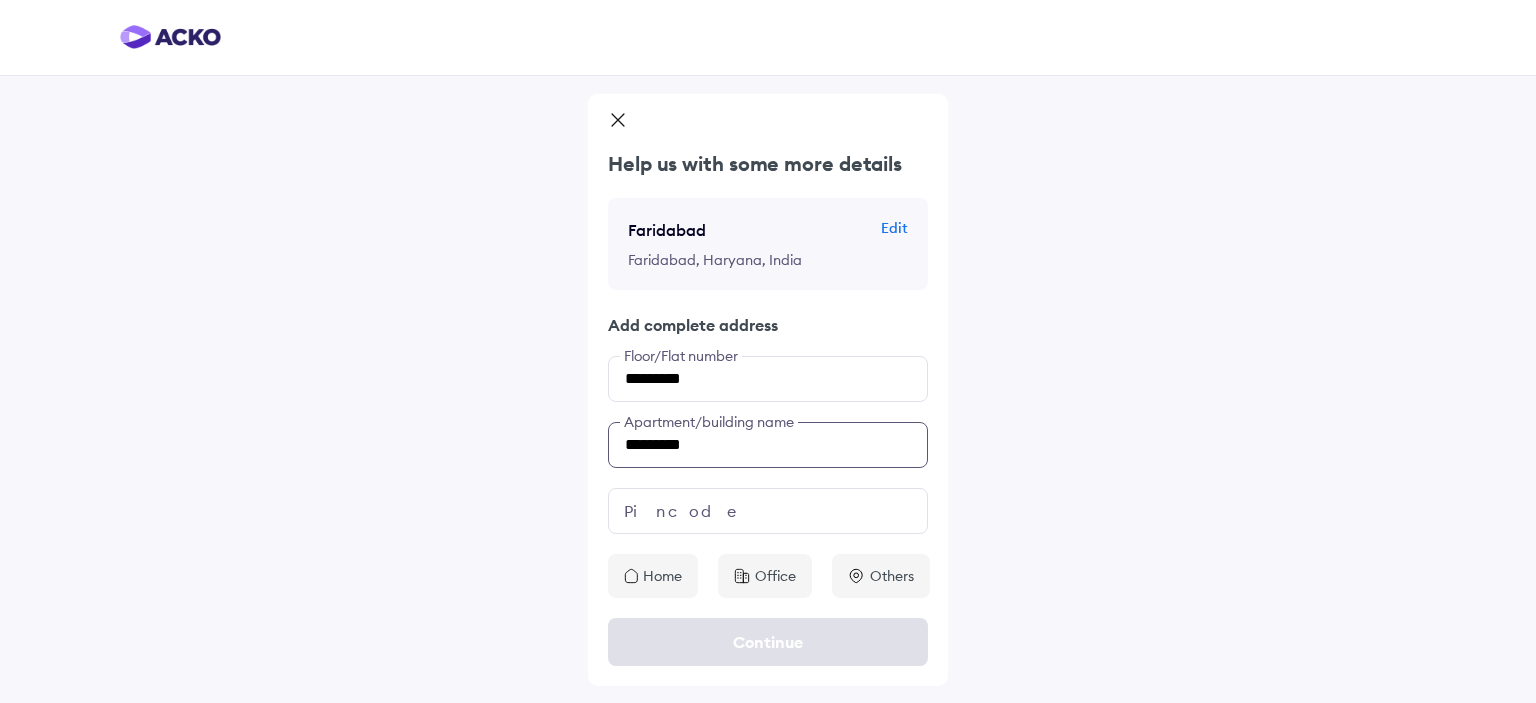 type on "*********" 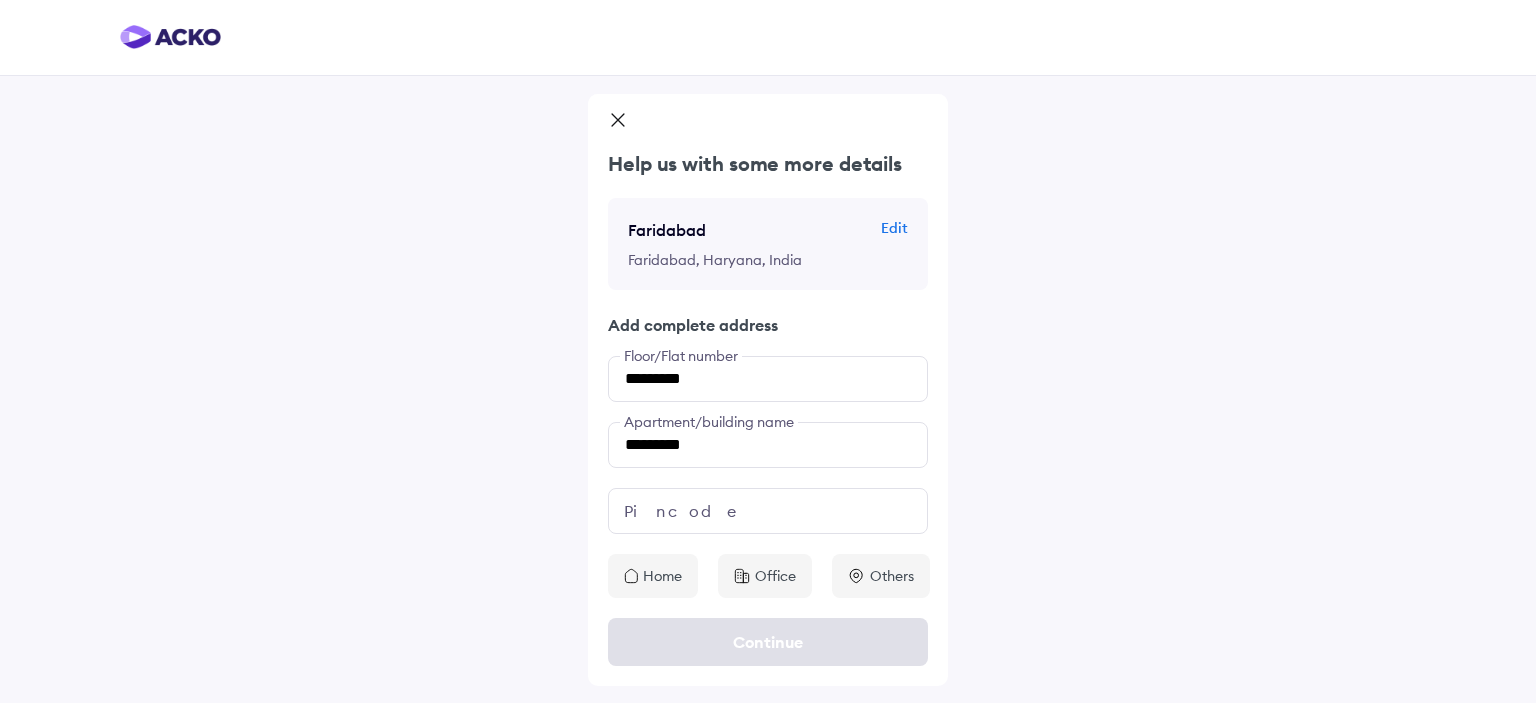 click on "Home" at bounding box center (662, 576) 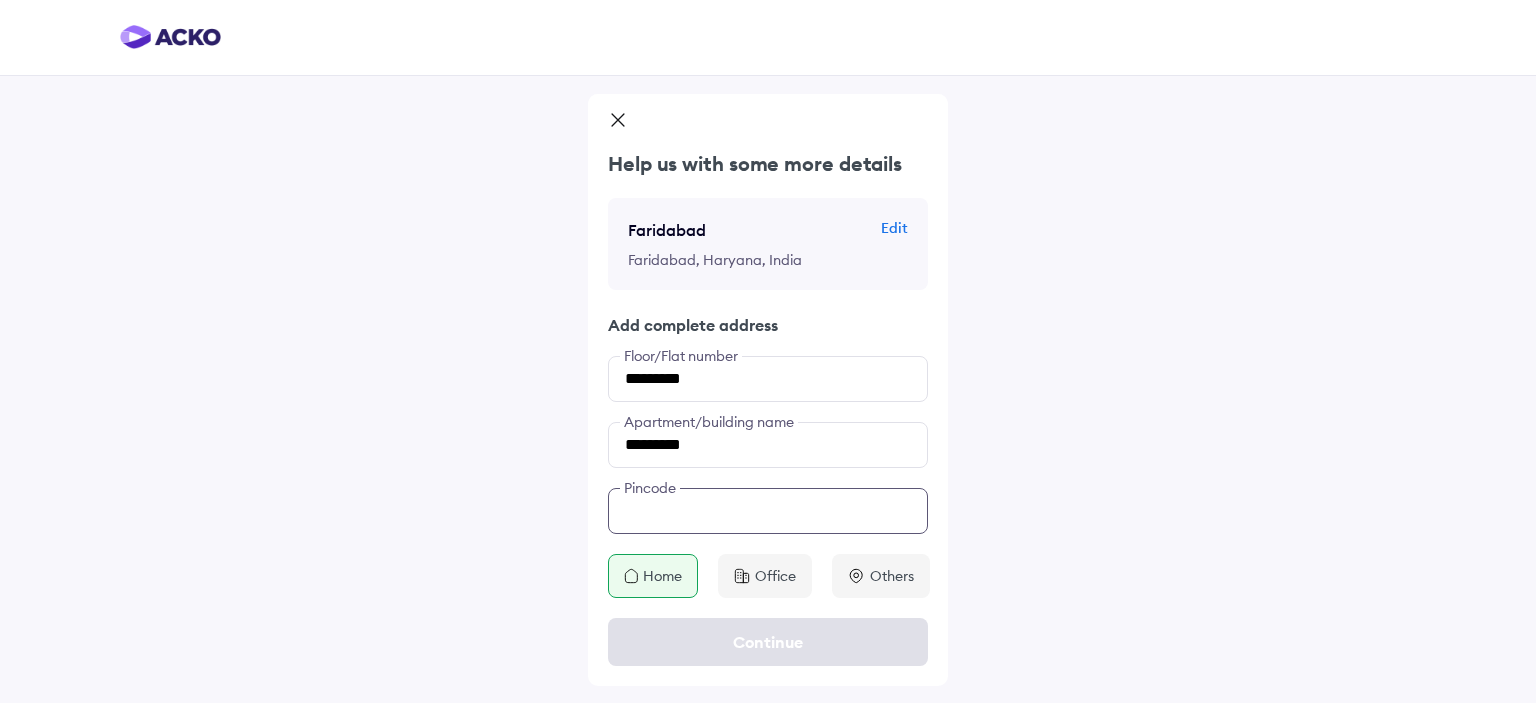 click at bounding box center [768, 511] 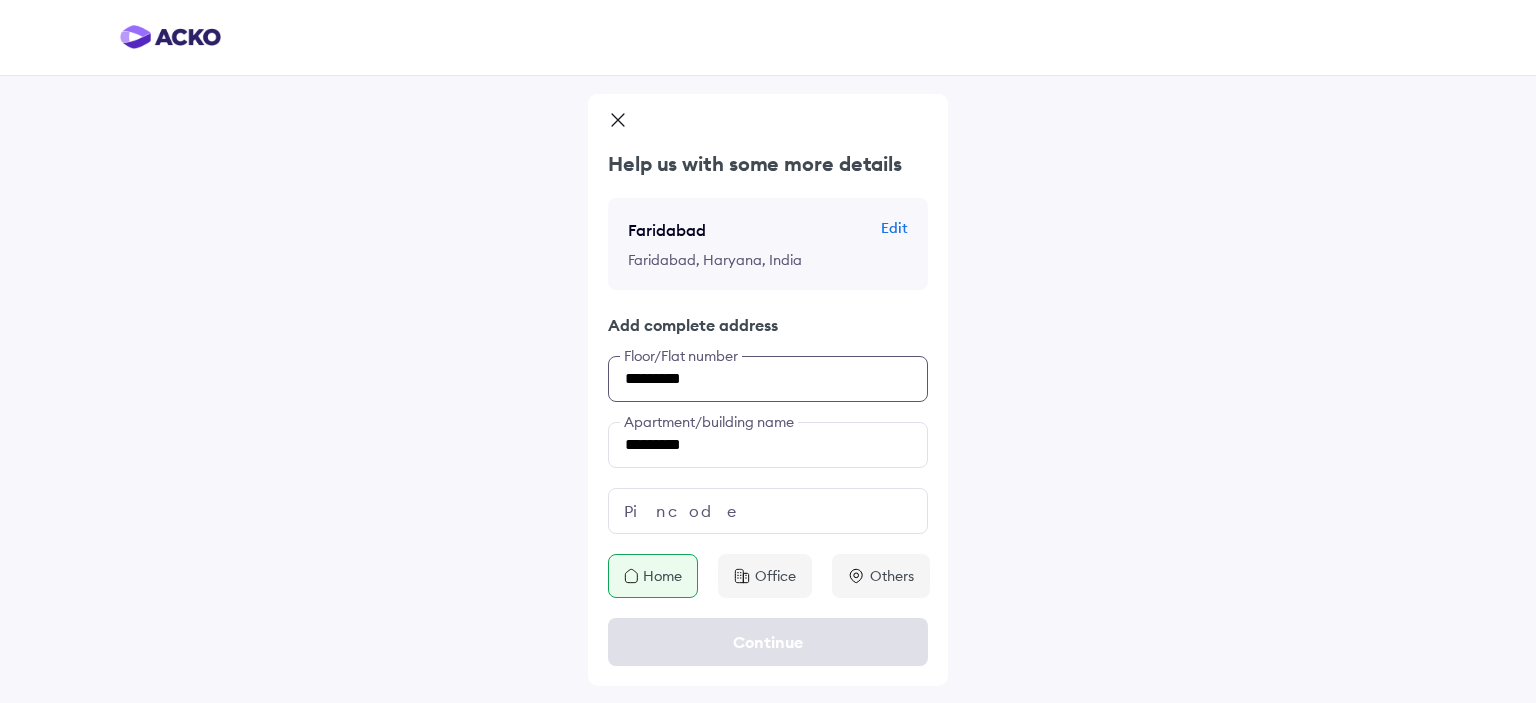 click on "*********" at bounding box center [768, 379] 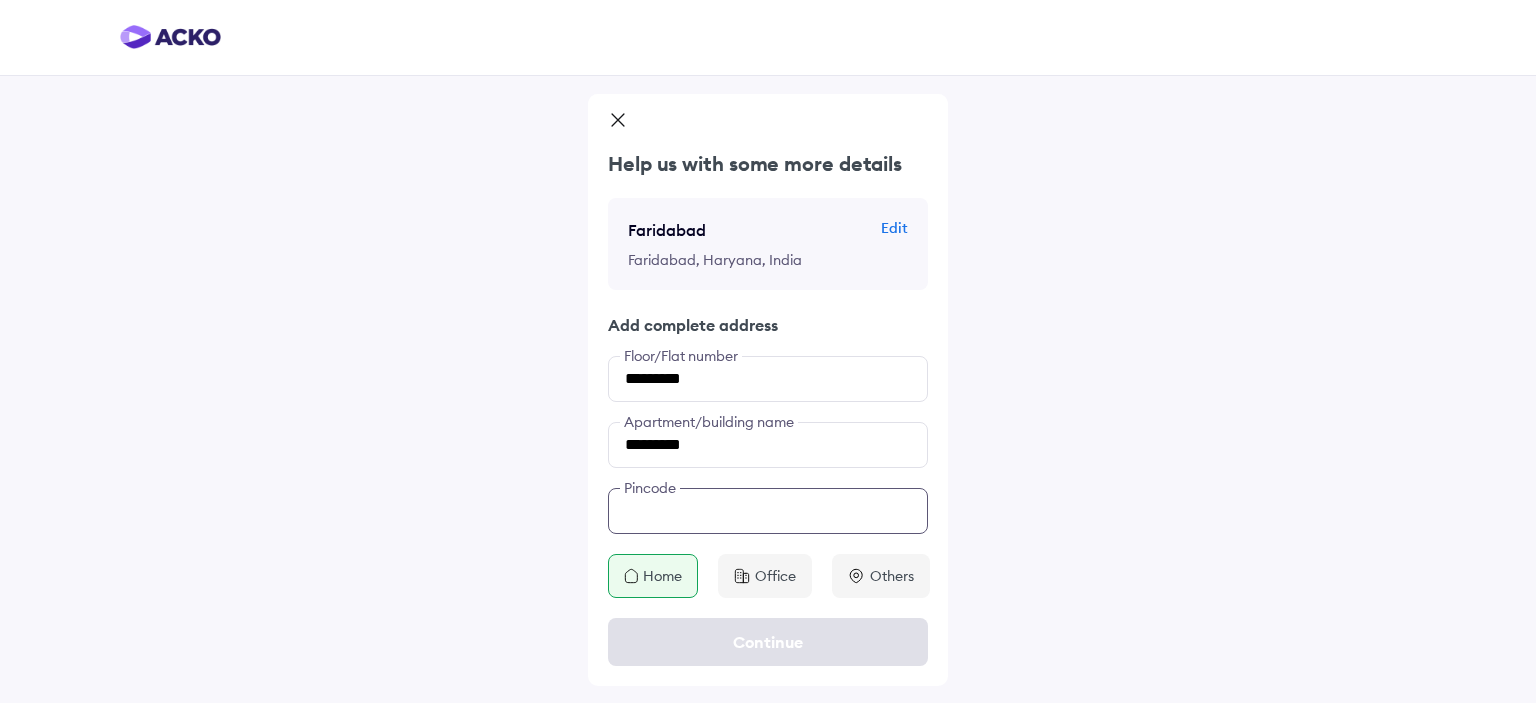 click at bounding box center (768, 511) 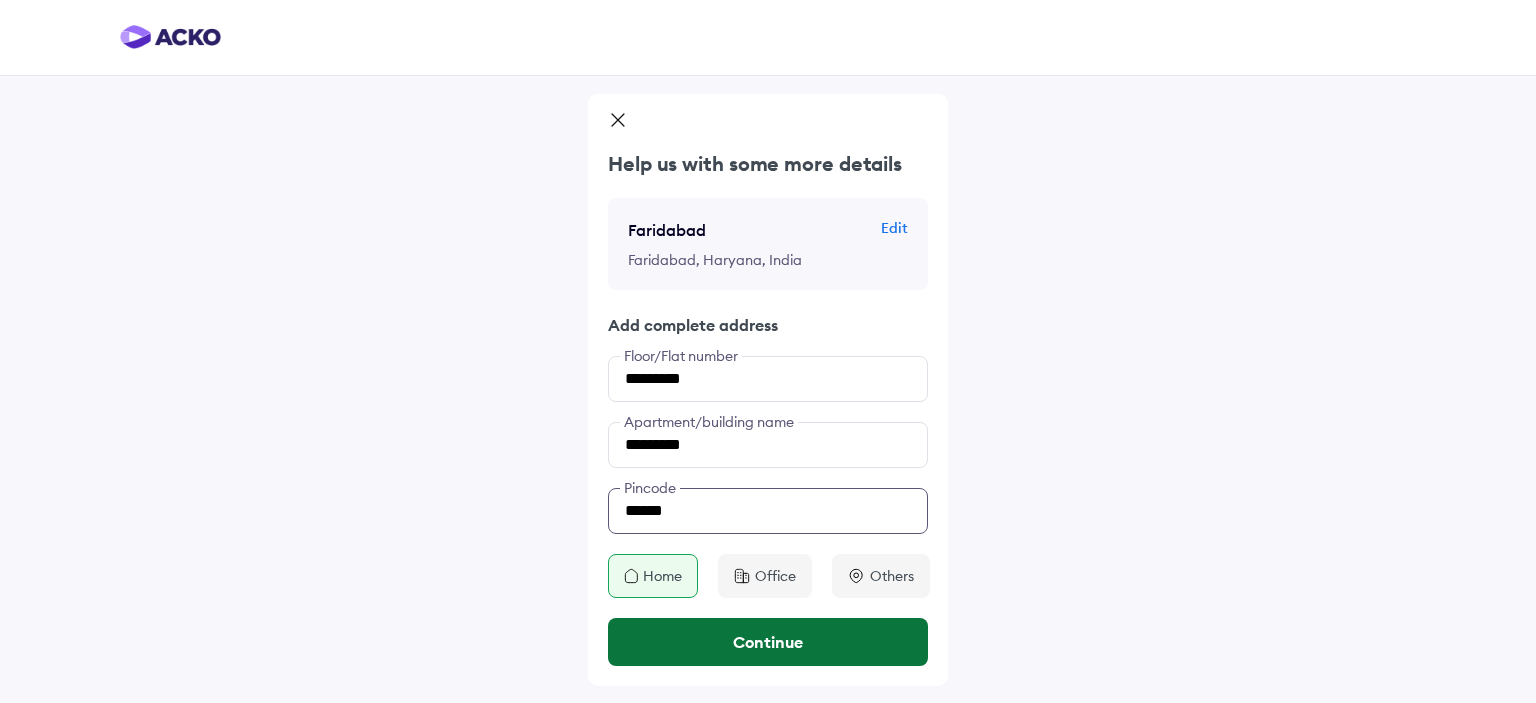 type on "******" 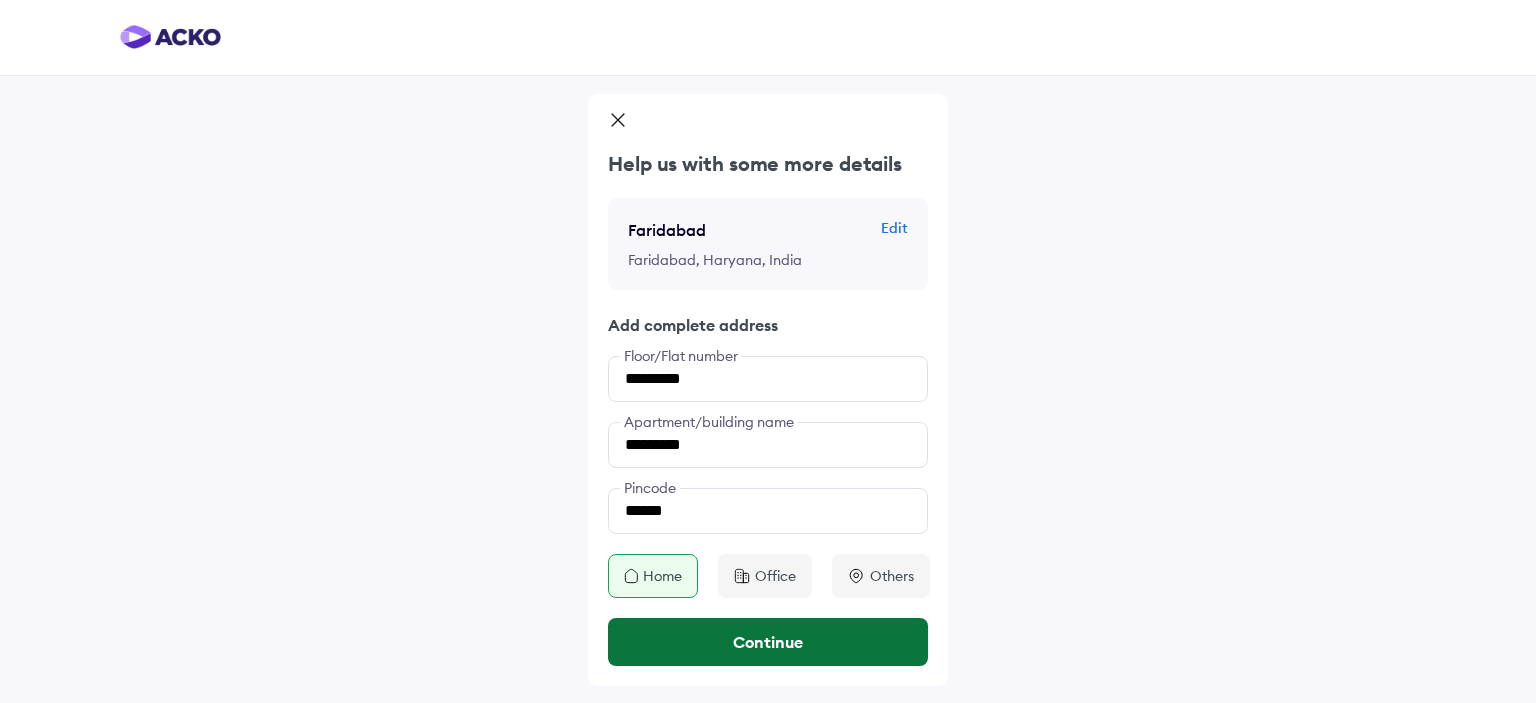 click on "Continue" at bounding box center [768, 642] 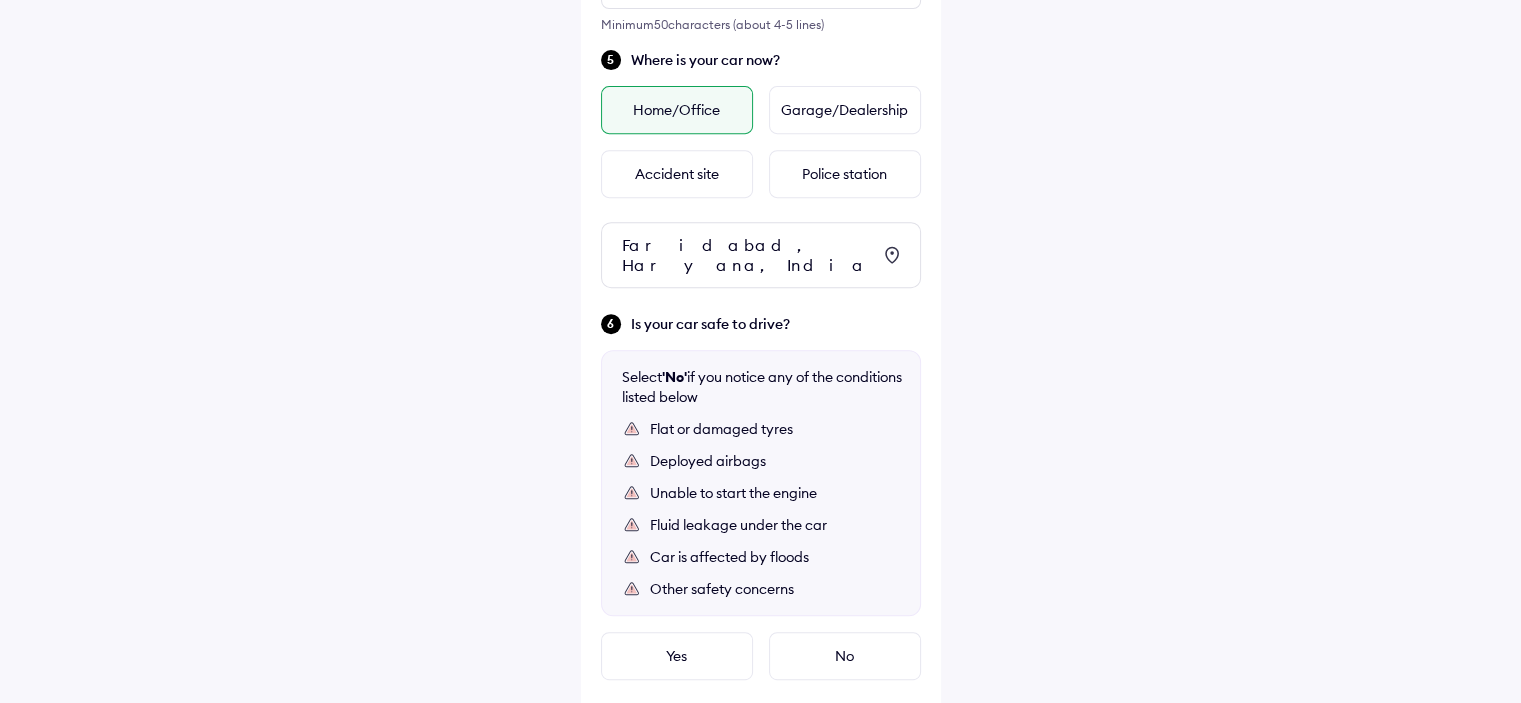 scroll, scrollTop: 893, scrollLeft: 0, axis: vertical 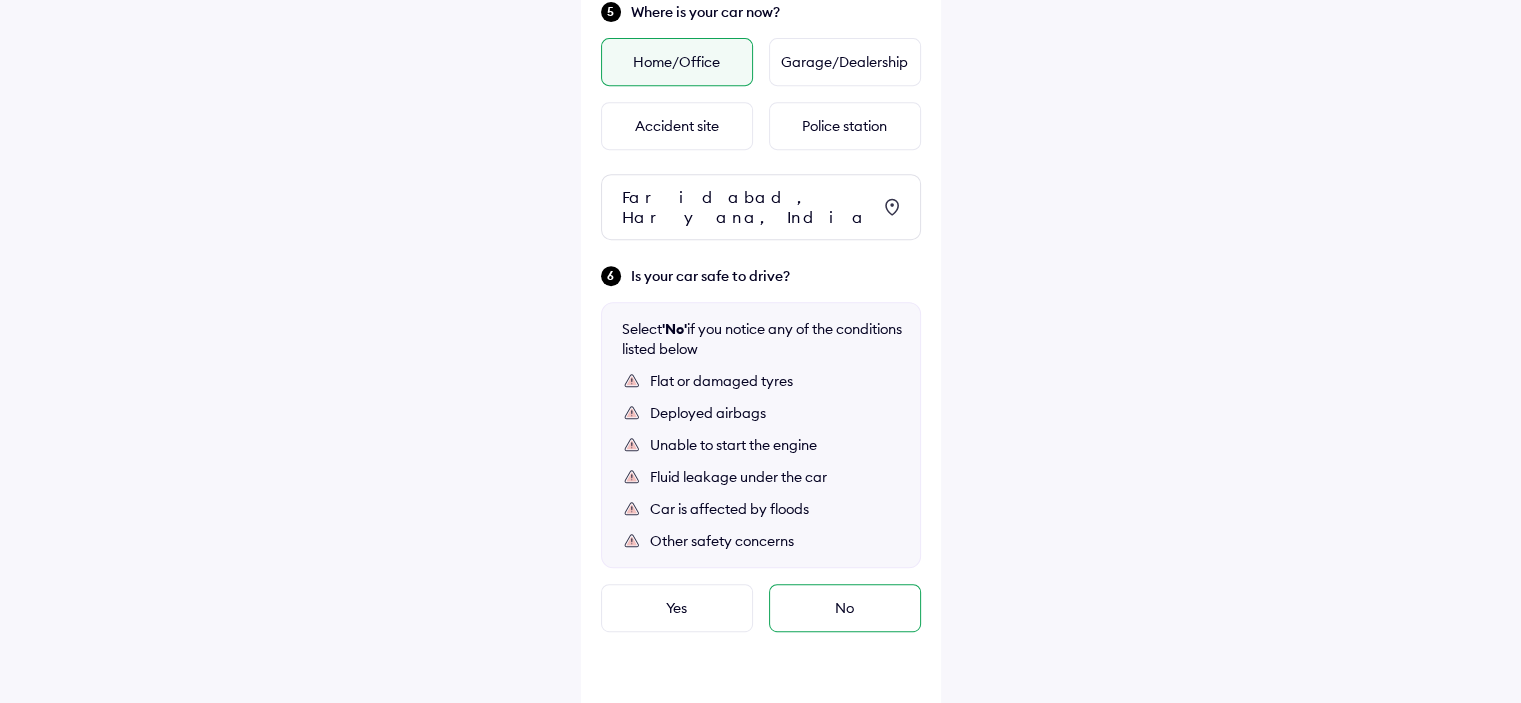 click on "No" at bounding box center (845, 608) 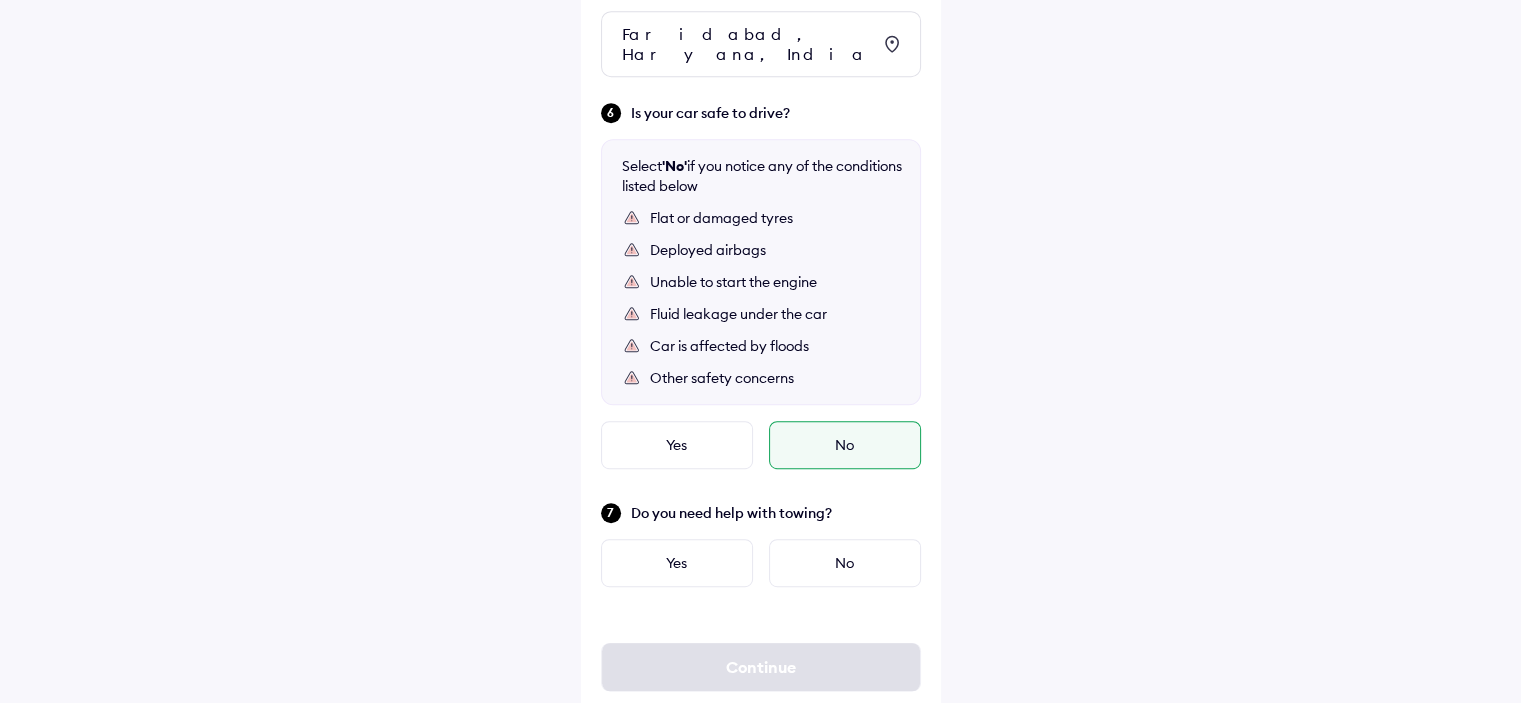 scroll, scrollTop: 1059, scrollLeft: 0, axis: vertical 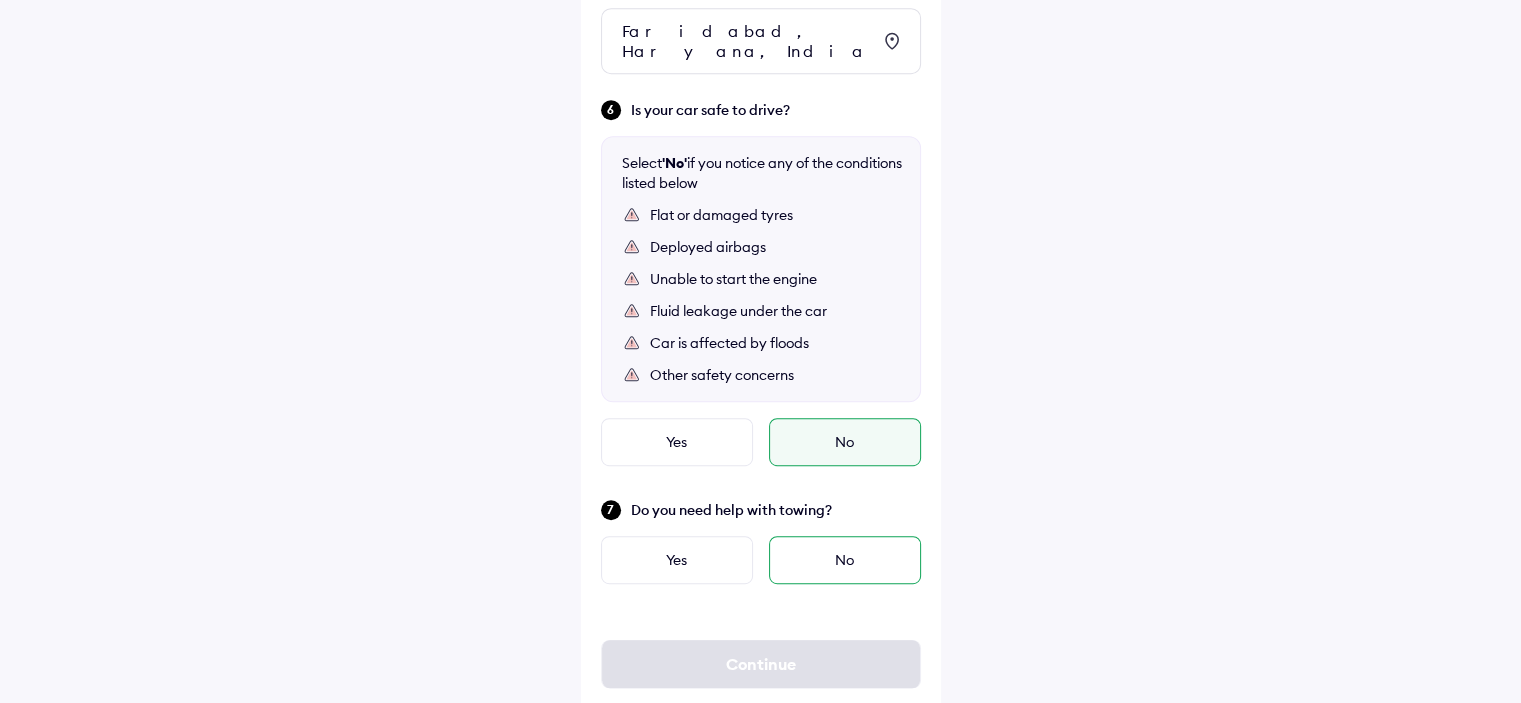 click on "No" at bounding box center (845, 560) 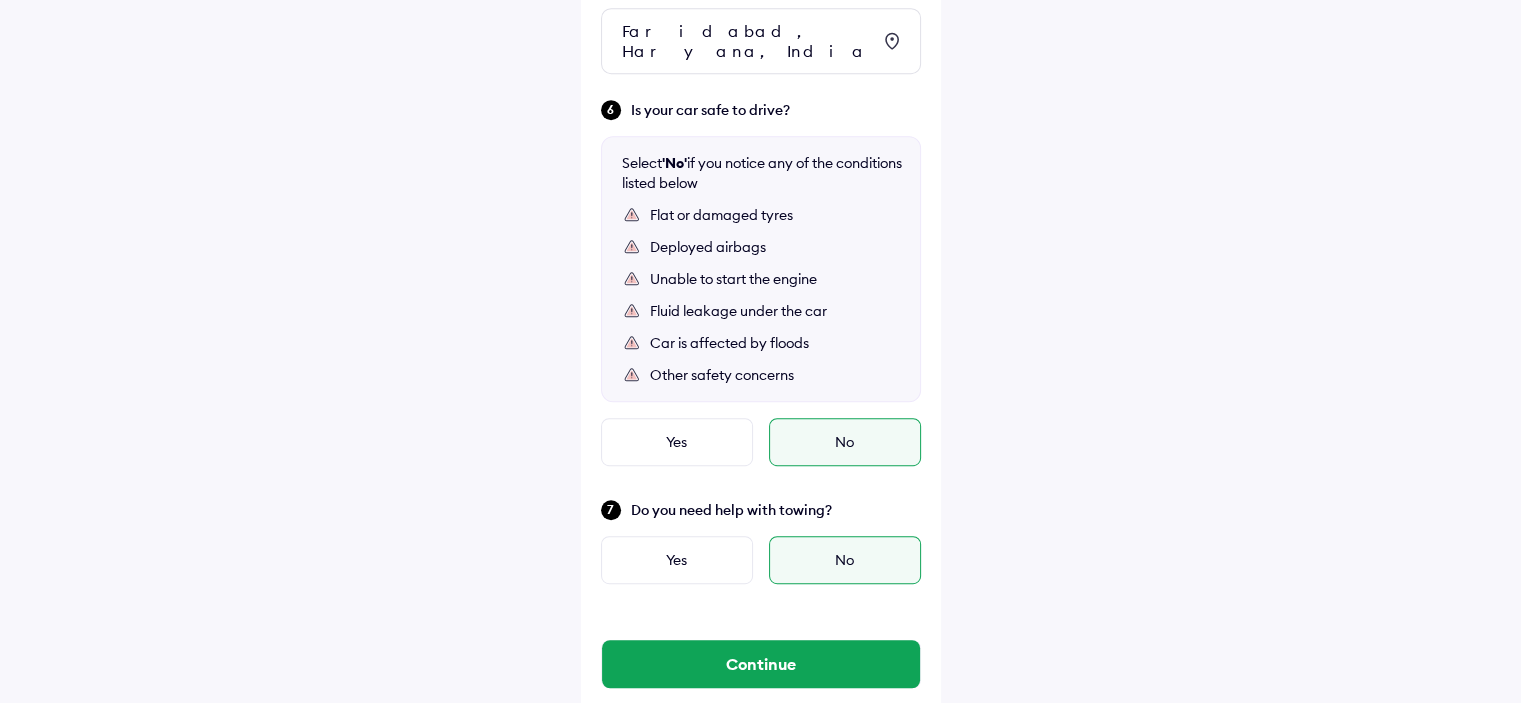 click on "Continue" at bounding box center [761, 664] 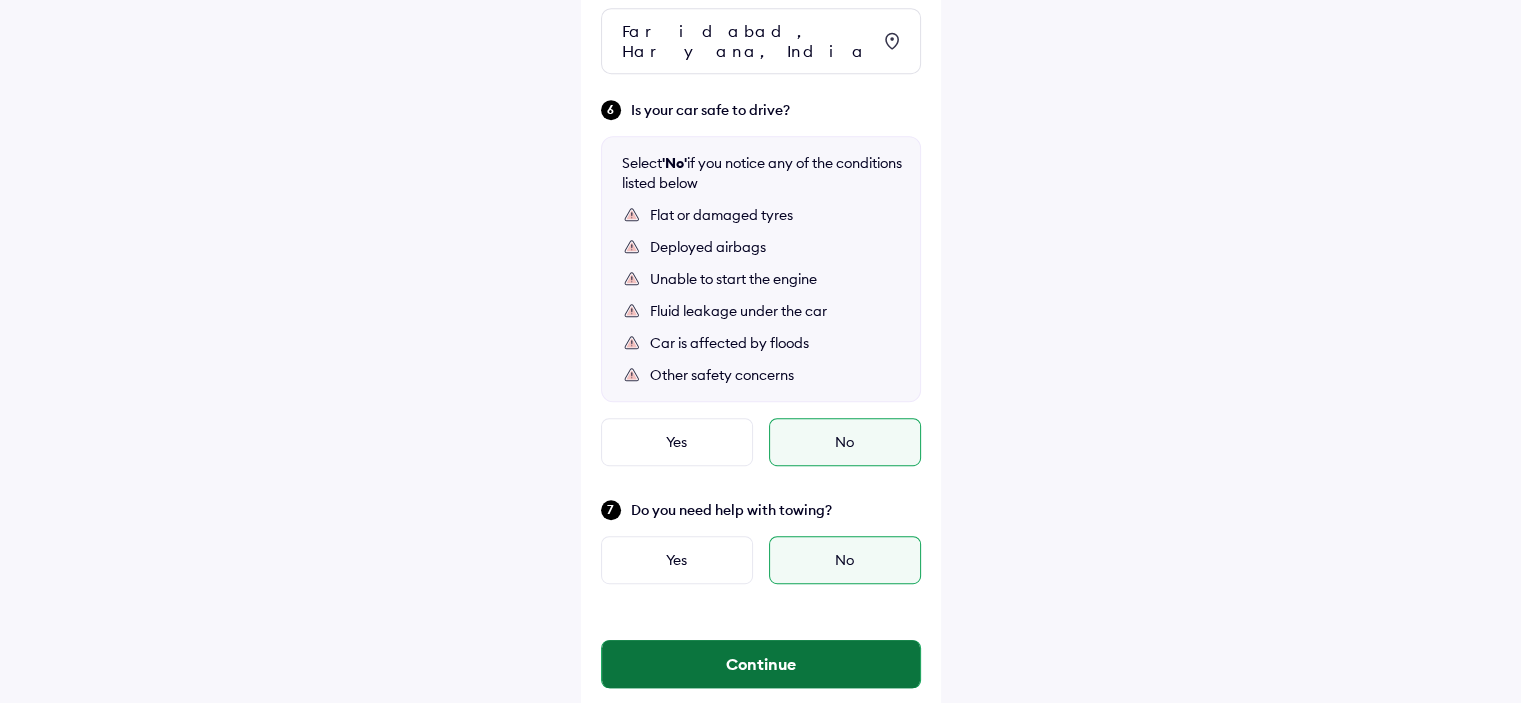 click on "Continue" at bounding box center [761, 664] 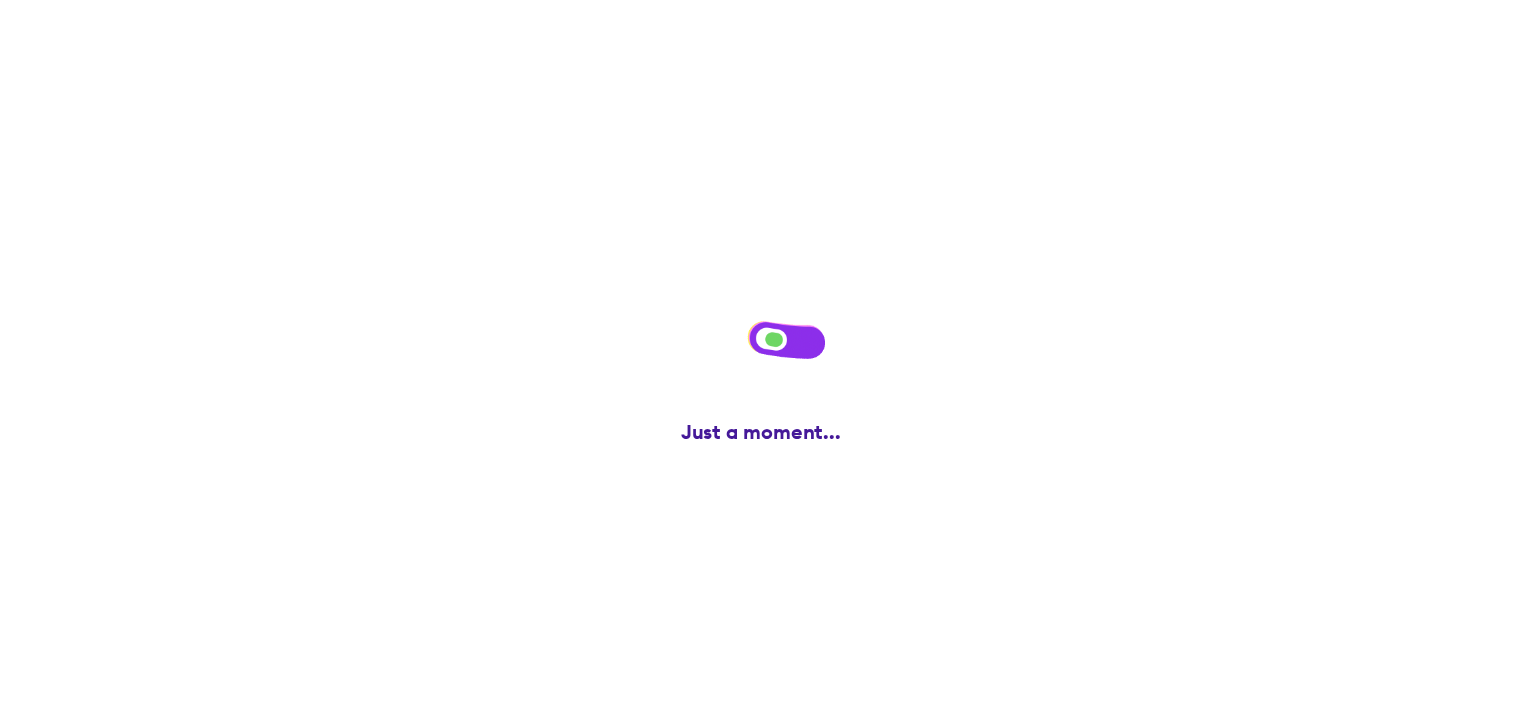 scroll, scrollTop: 0, scrollLeft: 0, axis: both 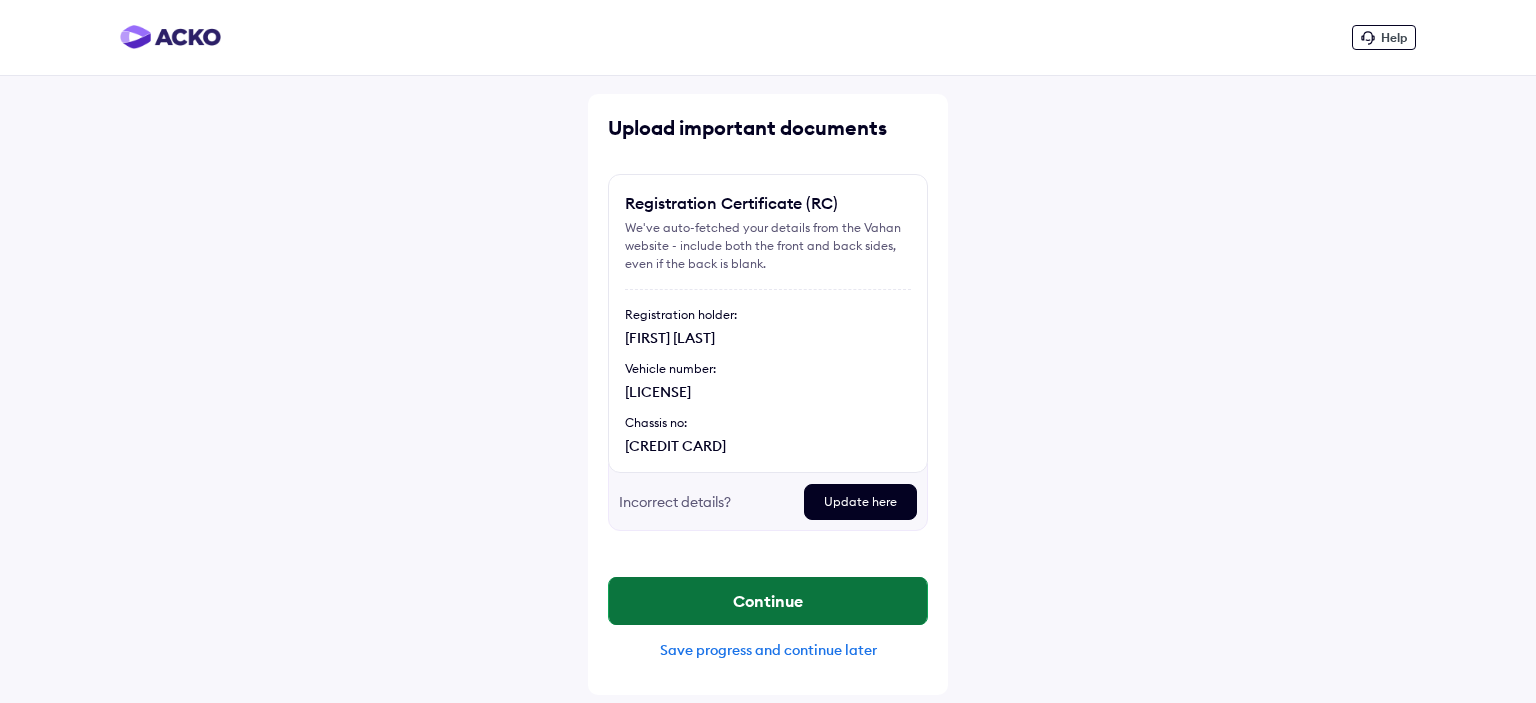 click on "Continue" at bounding box center [768, 601] 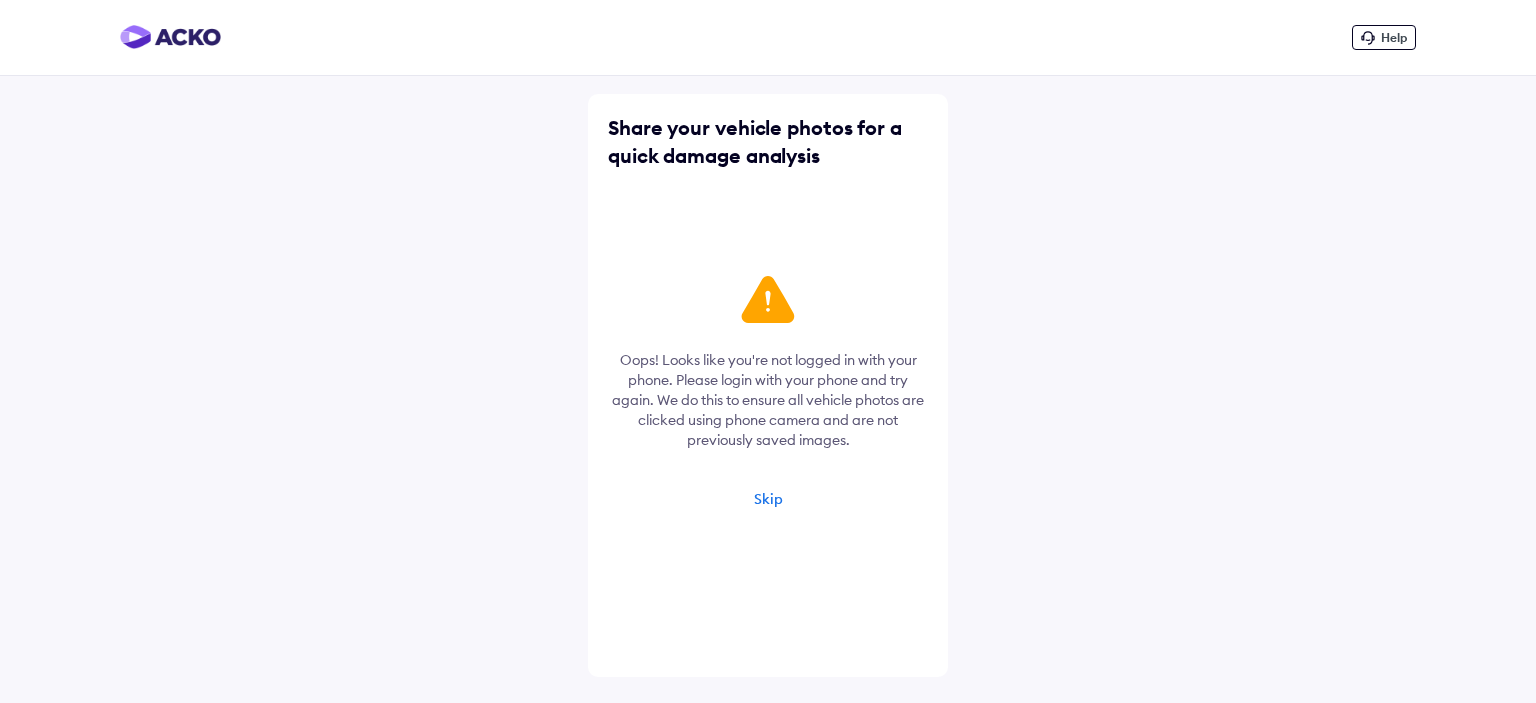 click on "Skip" at bounding box center (768, 499) 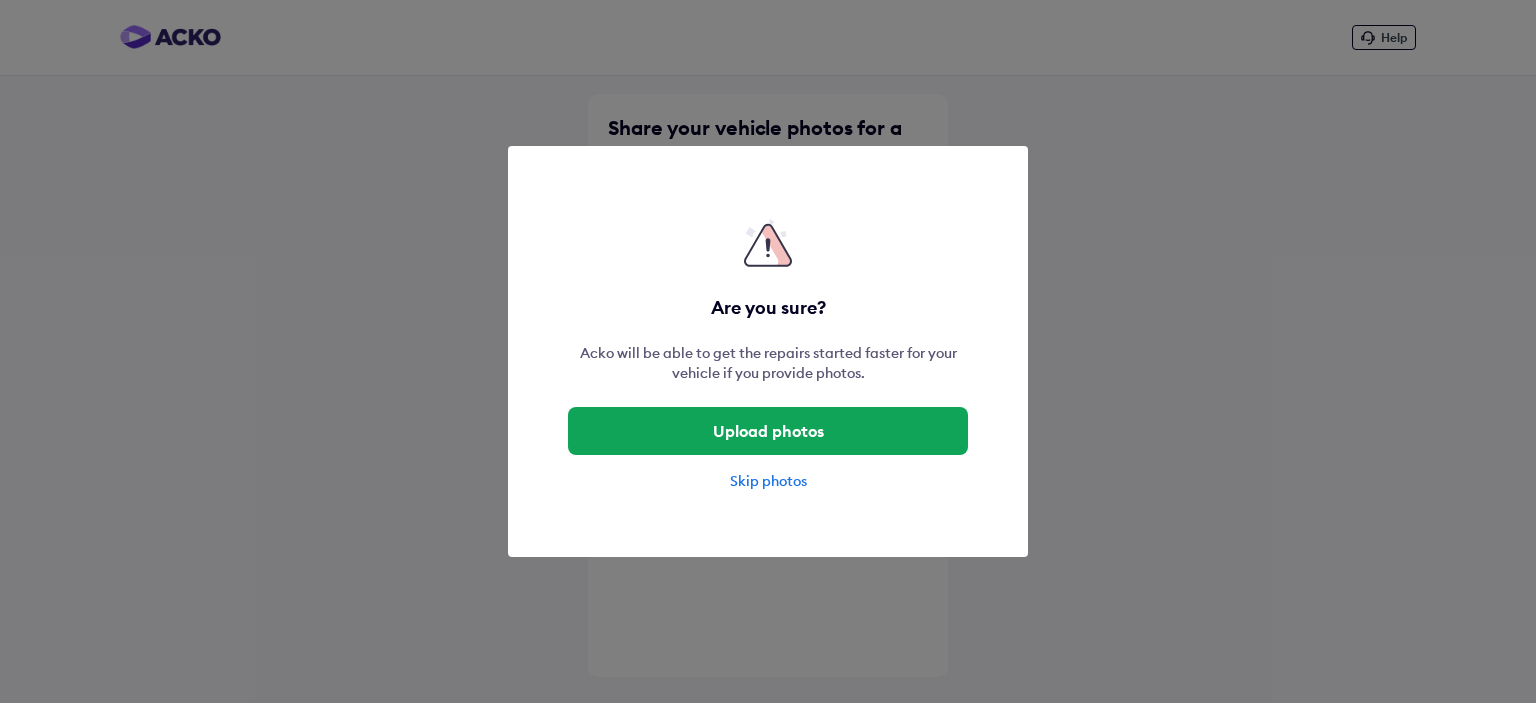 click on "Skip photos" at bounding box center [768, 481] 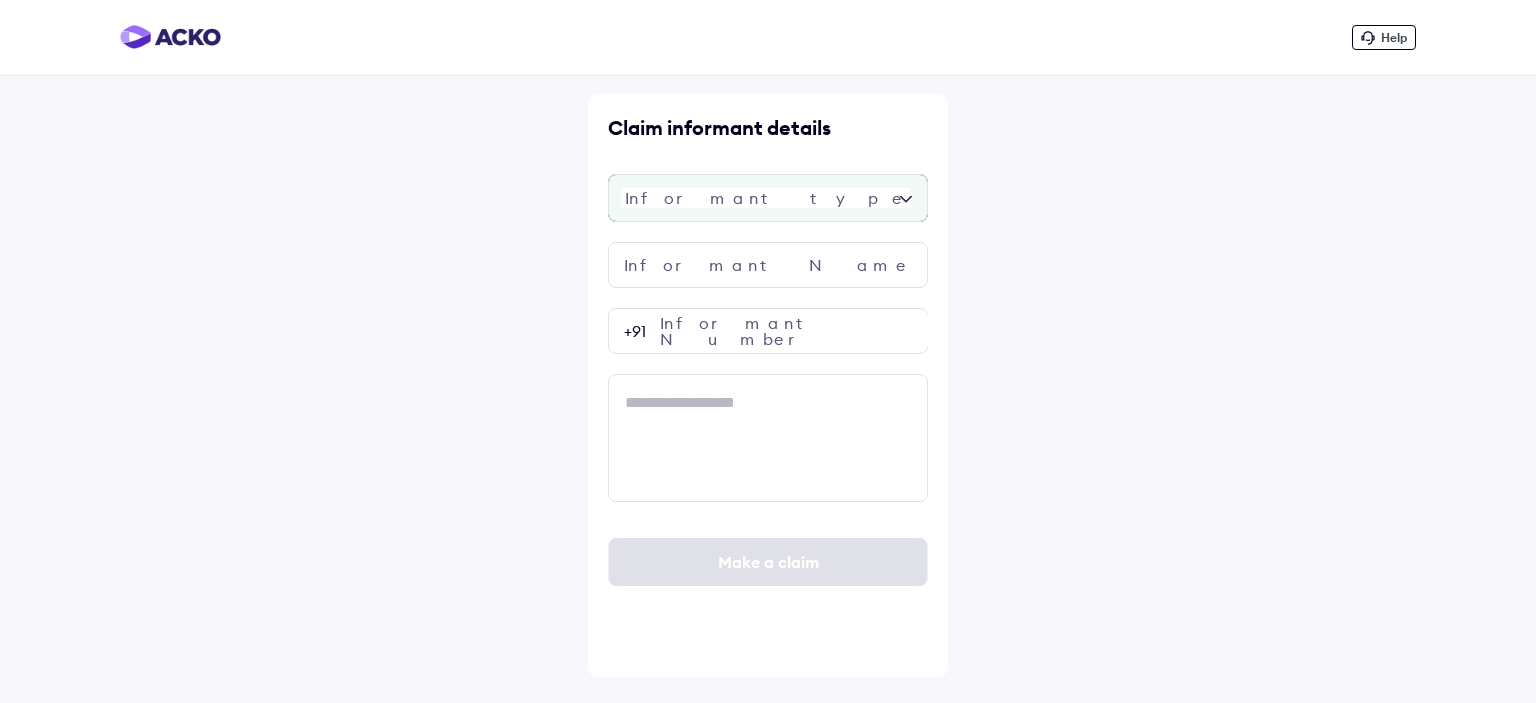 click at bounding box center (768, 198) 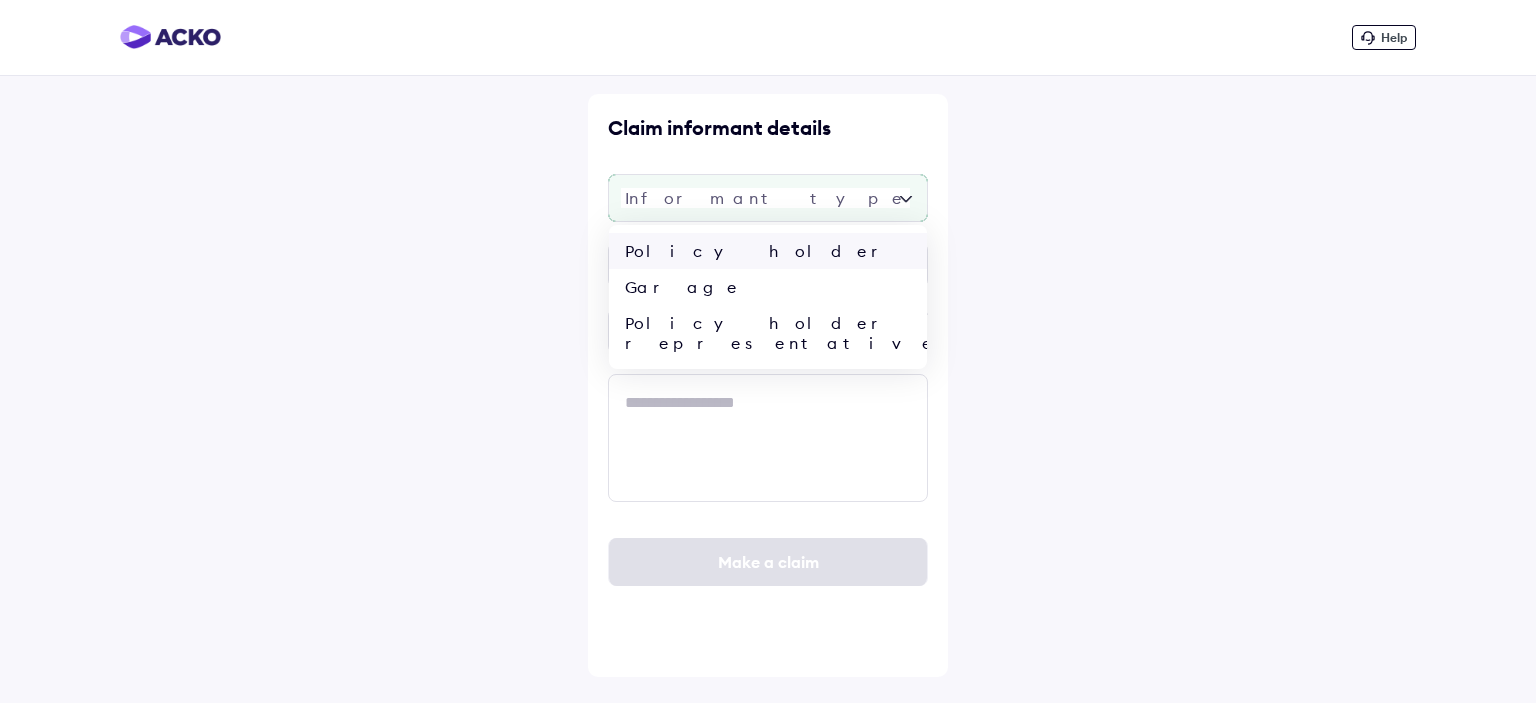 click on "Policy holder" at bounding box center [768, 251] 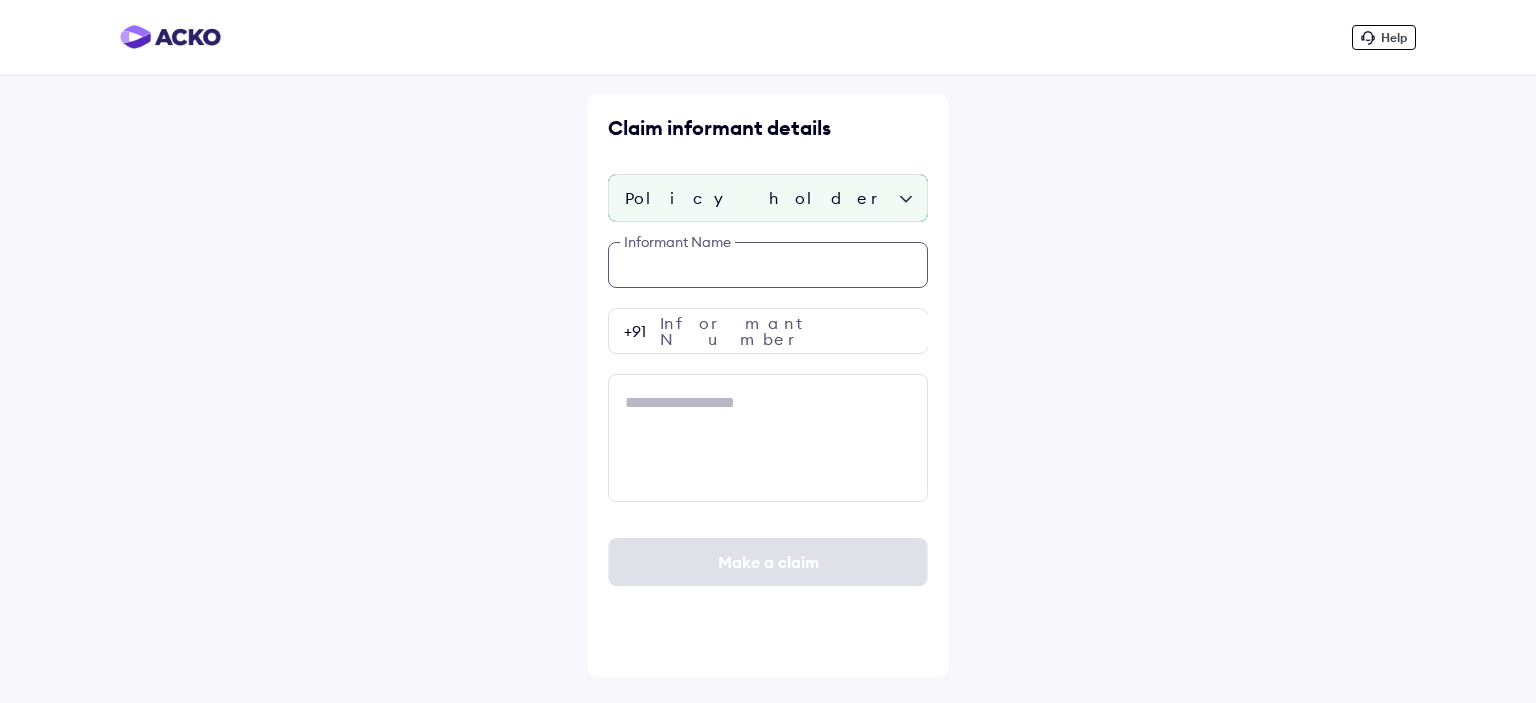 click at bounding box center [768, 265] 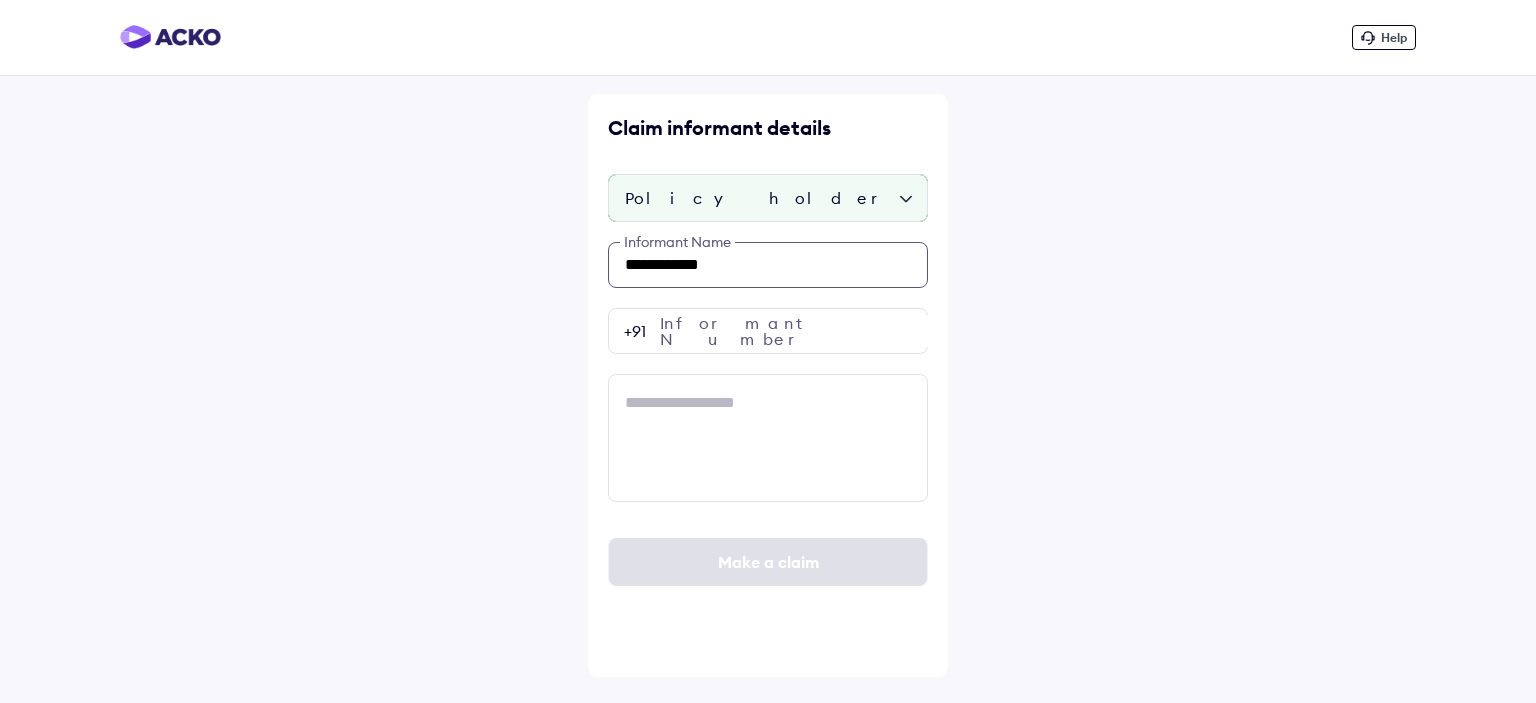 type on "**********" 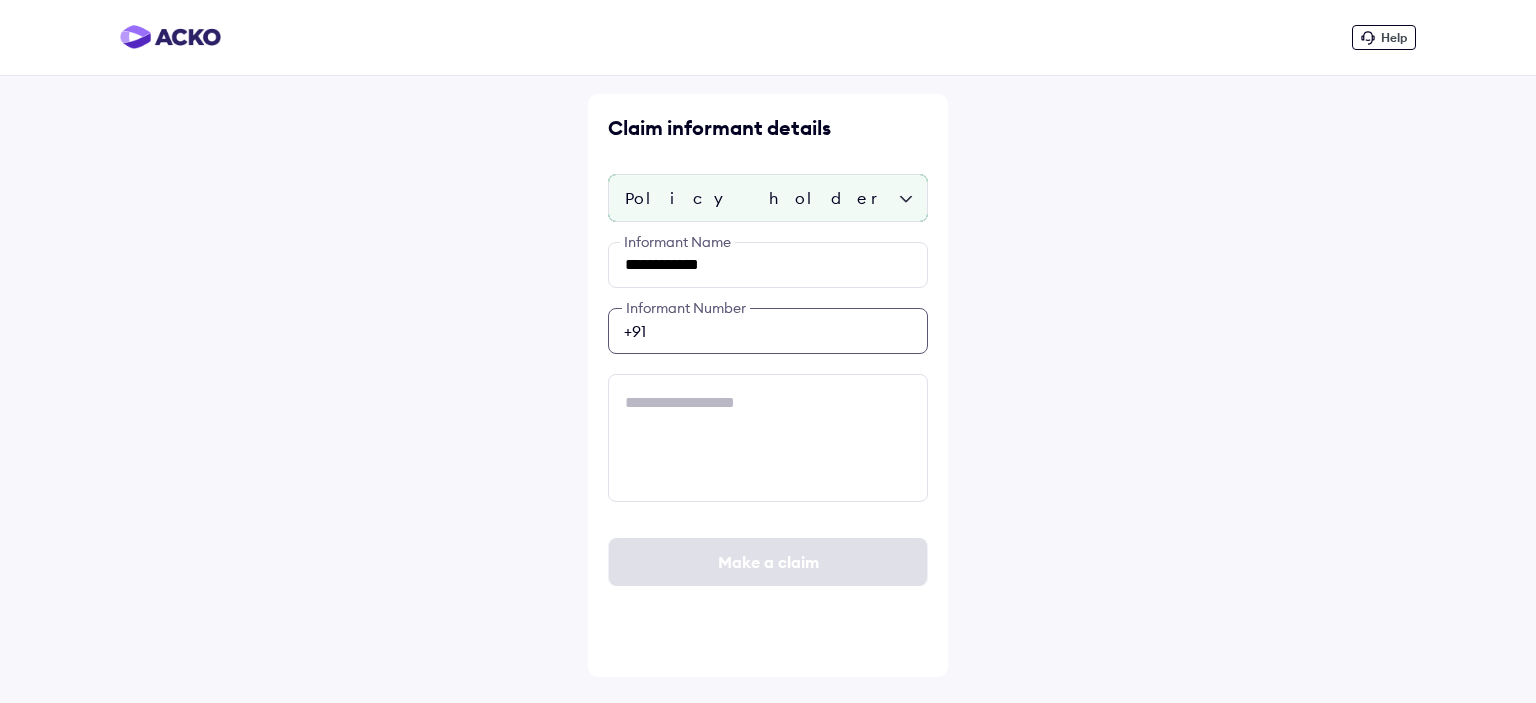 click at bounding box center [768, 331] 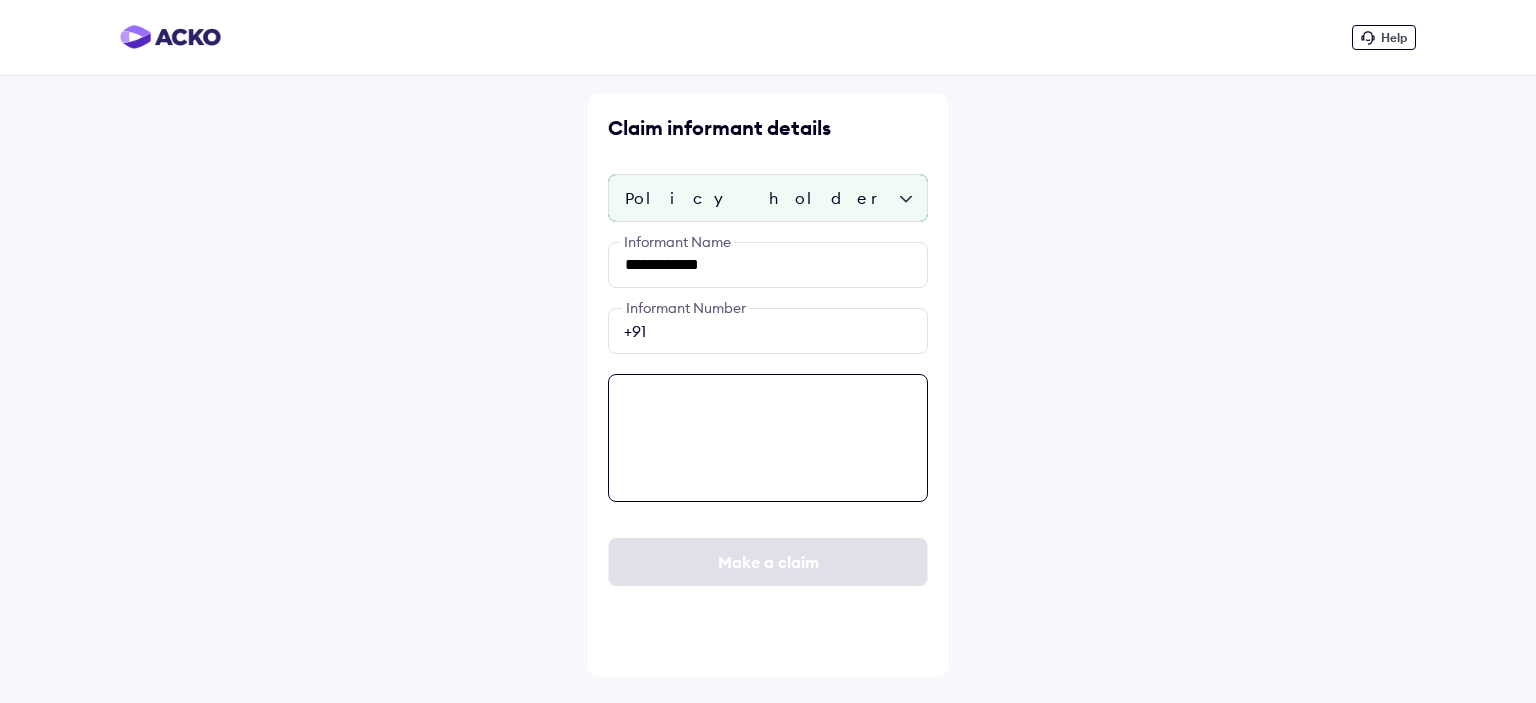 click at bounding box center (768, 438) 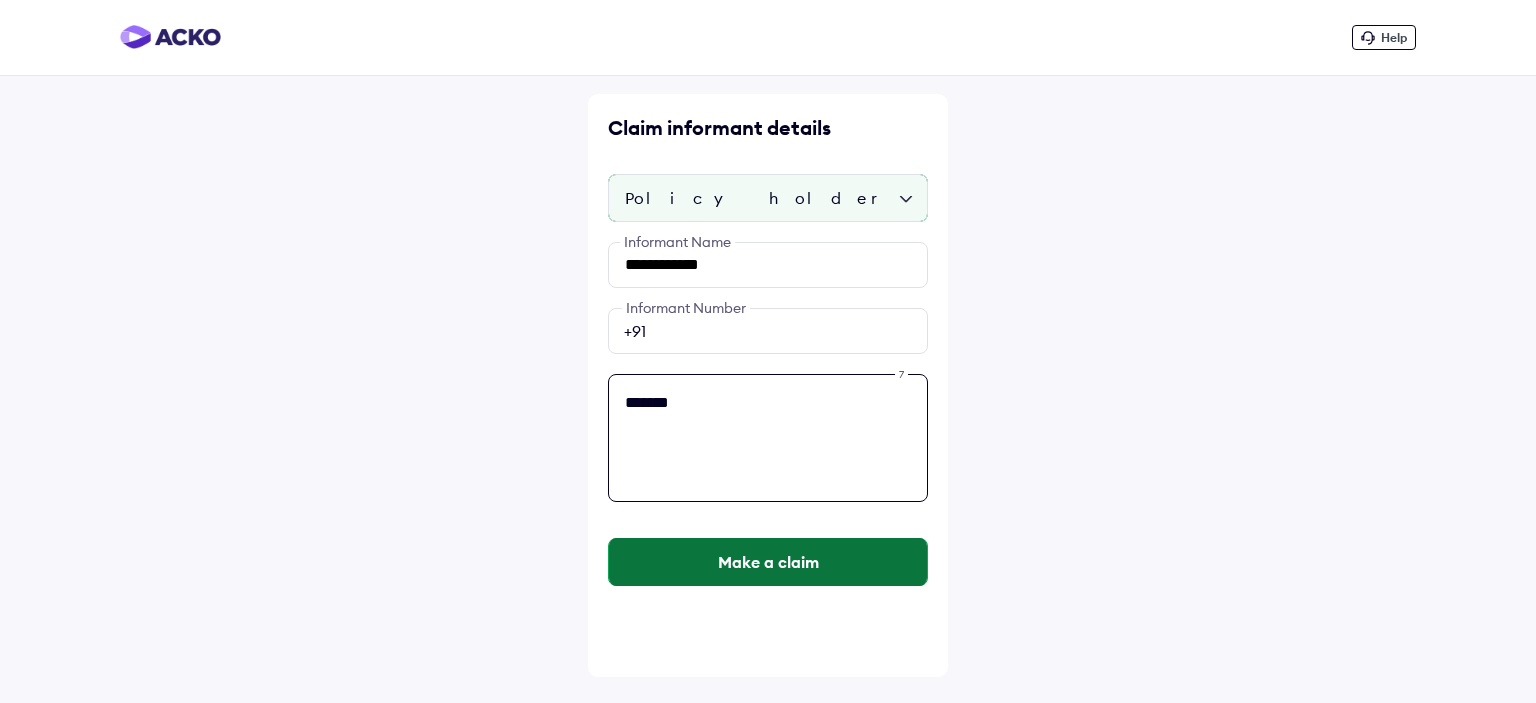 type on "*******" 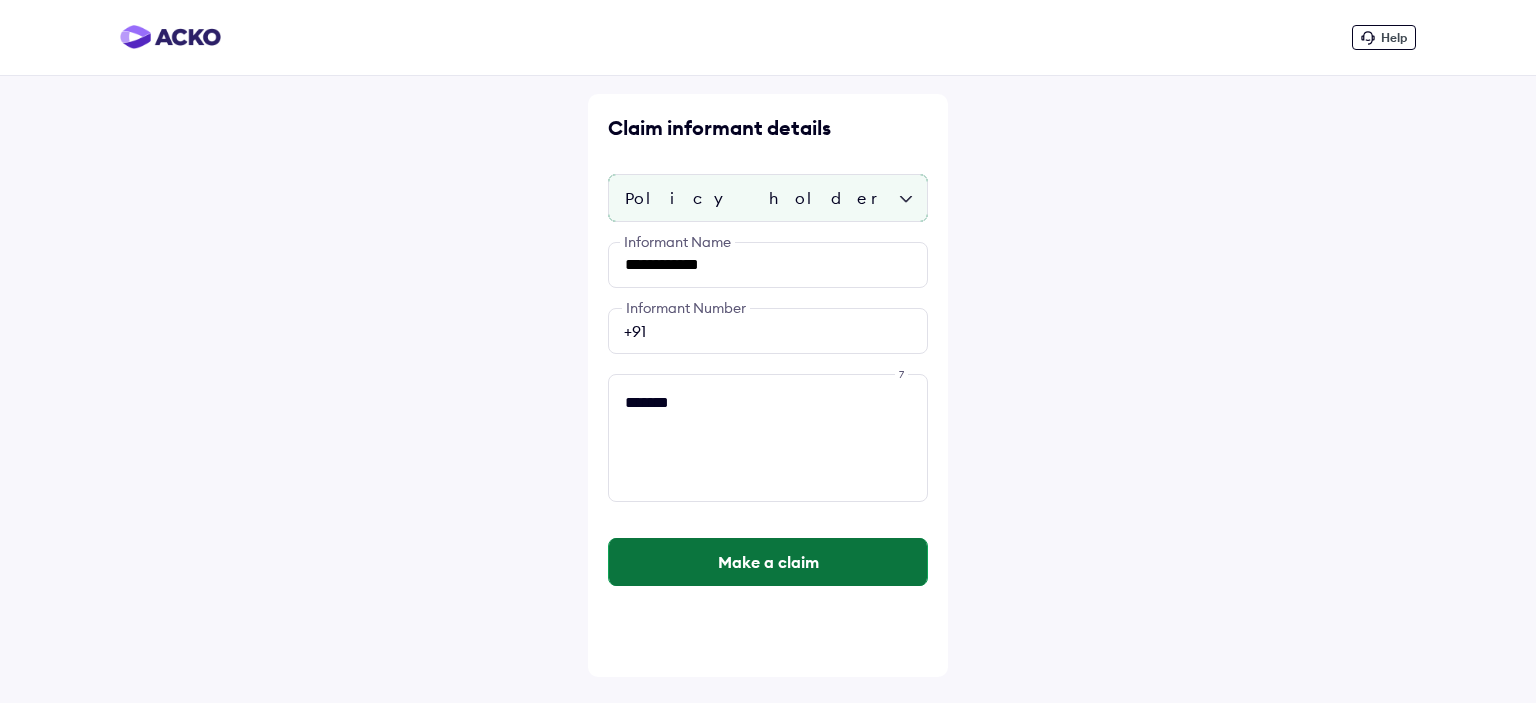 click on "Make a claim" at bounding box center (768, 562) 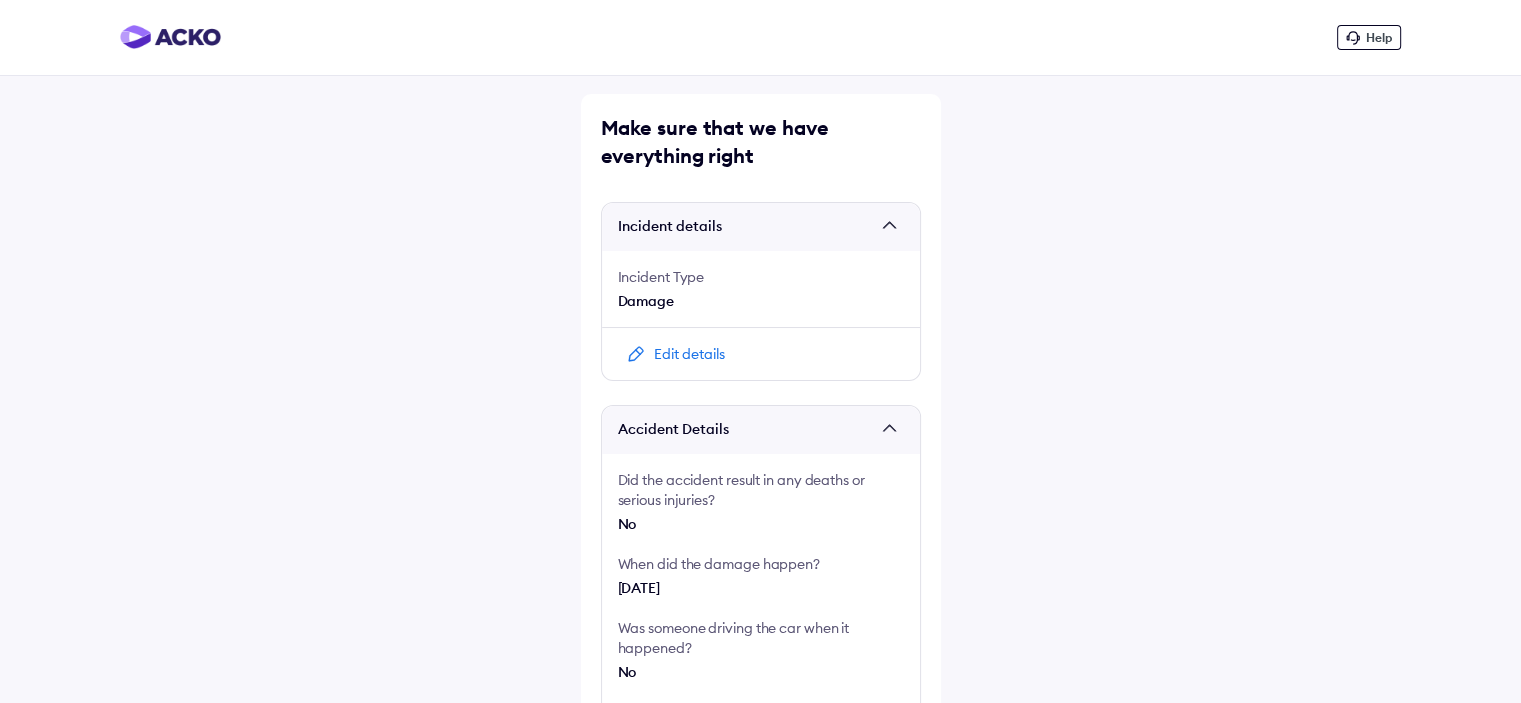 click on "Help Make sure that we have everything right Incident details Incident Type Damage Edit details Accident Details Did the accident result in any deaths or serious injuries? No When did the damage happen? [DATE] Was someone driving the car when it happened? No How did it happen? Monkey 🐒 damage the mirror Where is your car now? Home/Office Location [LOCATION], [LOCATION], [LOCATION] Is your car safe to drive? No Do you need towing assistance? No Edit details Claim informant details Informant Type Policy holder Informant Name [FIRST] [LAST] Informant Number [PHONE] Informant Comments Damaged Continue" at bounding box center (760, 763) 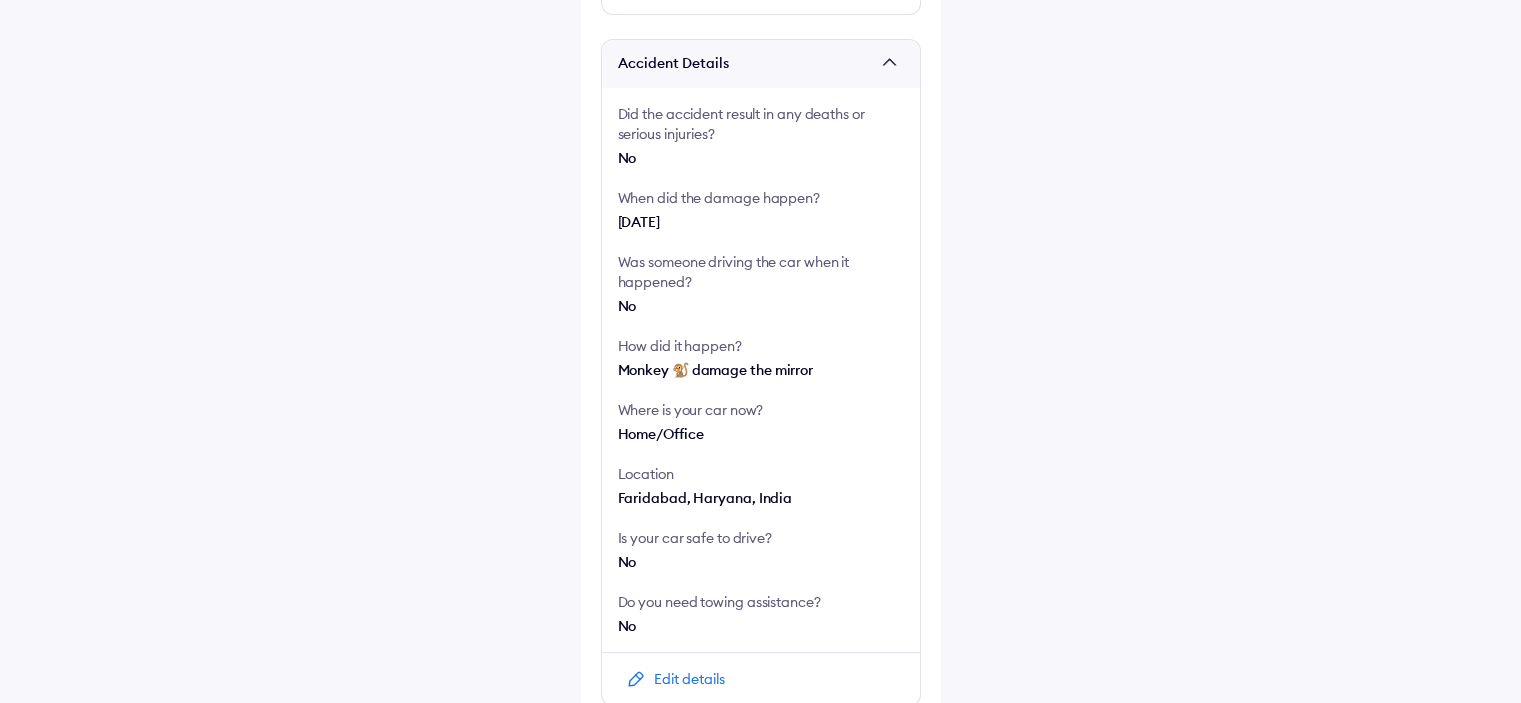 scroll, scrollTop: 821, scrollLeft: 0, axis: vertical 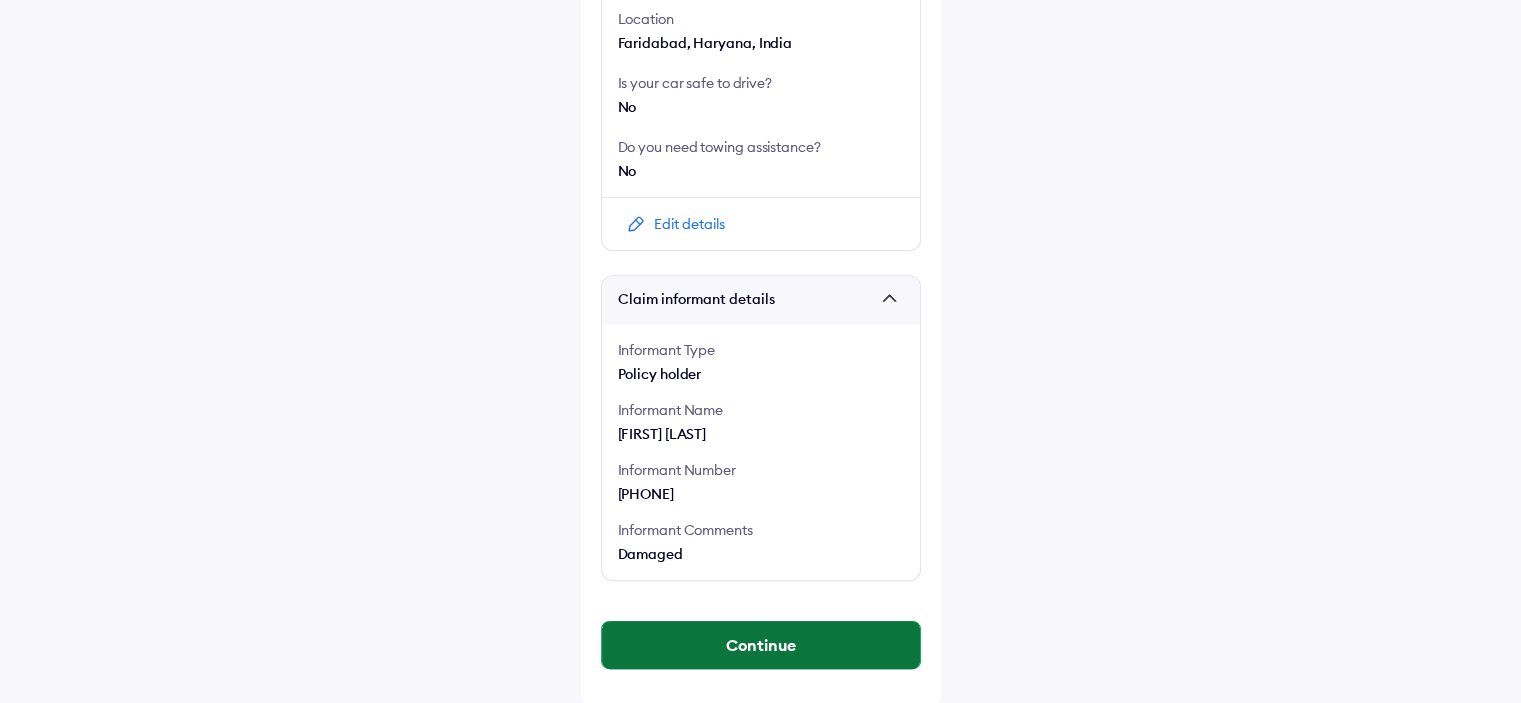 click on "Continue" at bounding box center [761, 645] 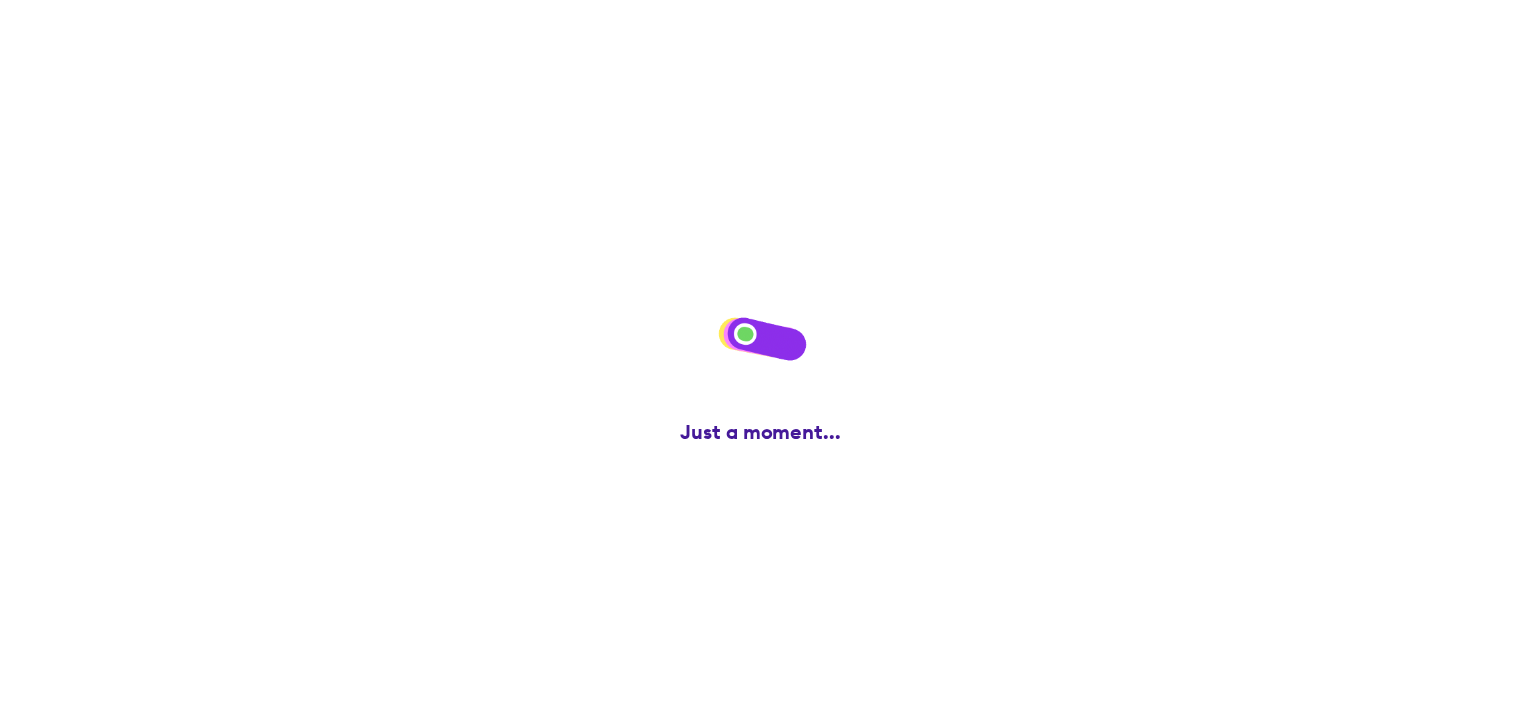scroll, scrollTop: 0, scrollLeft: 0, axis: both 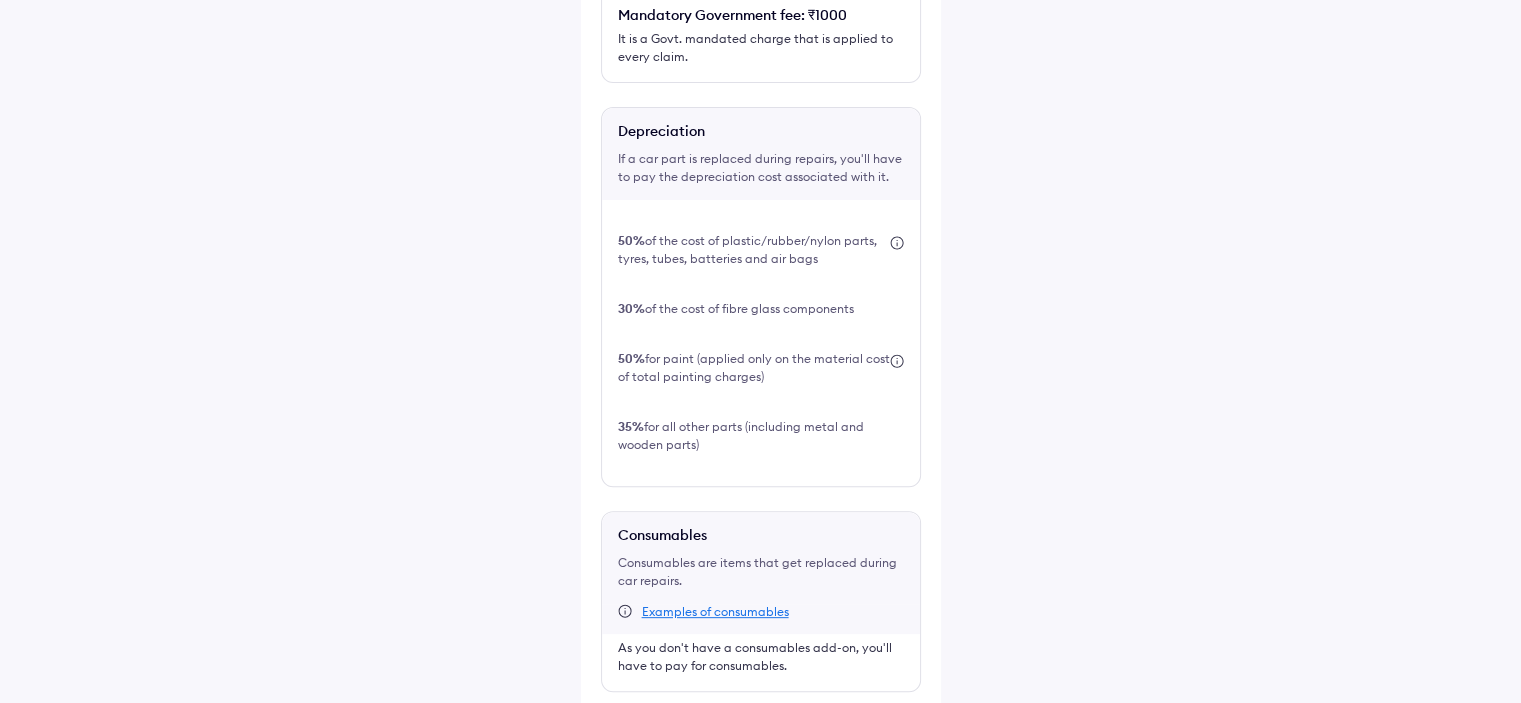 click at bounding box center [611, 728] 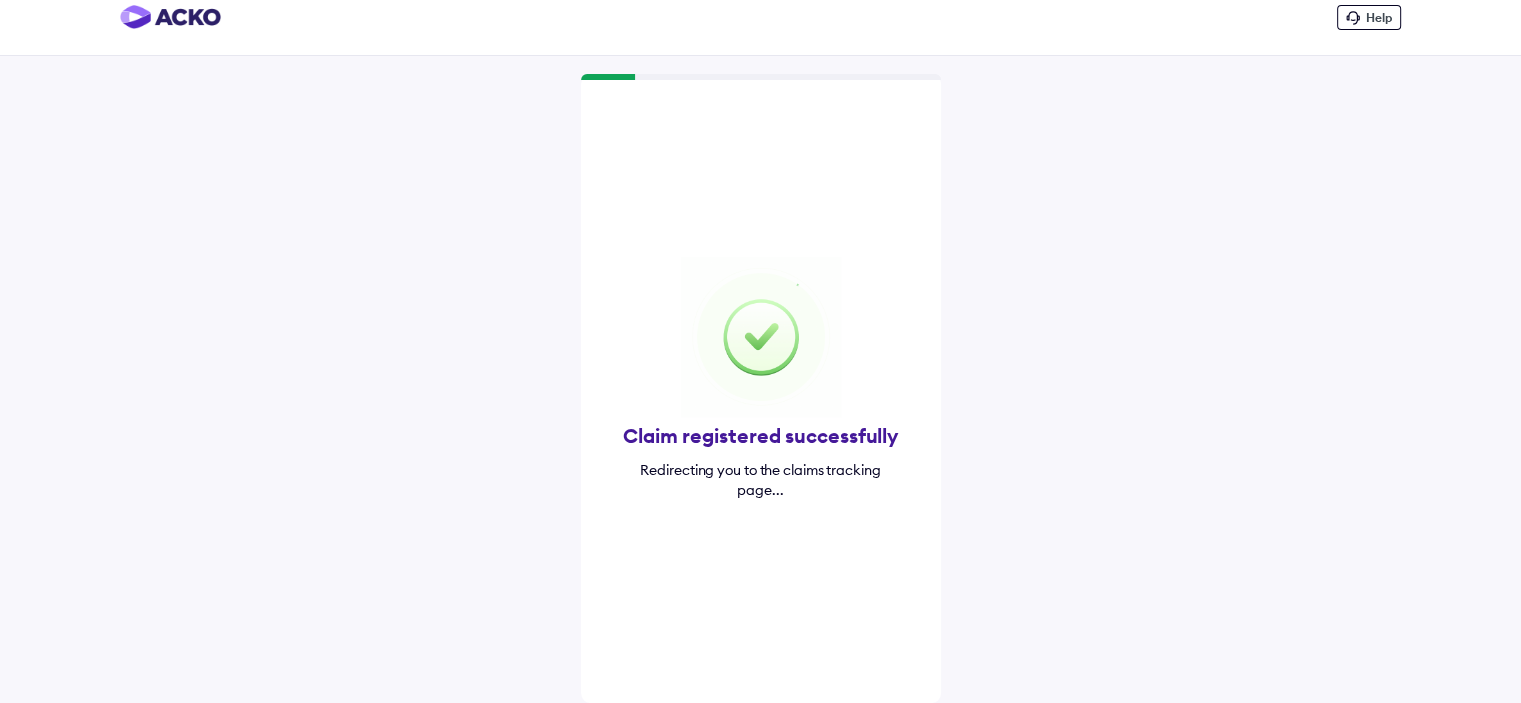 scroll, scrollTop: 0, scrollLeft: 0, axis: both 